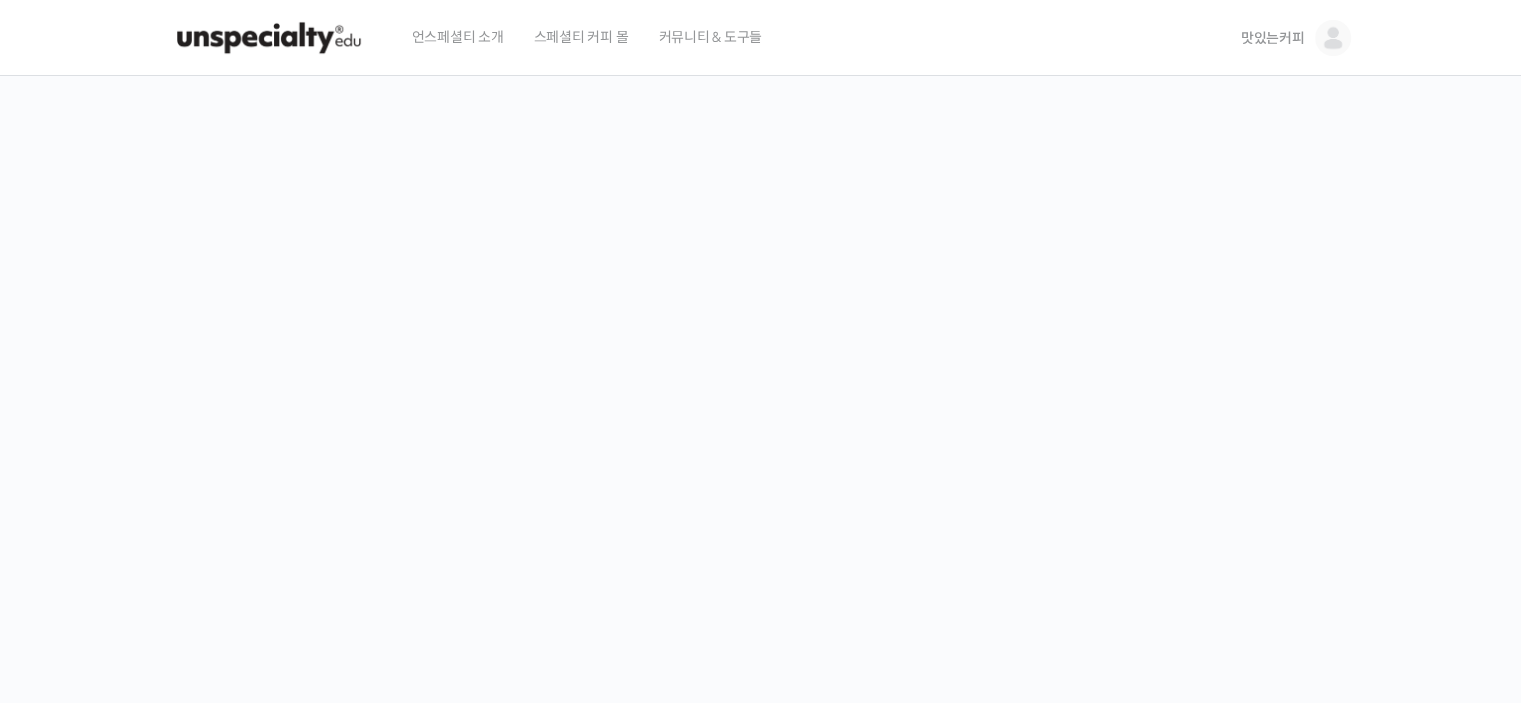 scroll, scrollTop: 0, scrollLeft: 0, axis: both 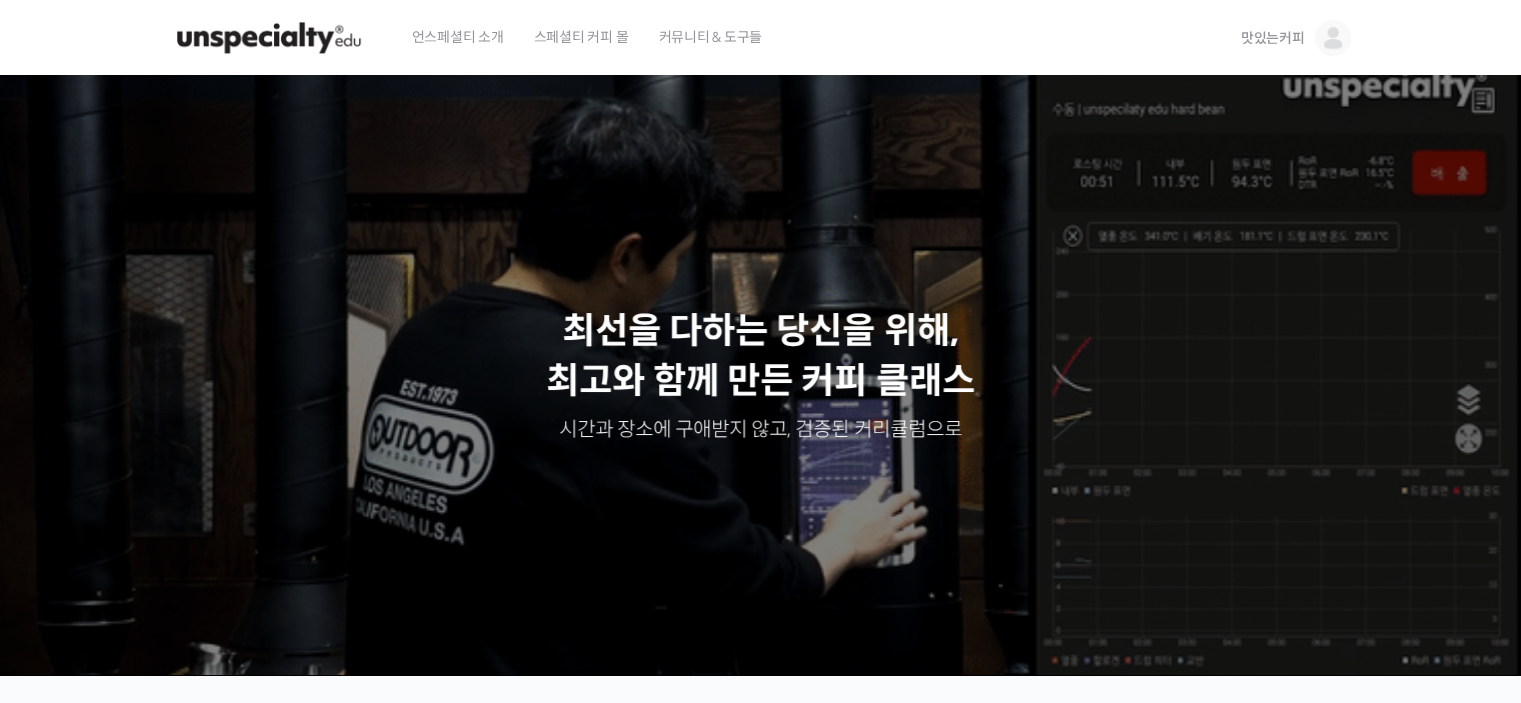 click on "맛있는커피" at bounding box center [1273, 38] 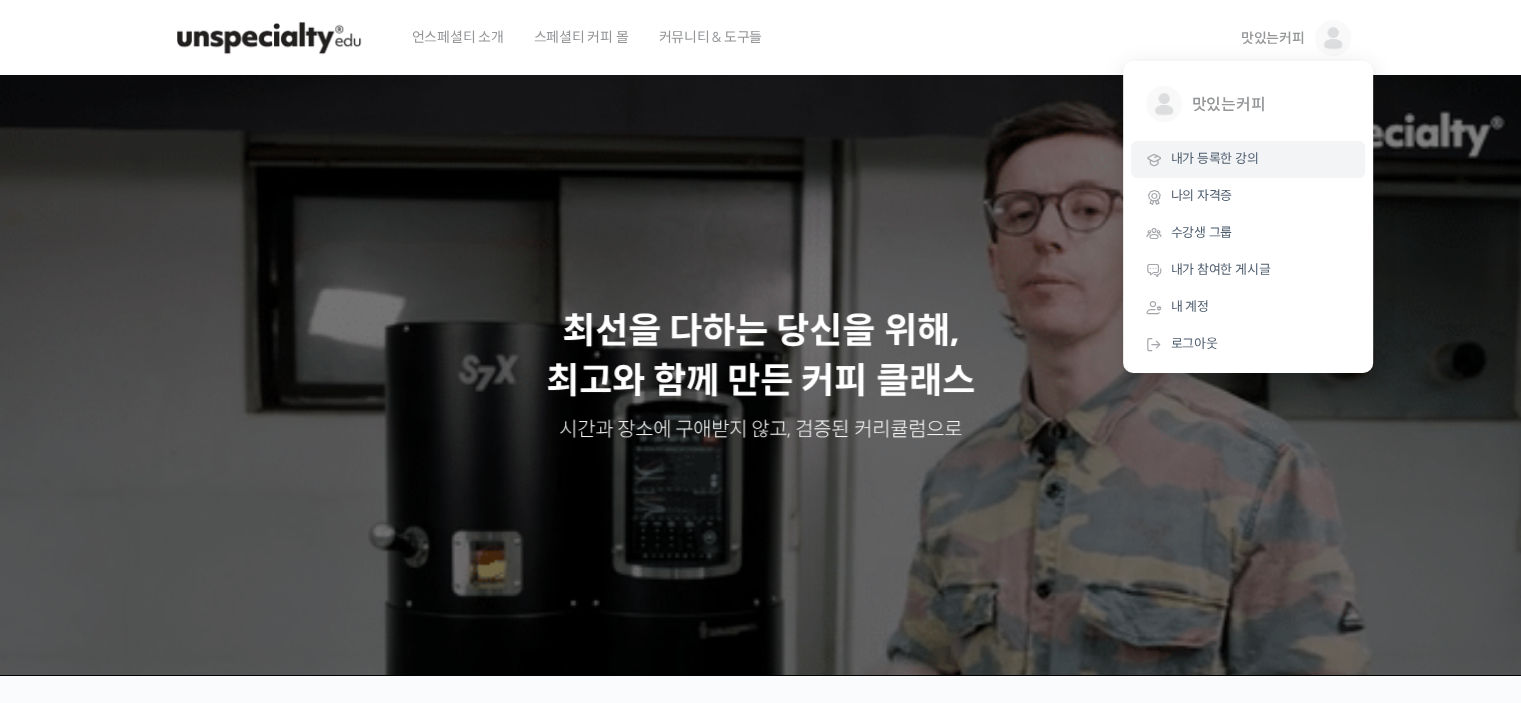 click on "내가 등록한 강의" at bounding box center (1215, 158) 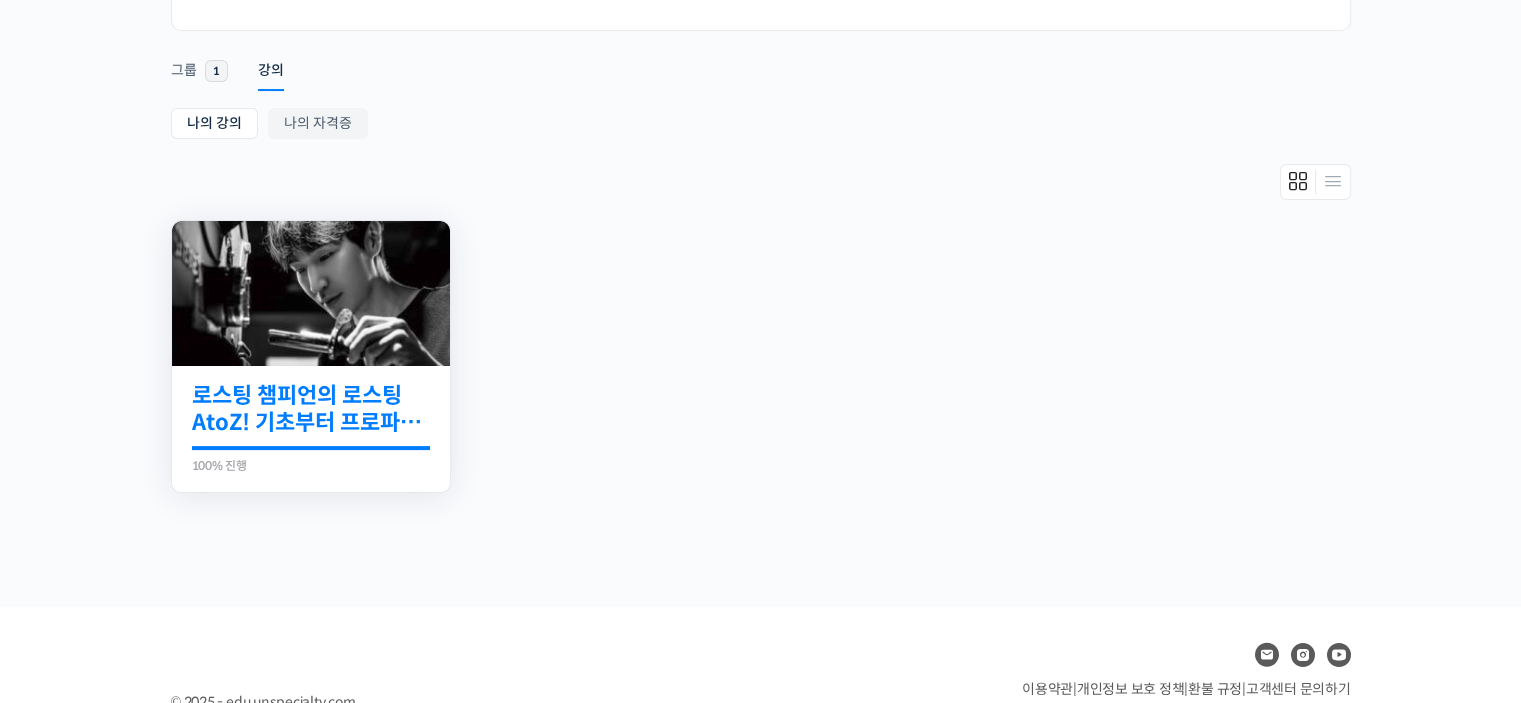 scroll, scrollTop: 300, scrollLeft: 0, axis: vertical 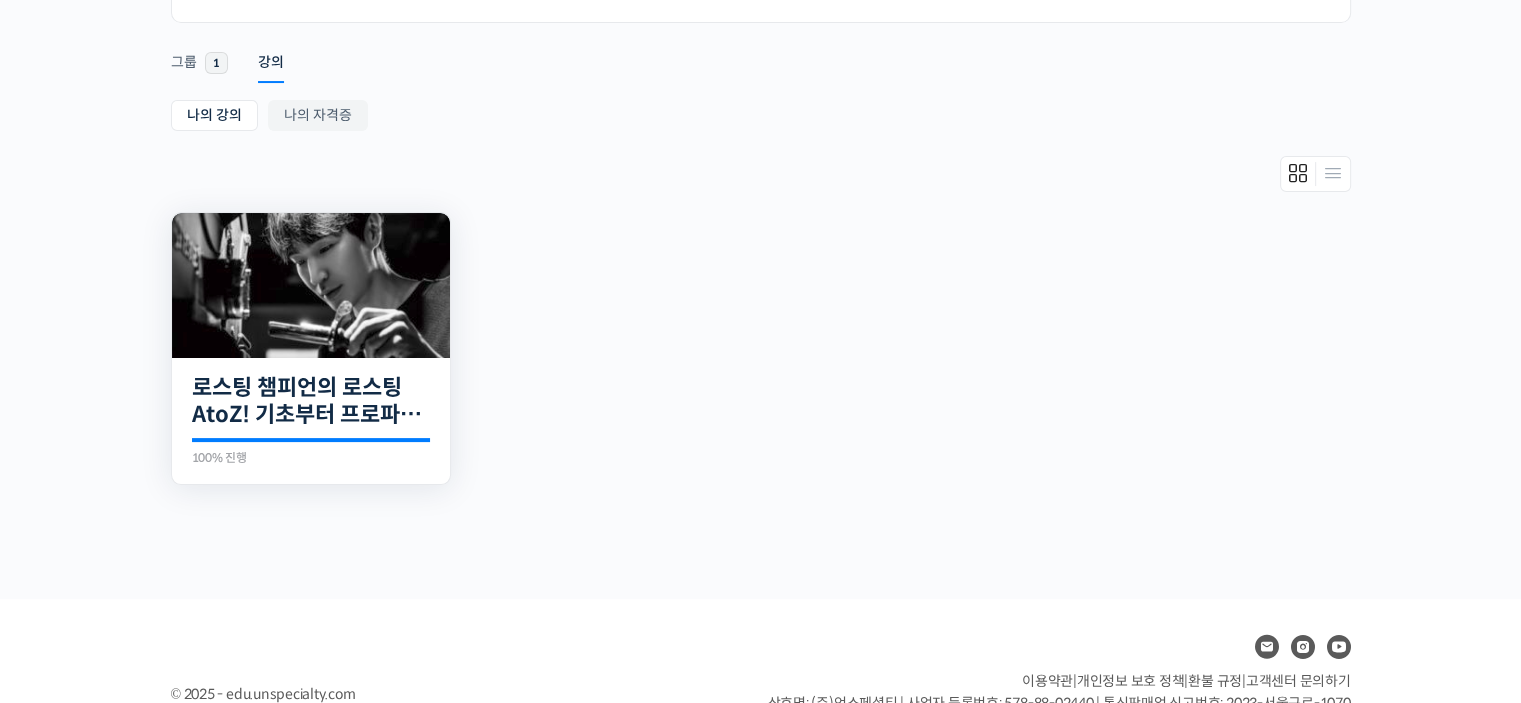 click at bounding box center [311, 285] 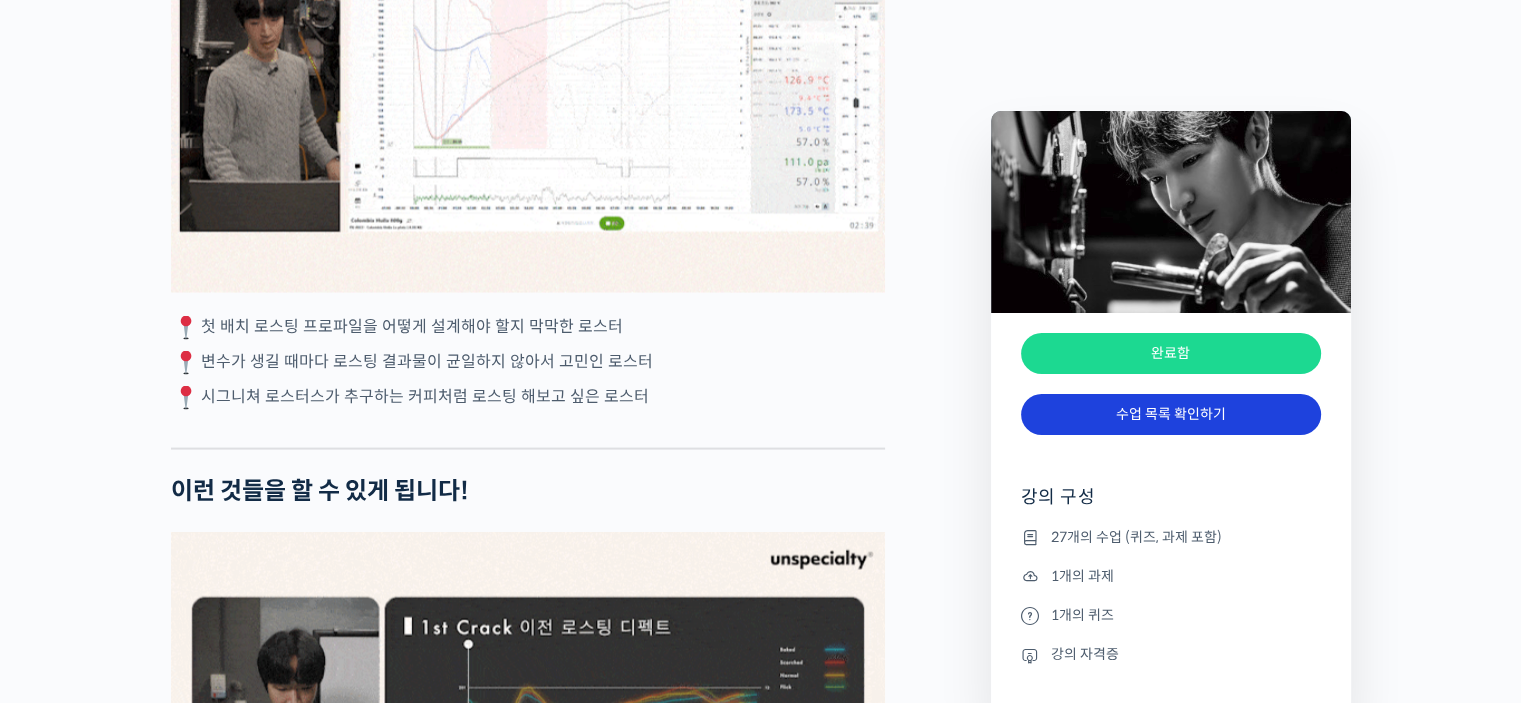 scroll, scrollTop: 4200, scrollLeft: 0, axis: vertical 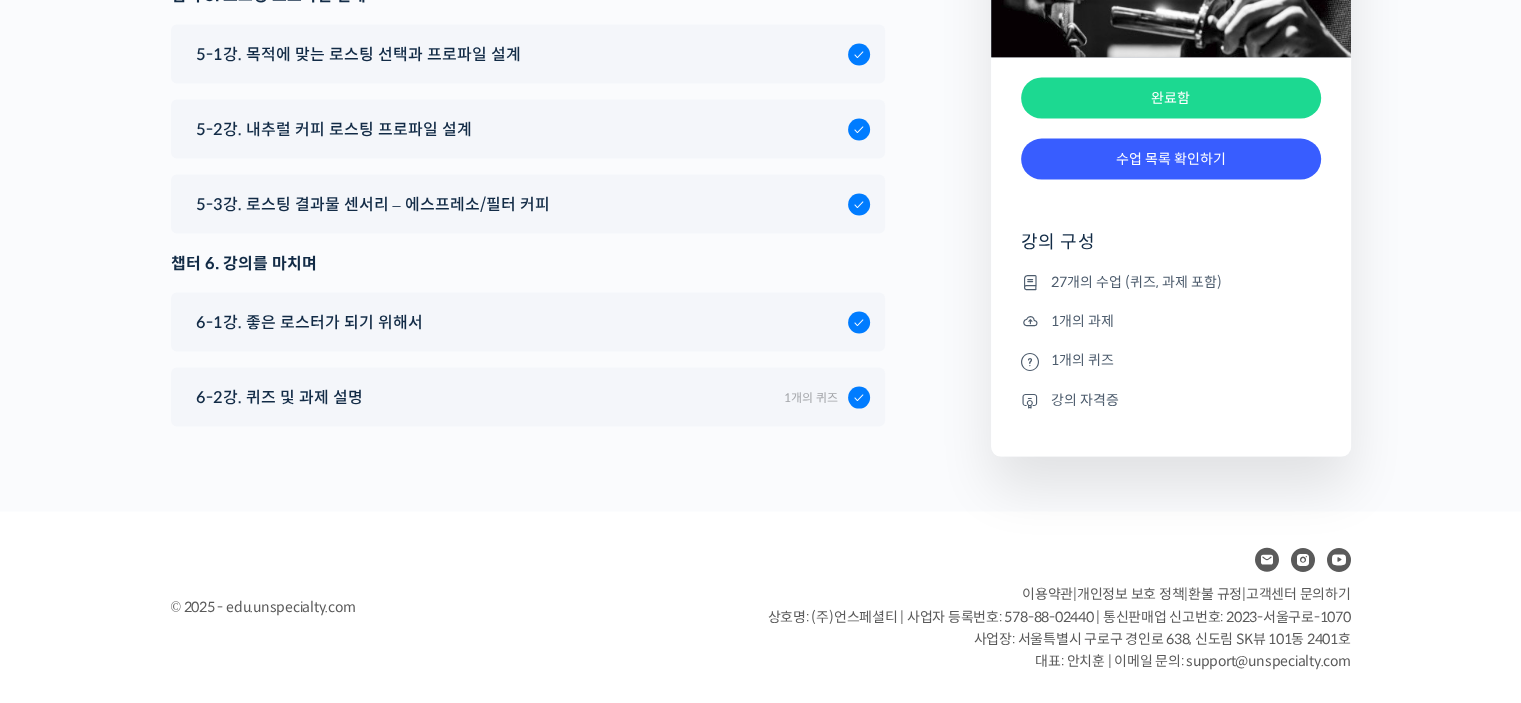 click on "강의 자격증" at bounding box center [1171, 400] 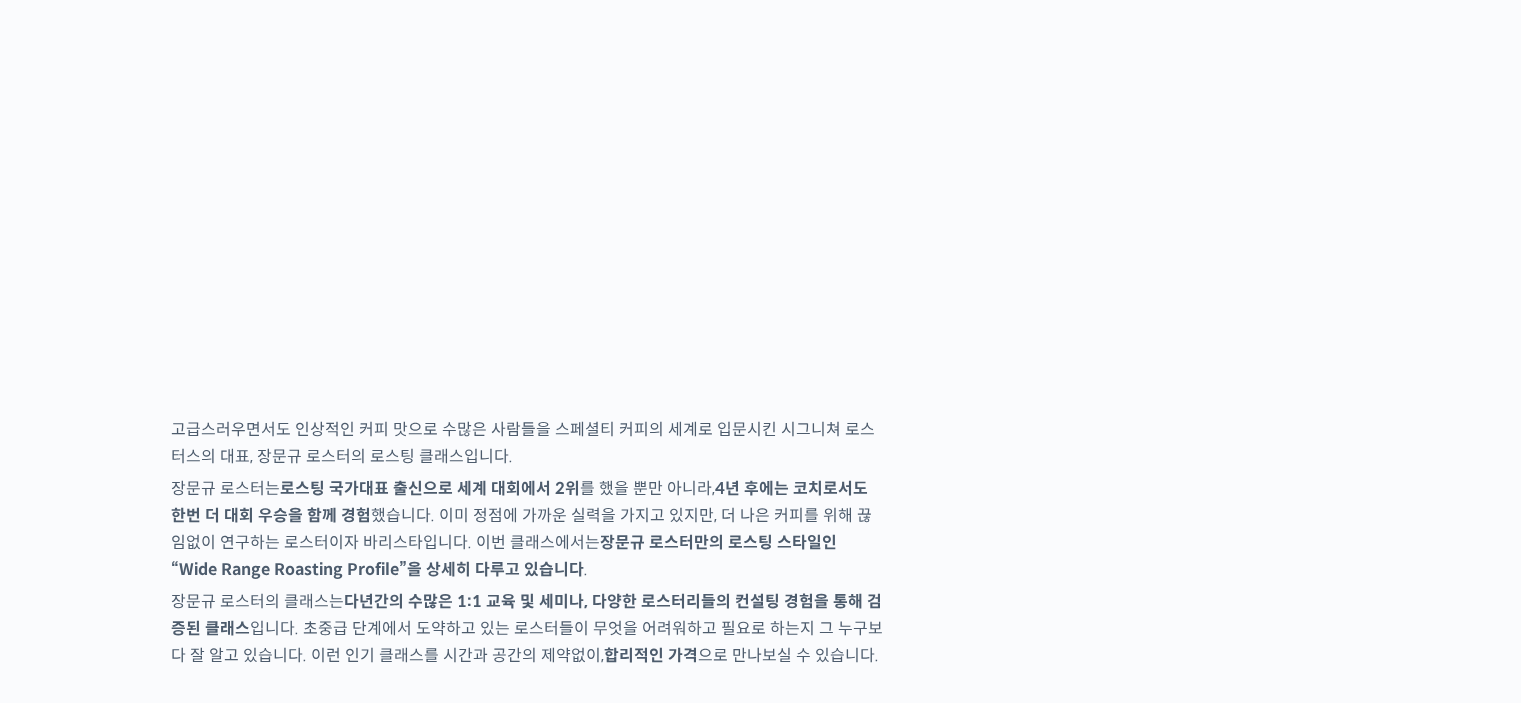 scroll, scrollTop: 0, scrollLeft: 0, axis: both 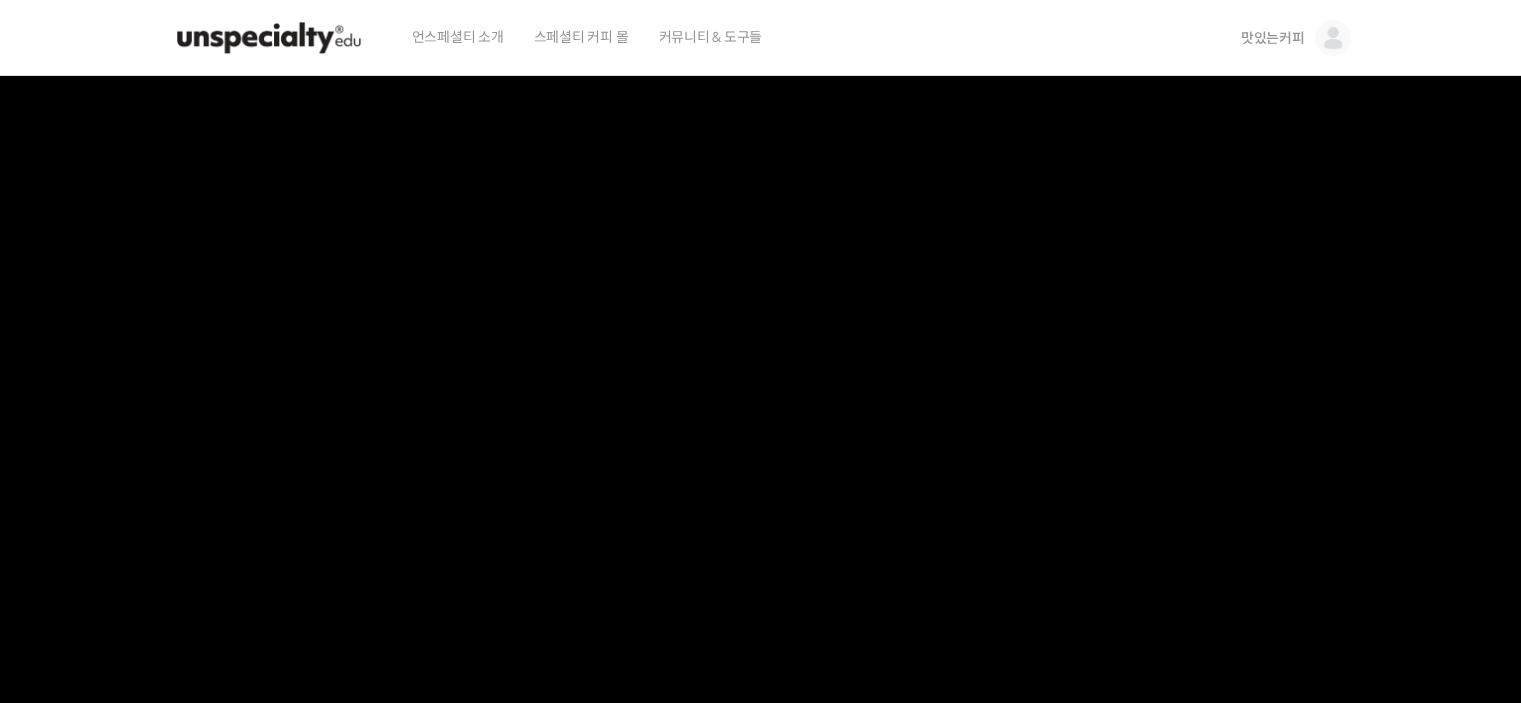 click on "맛있는커피" at bounding box center [1273, 38] 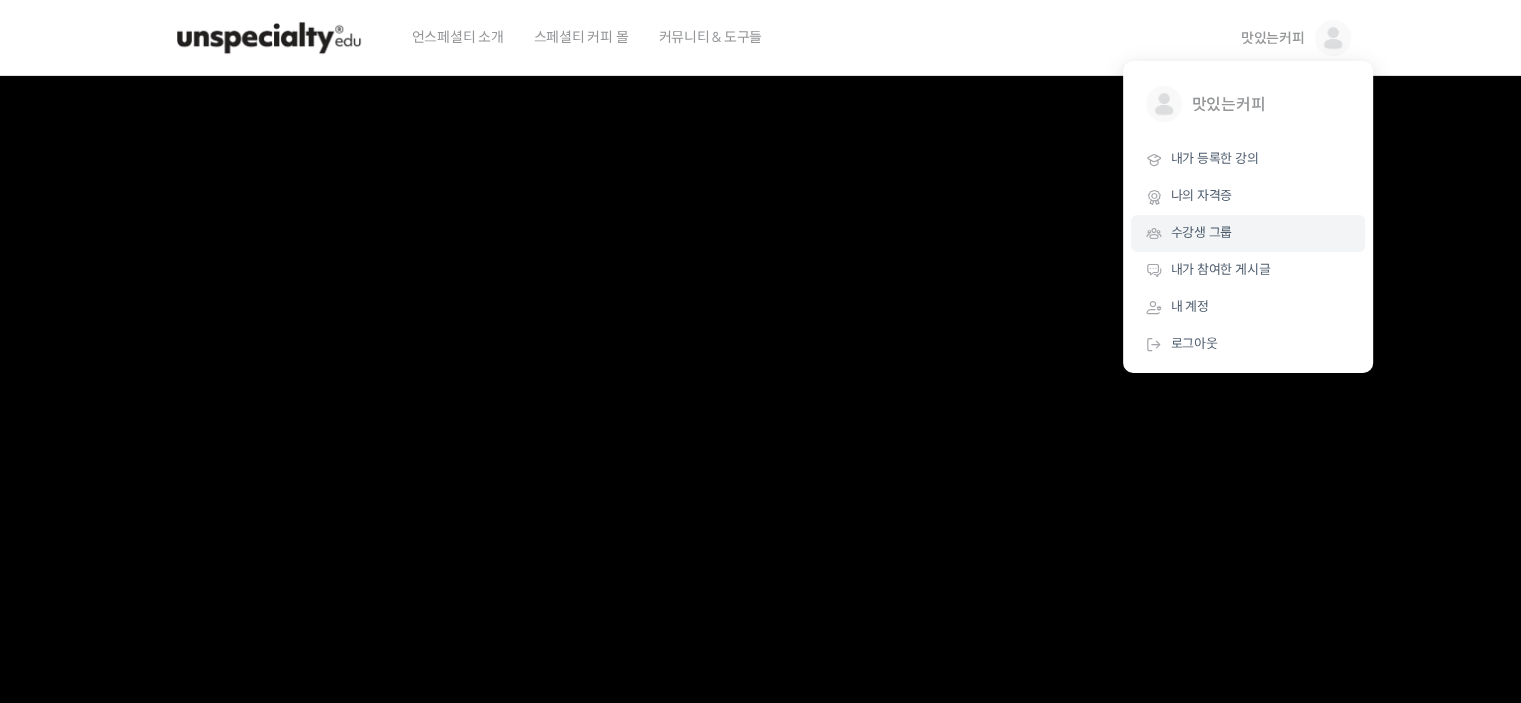 click on "수강생 그룹" at bounding box center [1202, 232] 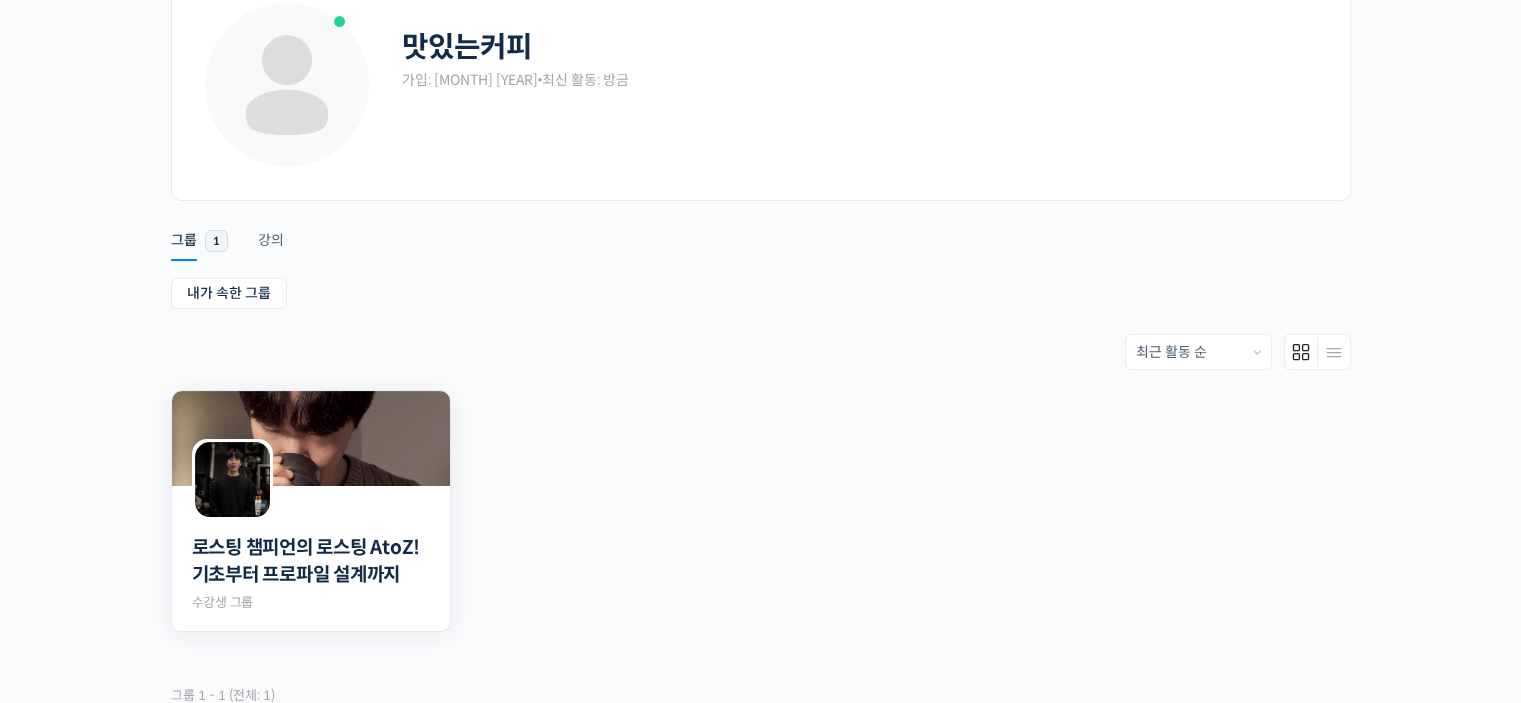 scroll, scrollTop: 300, scrollLeft: 0, axis: vertical 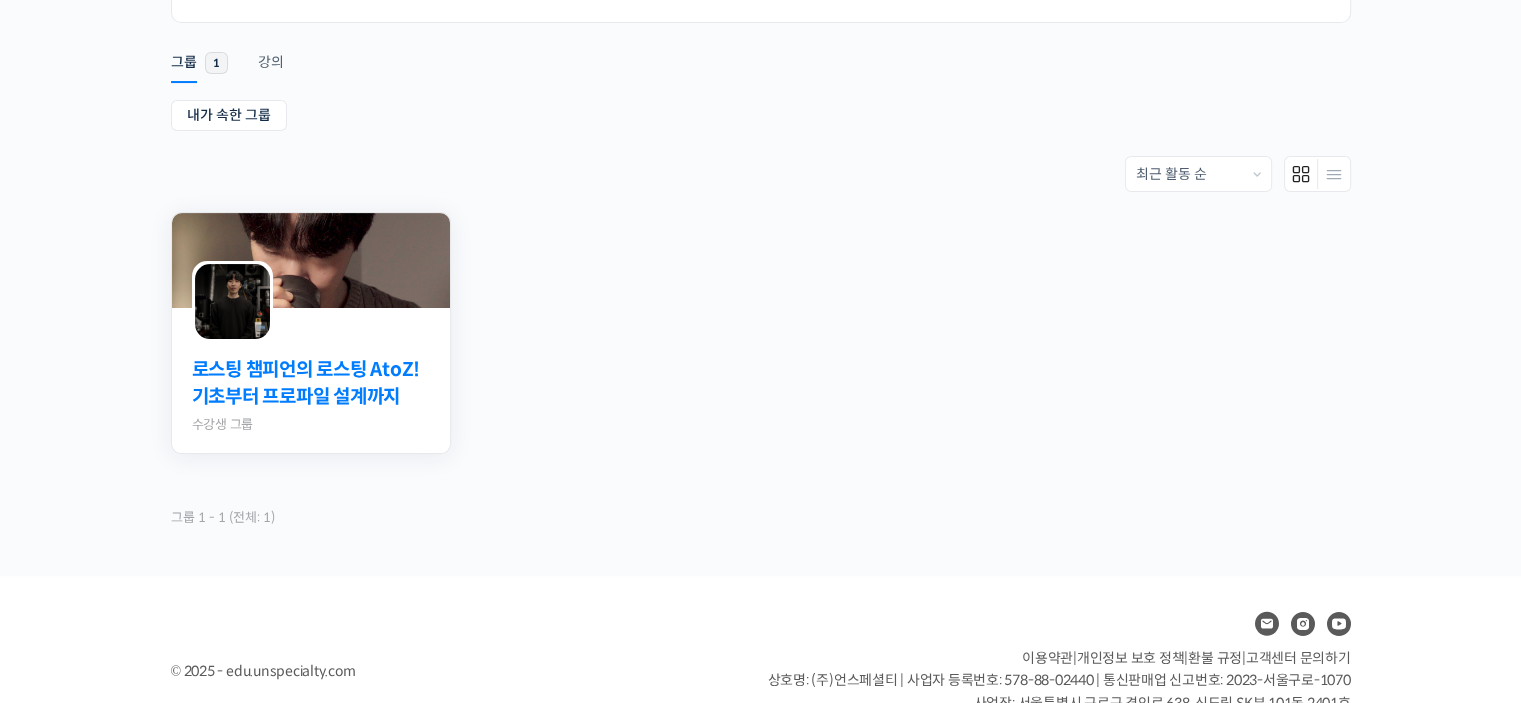 click on "로스팅 챔피언의 로스팅 AtoZ! 기초부터 프로파일 설계까지" at bounding box center [311, 383] 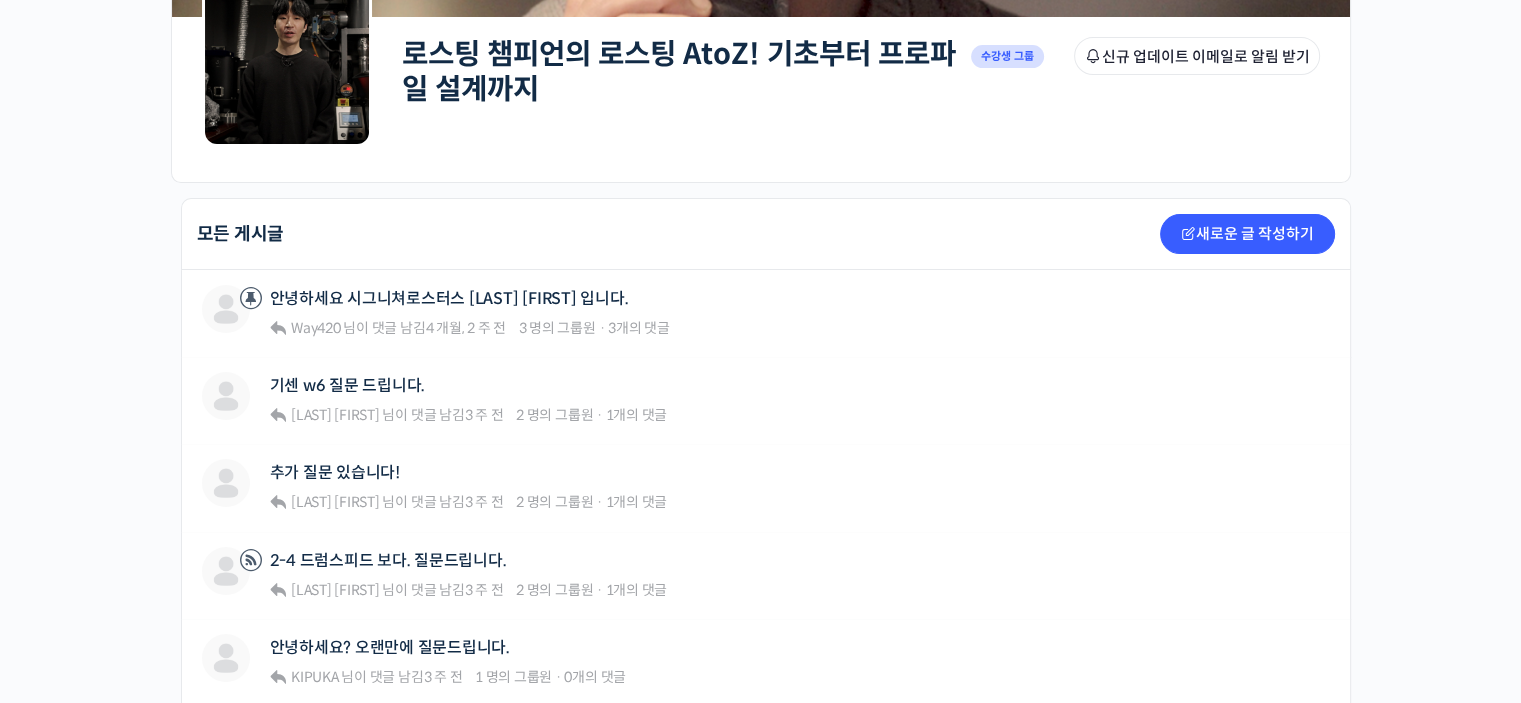 scroll, scrollTop: 0, scrollLeft: 0, axis: both 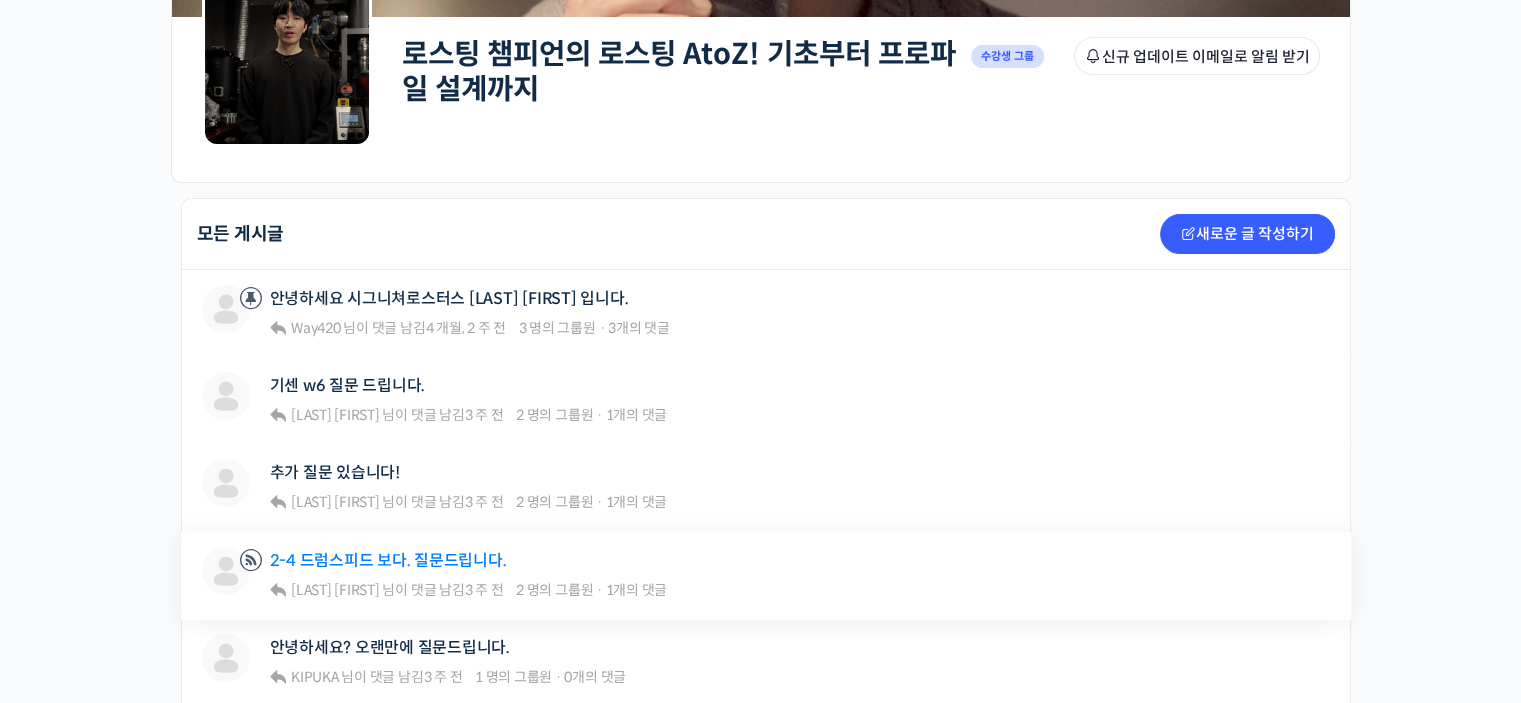click on "2-4 드럼스피드 보다. 질문드립니다." at bounding box center (388, 560) 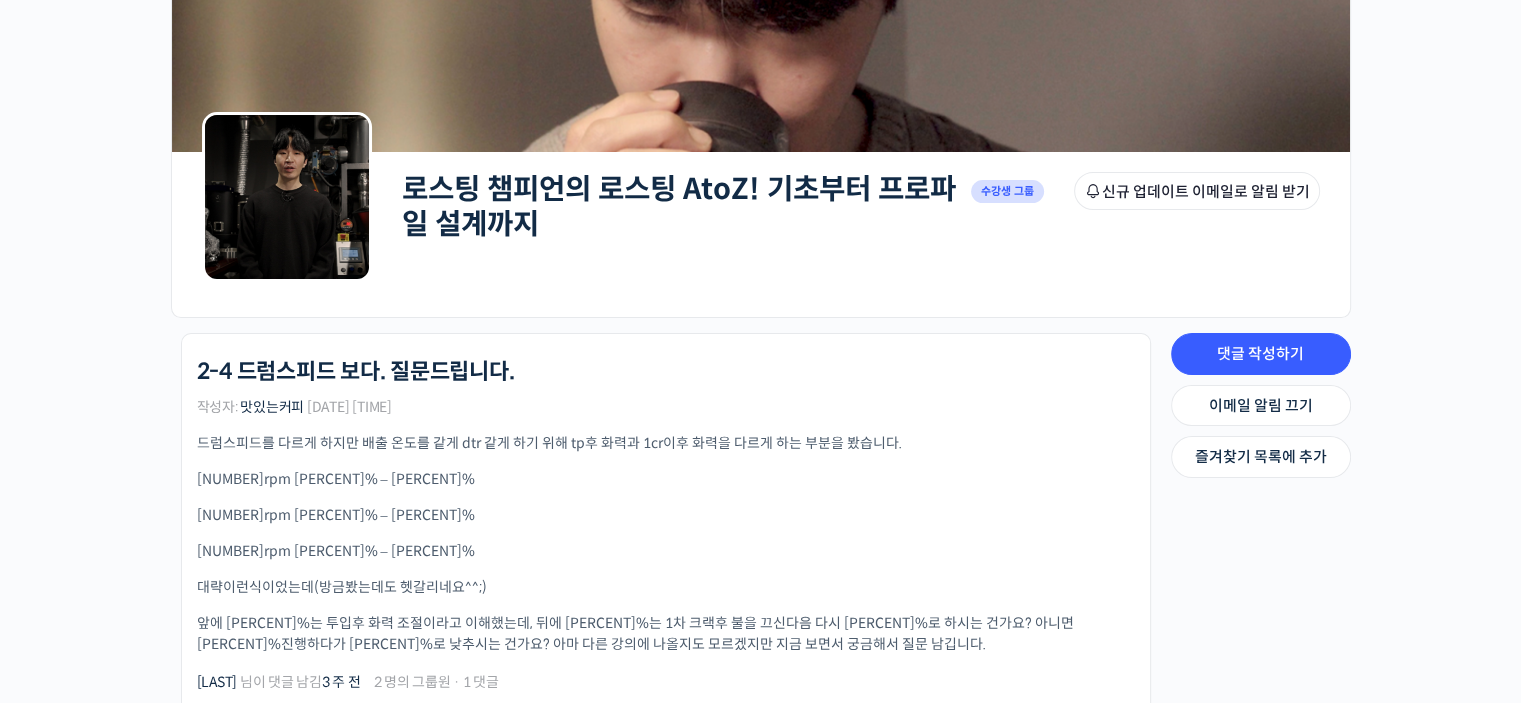 scroll, scrollTop: 200, scrollLeft: 0, axis: vertical 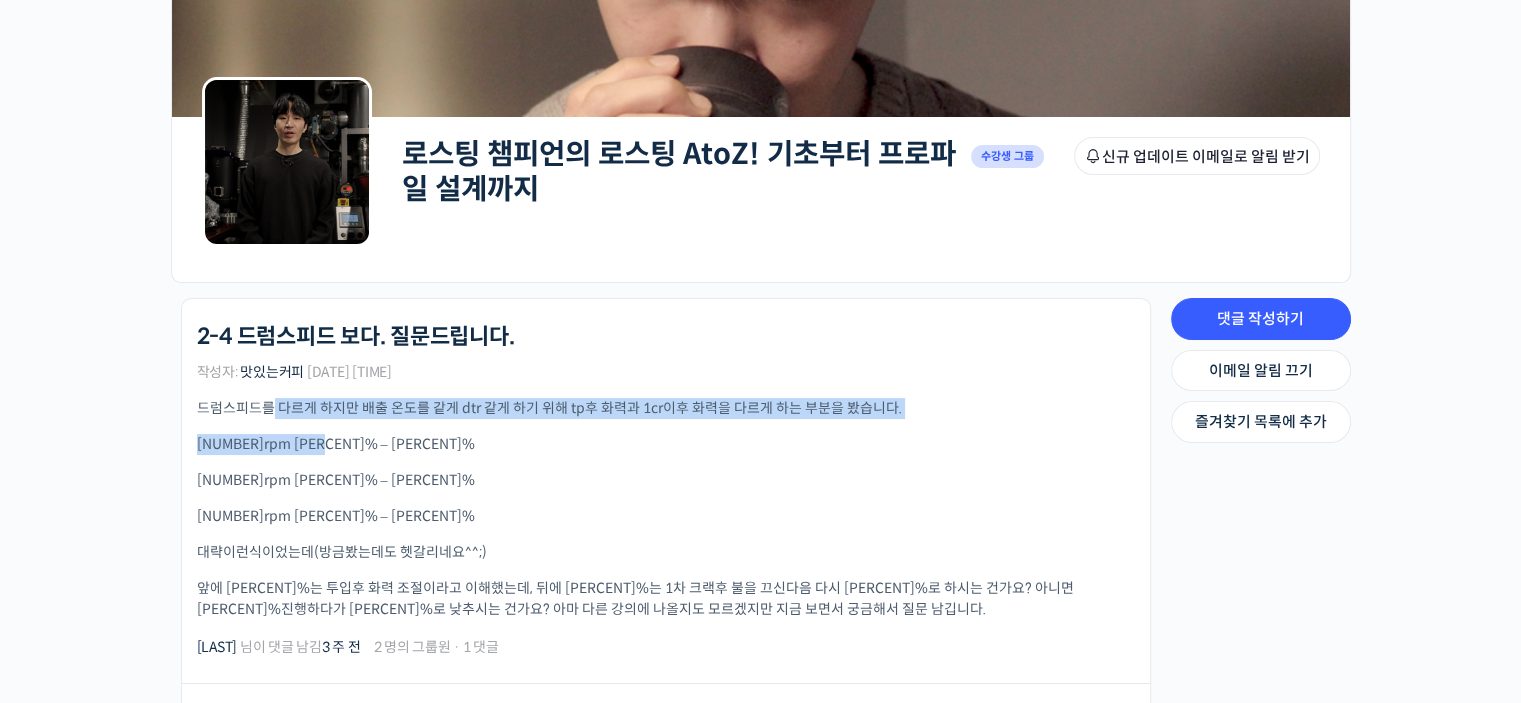 drag, startPoint x: 268, startPoint y: 409, endPoint x: 395, endPoint y: 435, distance: 129.6341 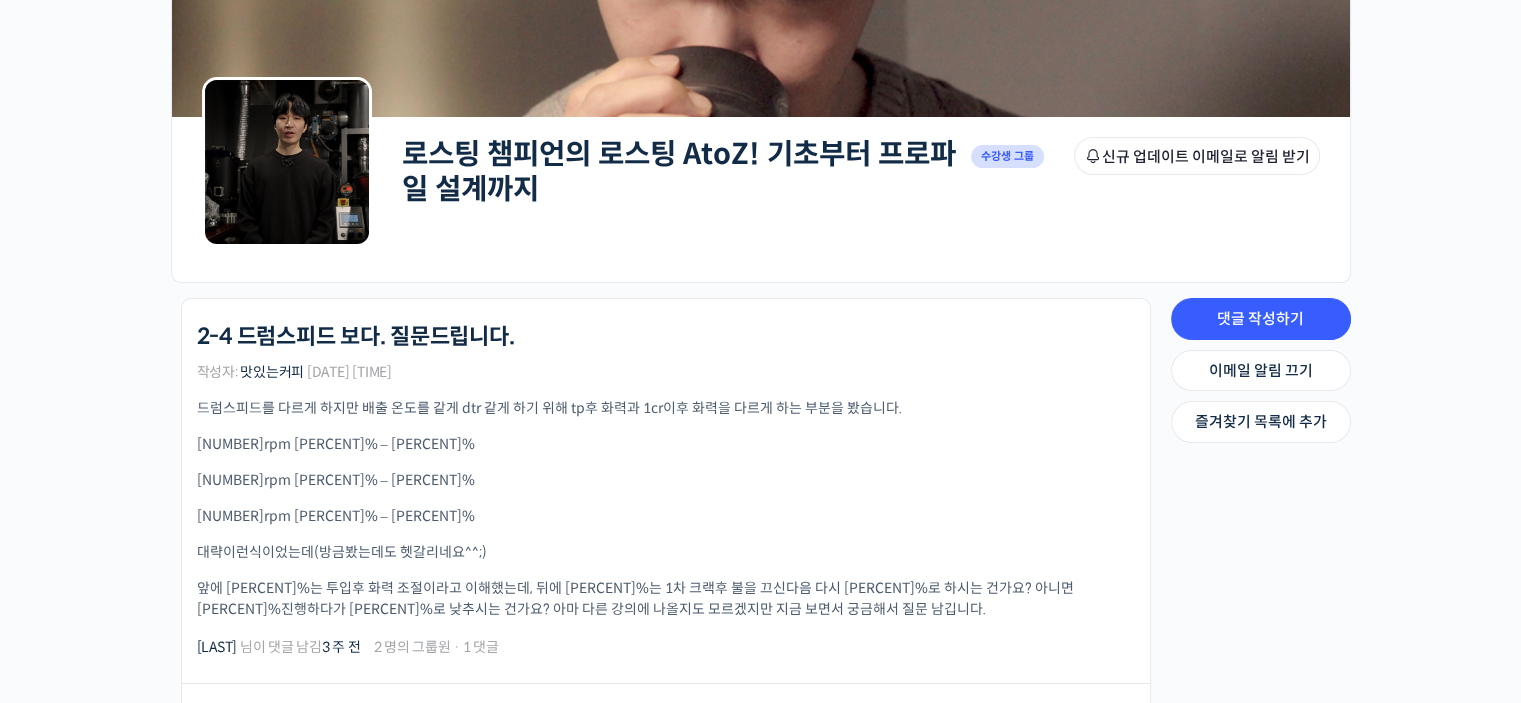 click on "99rpm 55% – 20%" at bounding box center [666, 480] 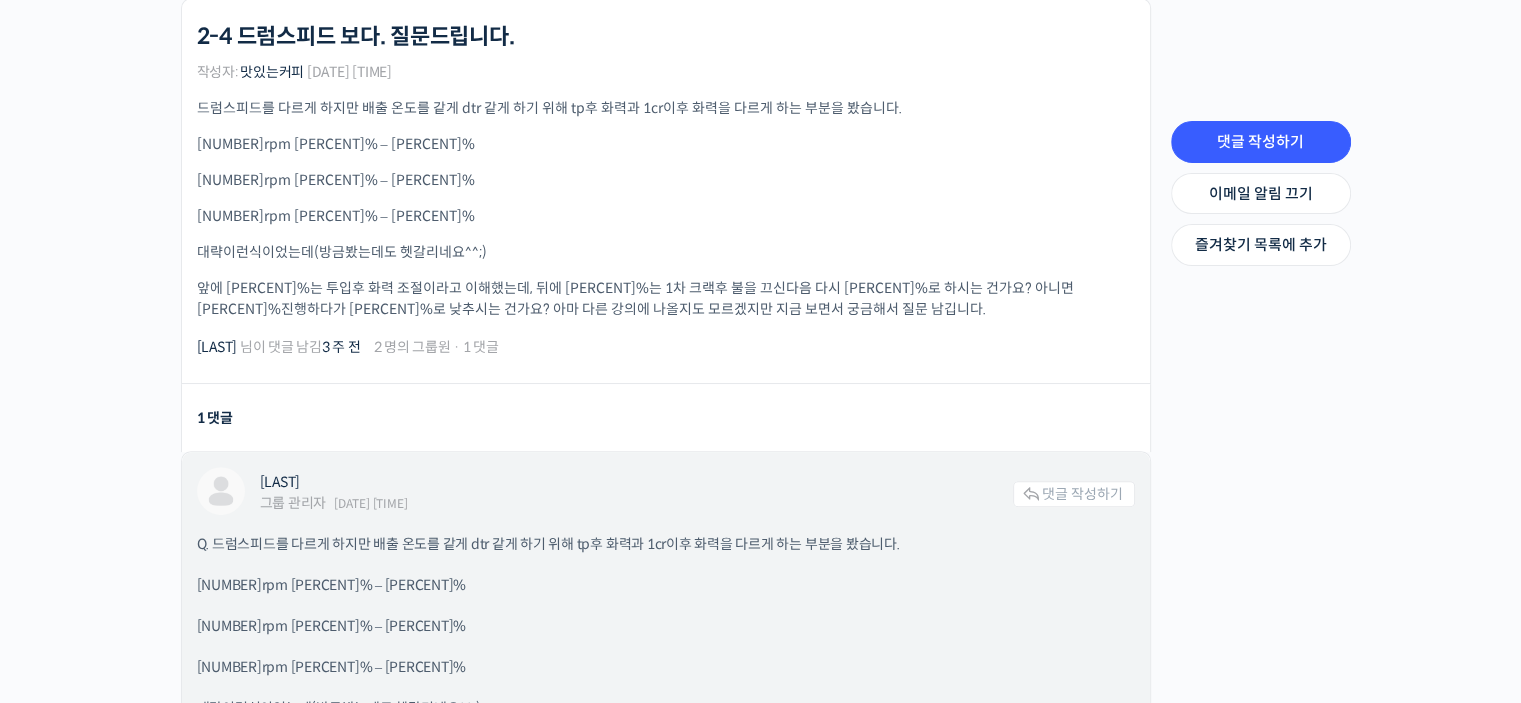 scroll, scrollTop: 800, scrollLeft: 0, axis: vertical 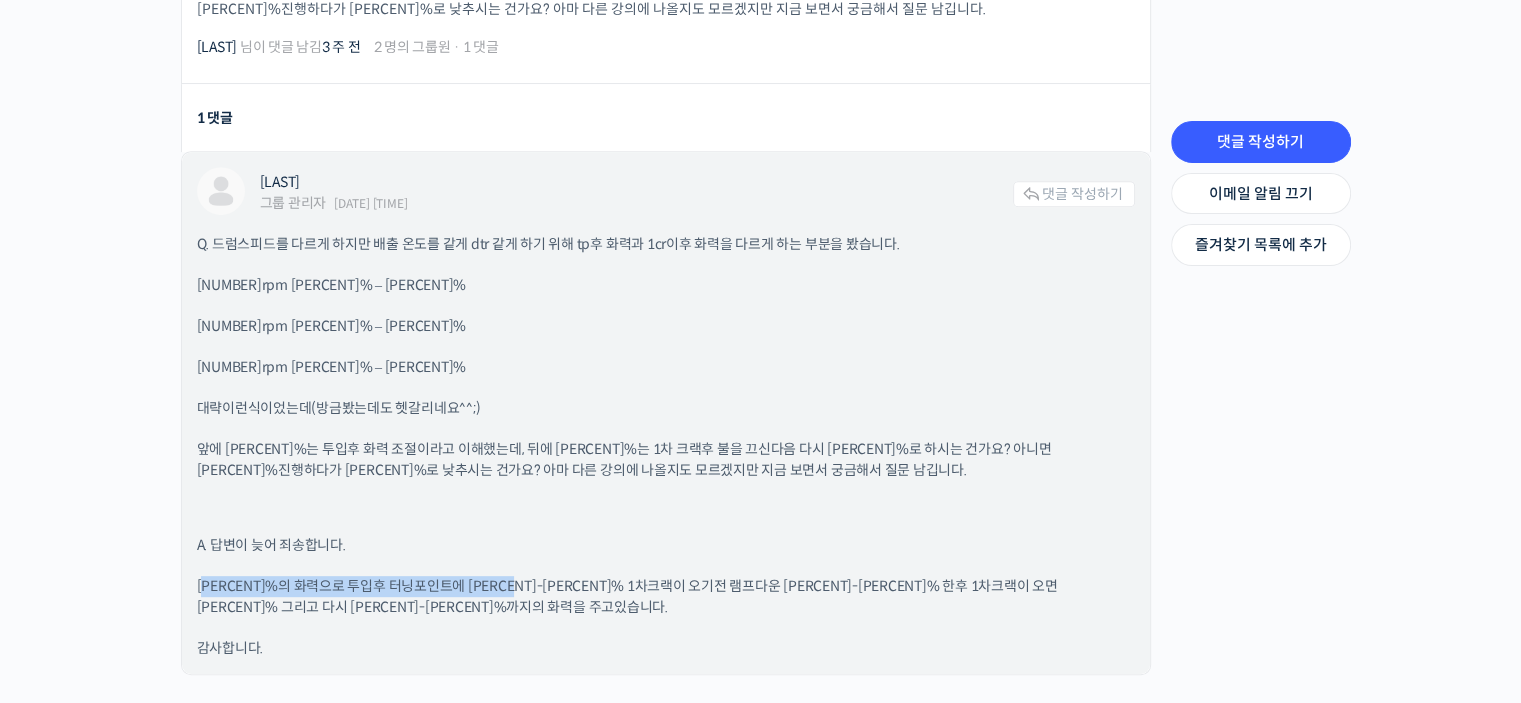 drag, startPoint x: 201, startPoint y: 583, endPoint x: 531, endPoint y: 575, distance: 330.09695 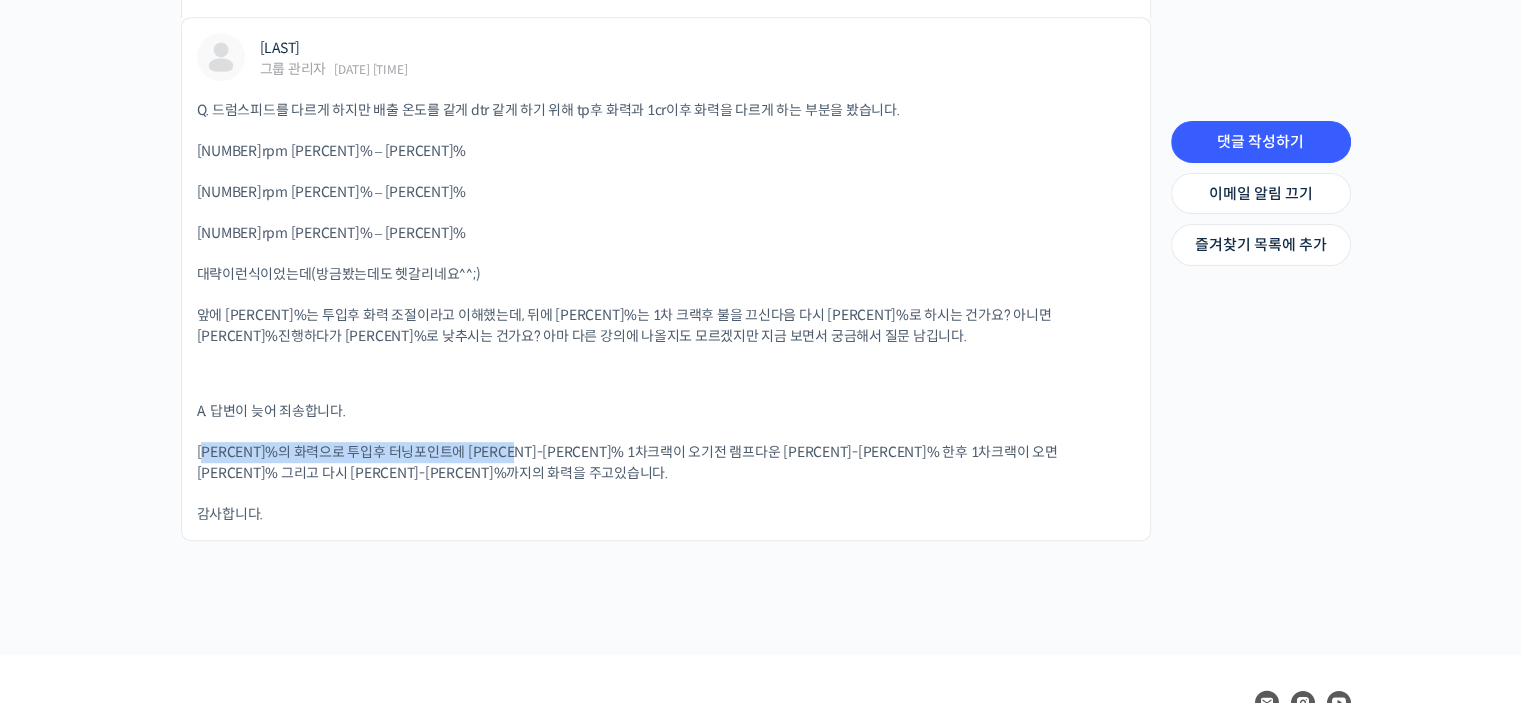 scroll, scrollTop: 900, scrollLeft: 0, axis: vertical 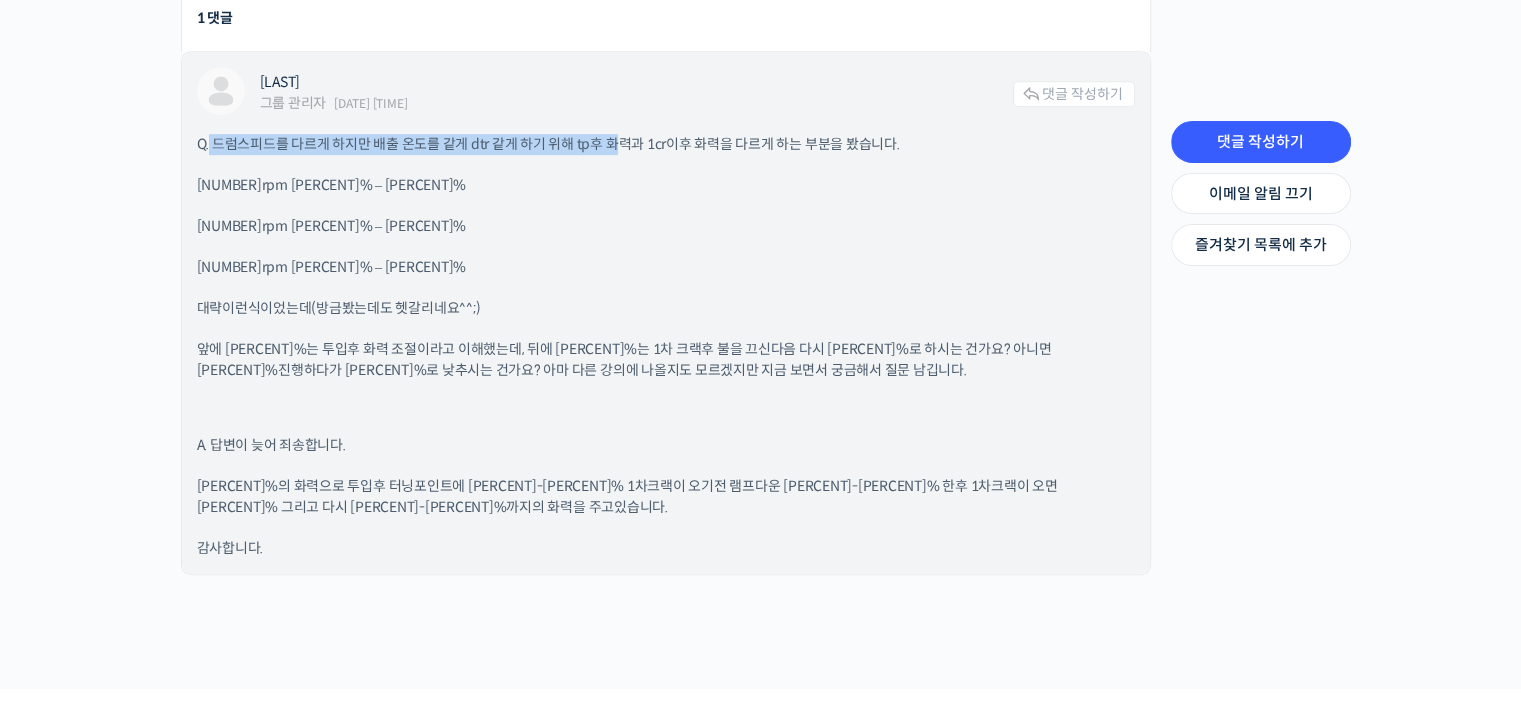 drag, startPoint x: 210, startPoint y: 138, endPoint x: 612, endPoint y: 150, distance: 402.17908 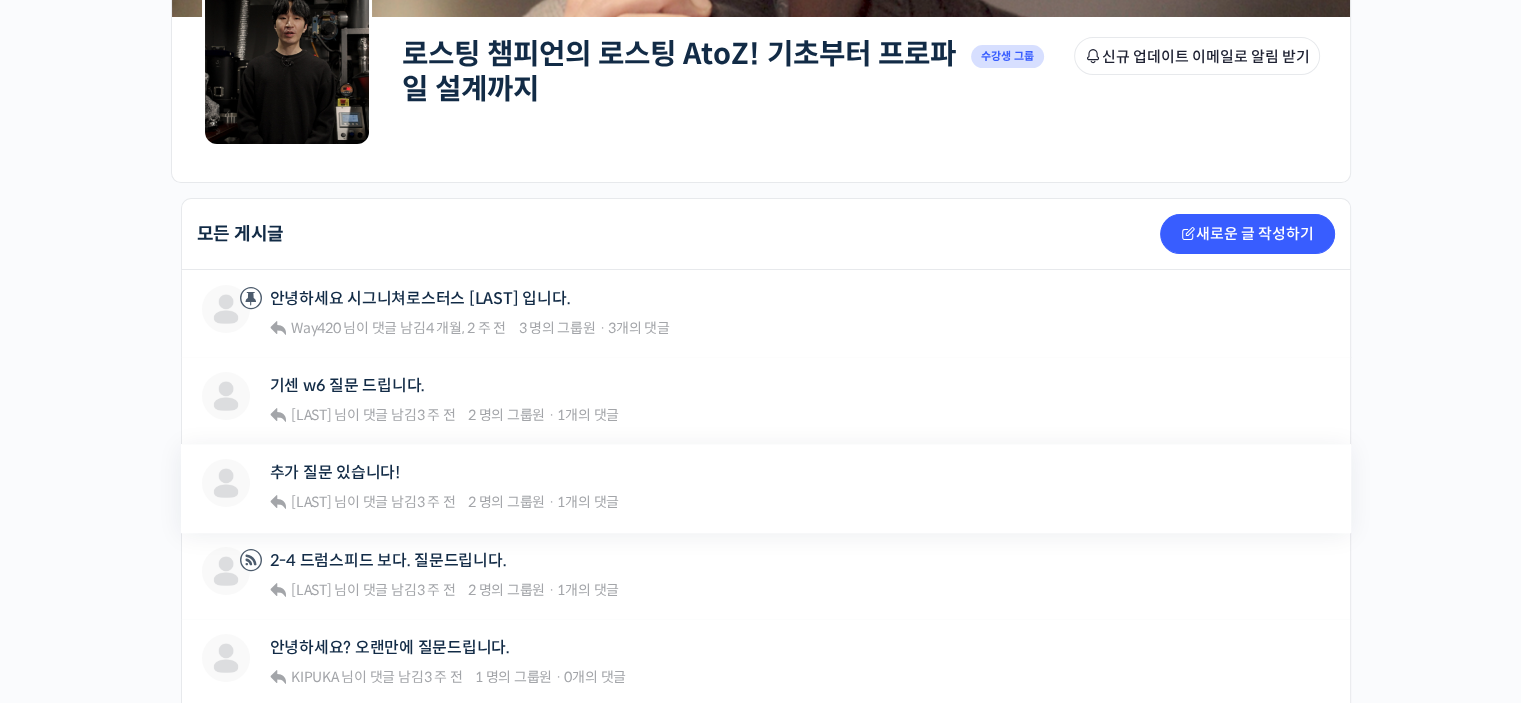 scroll, scrollTop: 0, scrollLeft: 0, axis: both 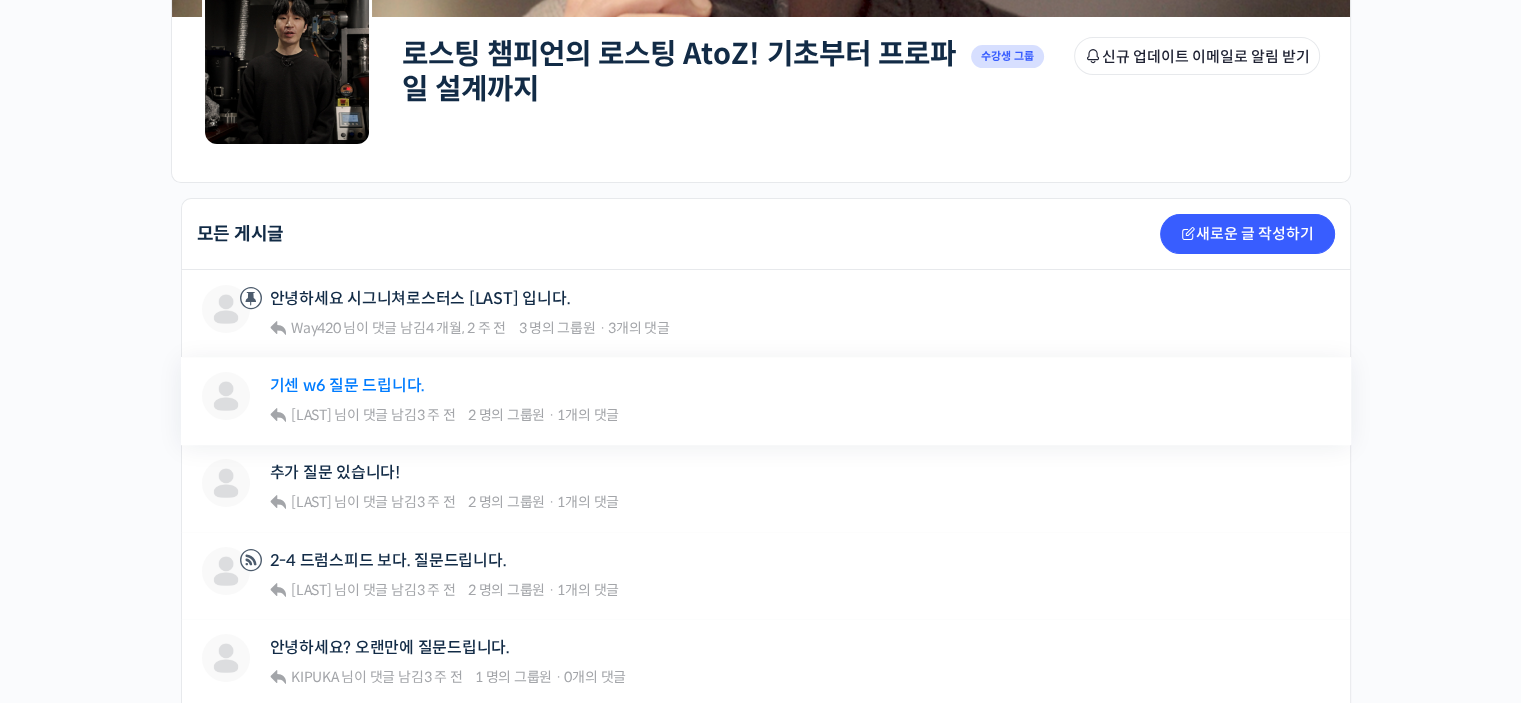 click on "기센 w6 질문 드립니다." at bounding box center [348, 385] 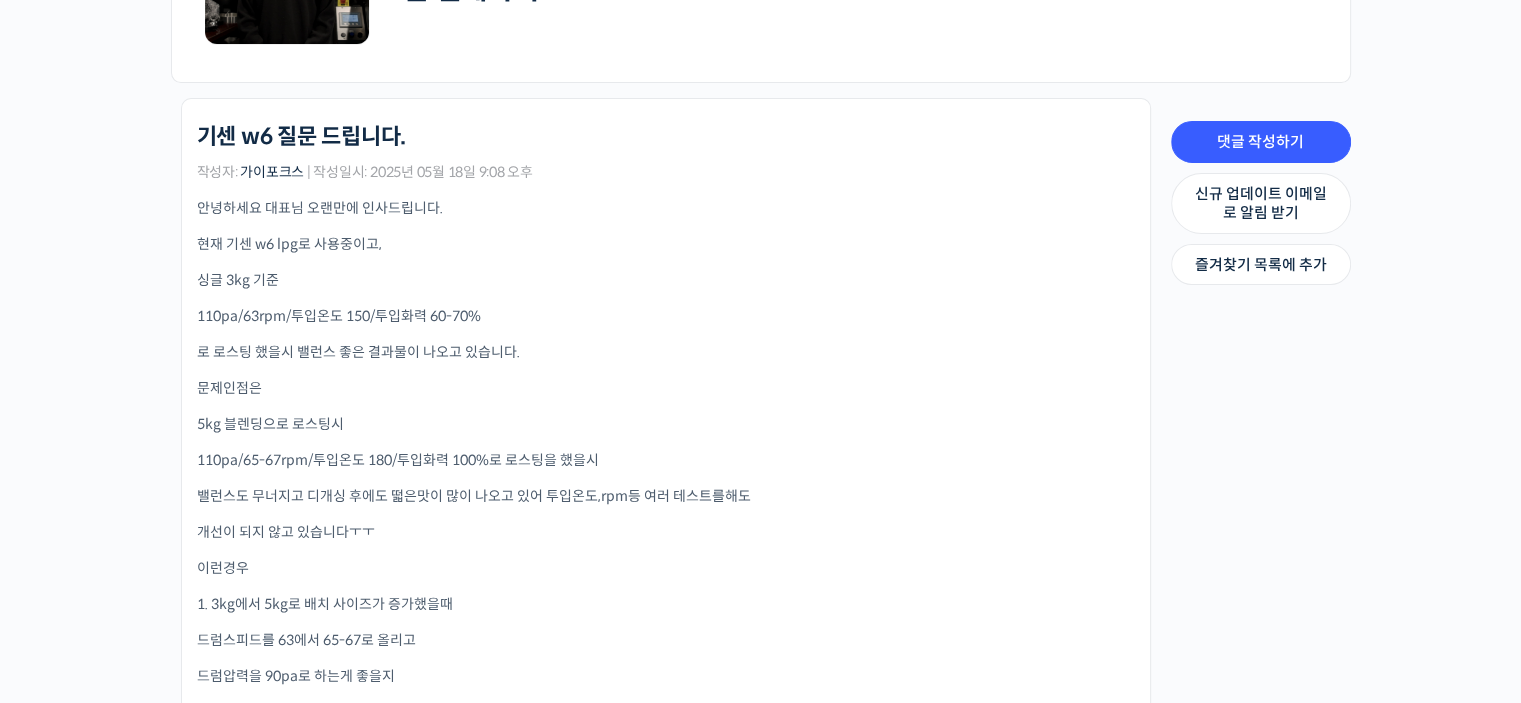 scroll, scrollTop: 0, scrollLeft: 0, axis: both 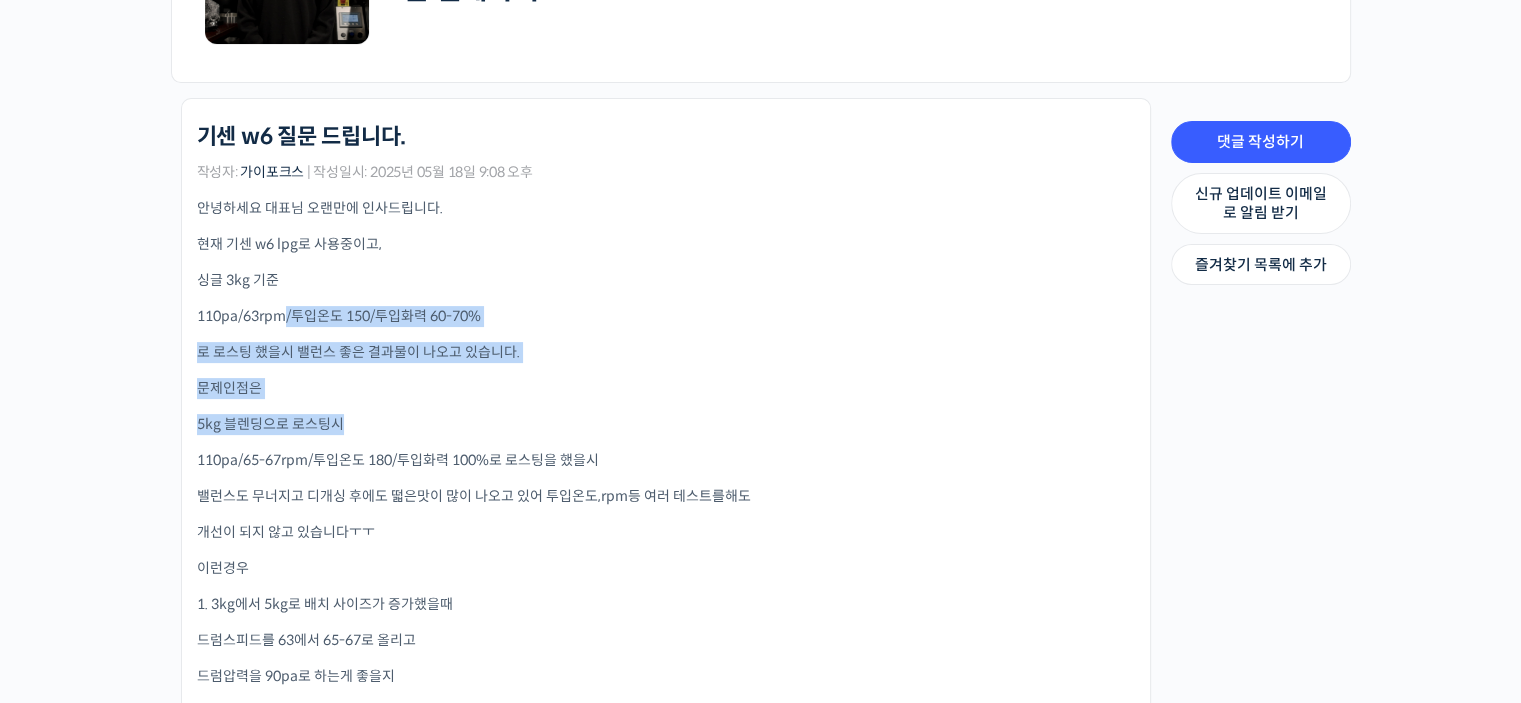 drag, startPoint x: 289, startPoint y: 312, endPoint x: 446, endPoint y: 415, distance: 187.77113 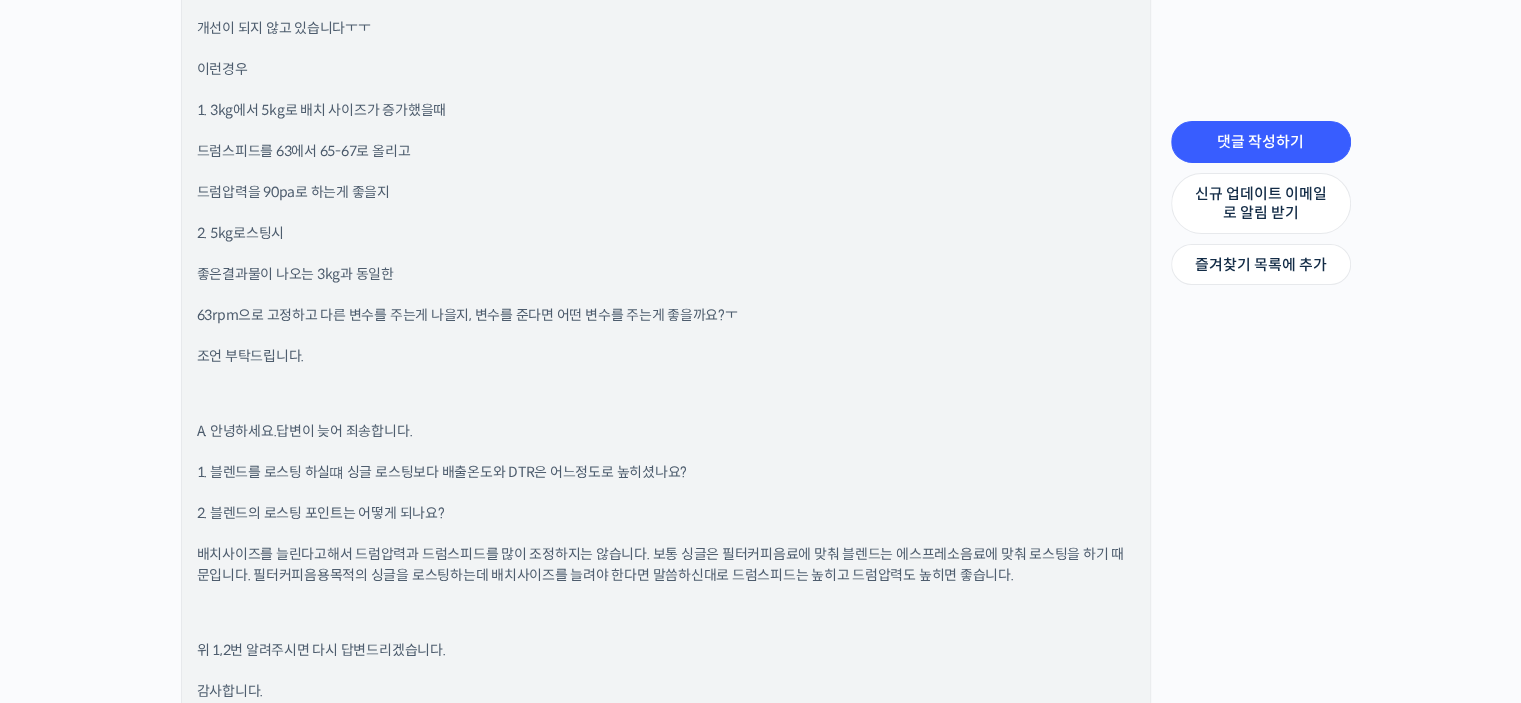 scroll, scrollTop: 1800, scrollLeft: 0, axis: vertical 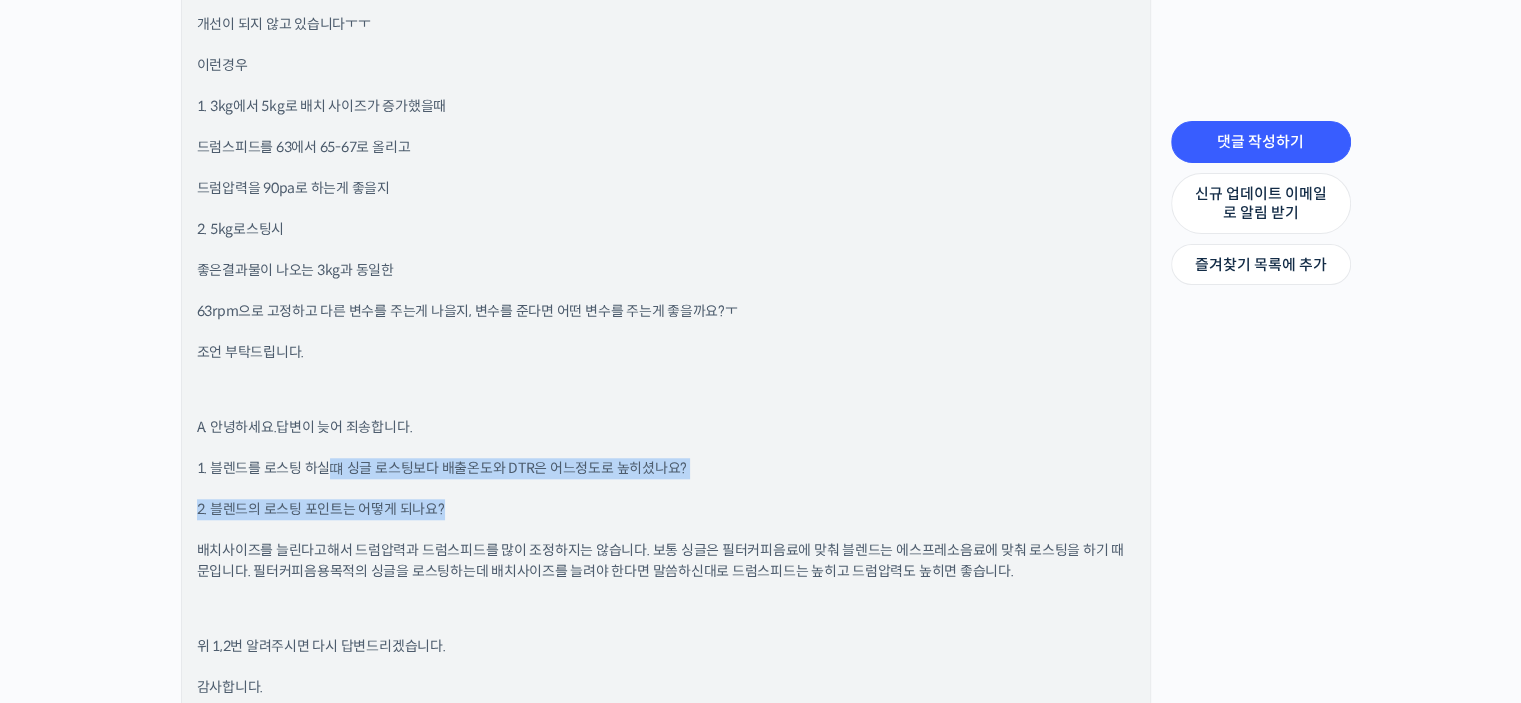 drag, startPoint x: 327, startPoint y: 469, endPoint x: 448, endPoint y: 515, distance: 129.44884 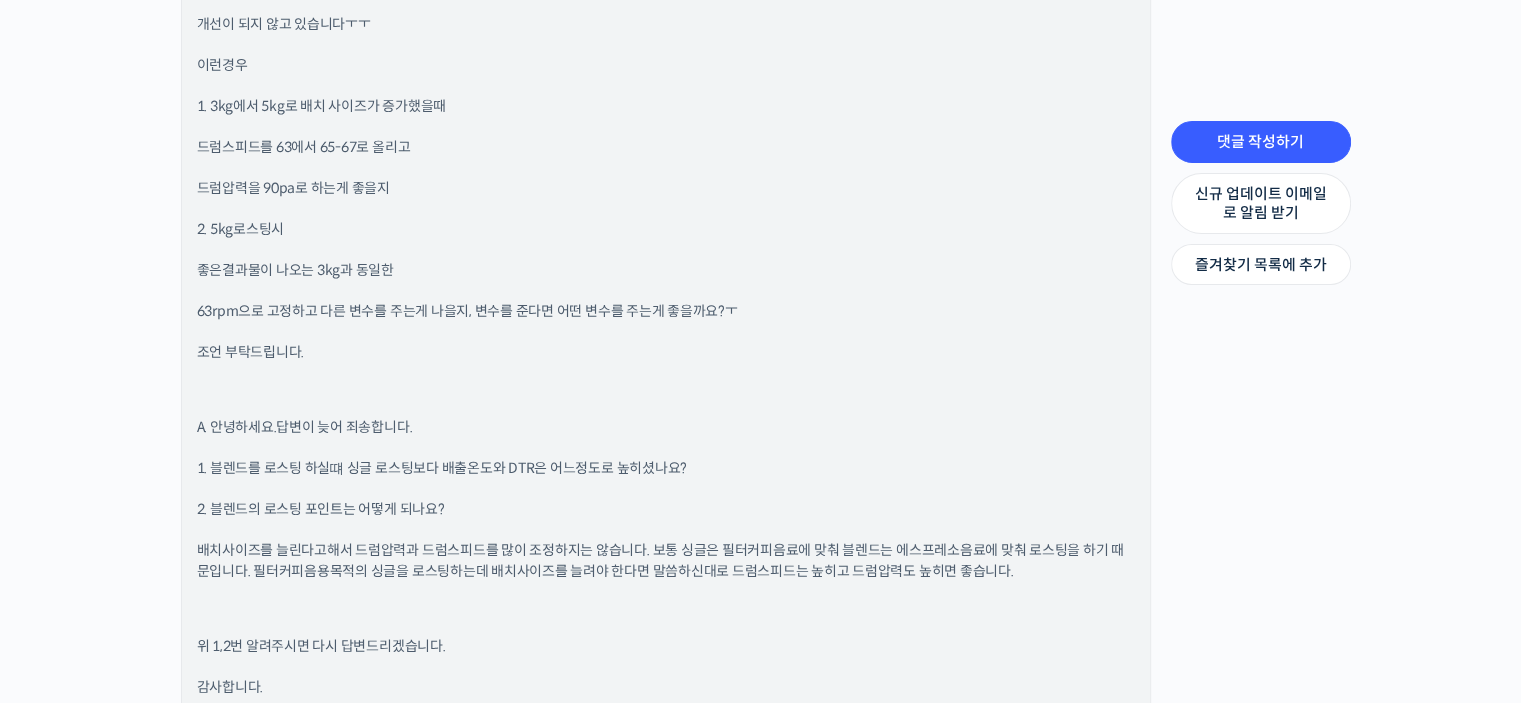 click at bounding box center [666, 609] 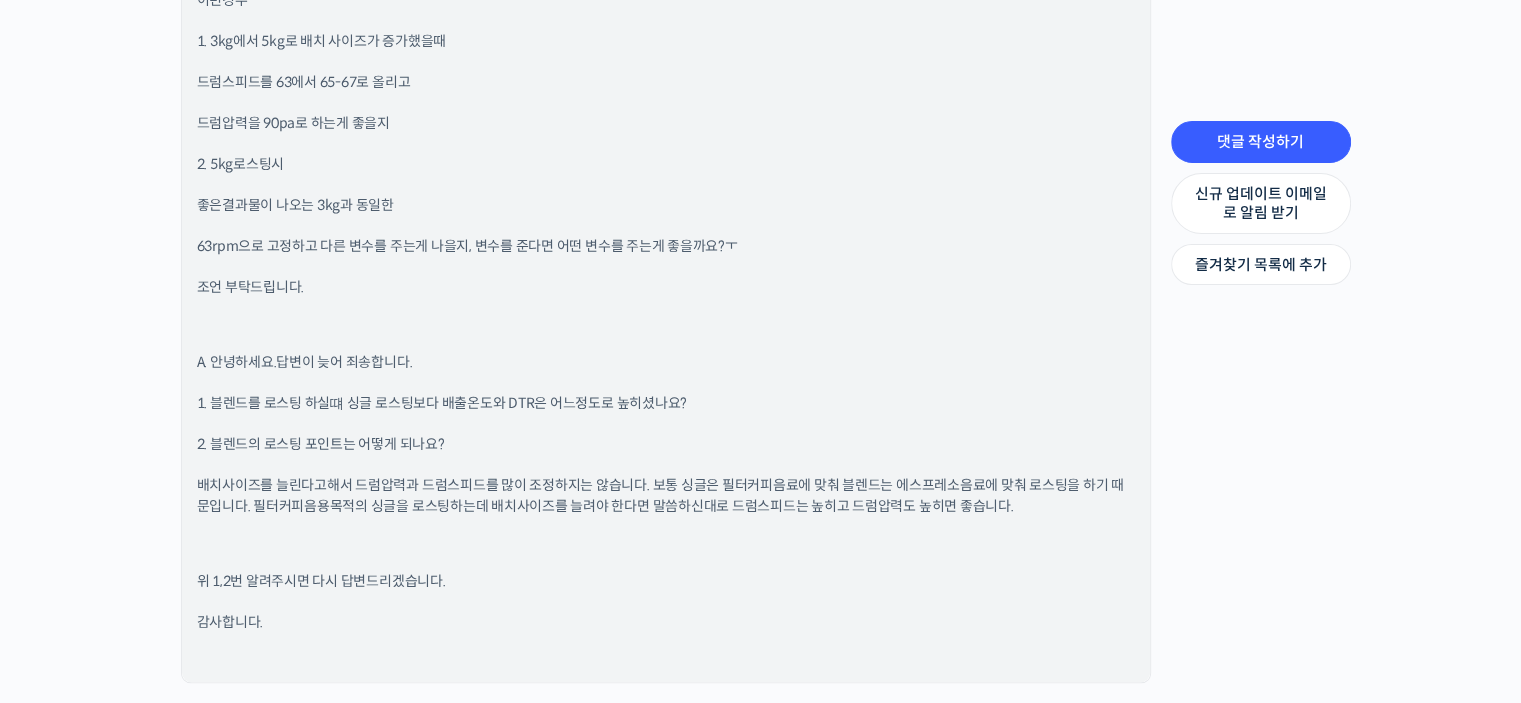 scroll, scrollTop: 1900, scrollLeft: 0, axis: vertical 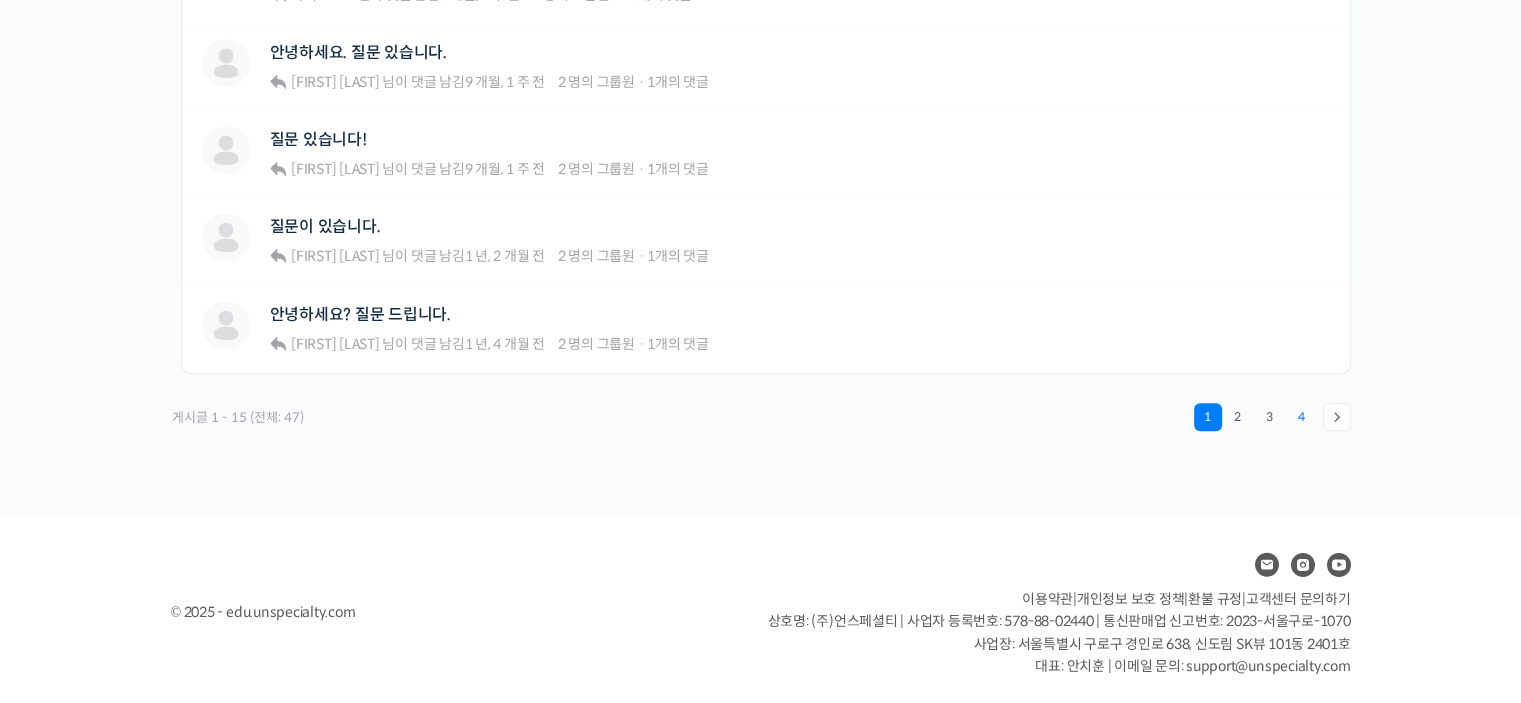 click on "4" at bounding box center (1302, 417) 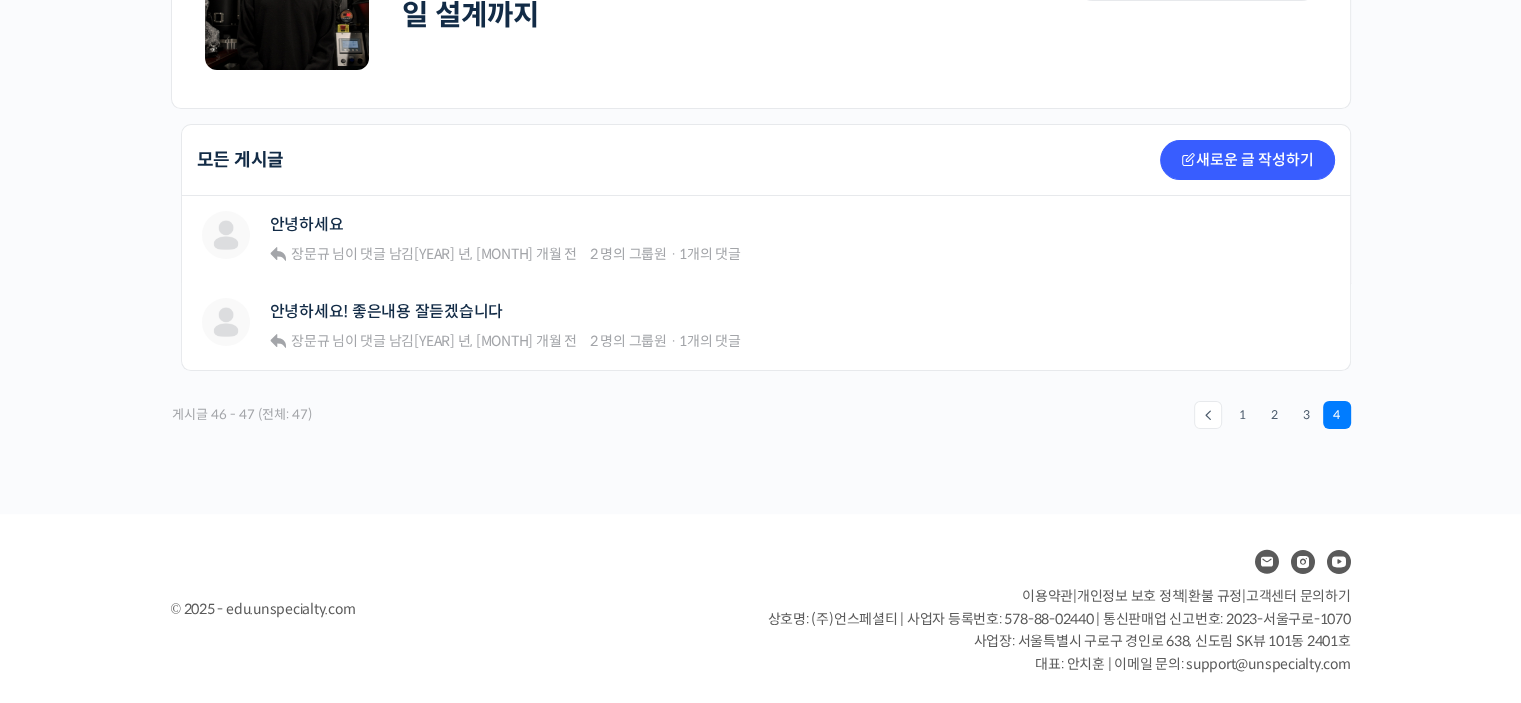 scroll, scrollTop: 0, scrollLeft: 0, axis: both 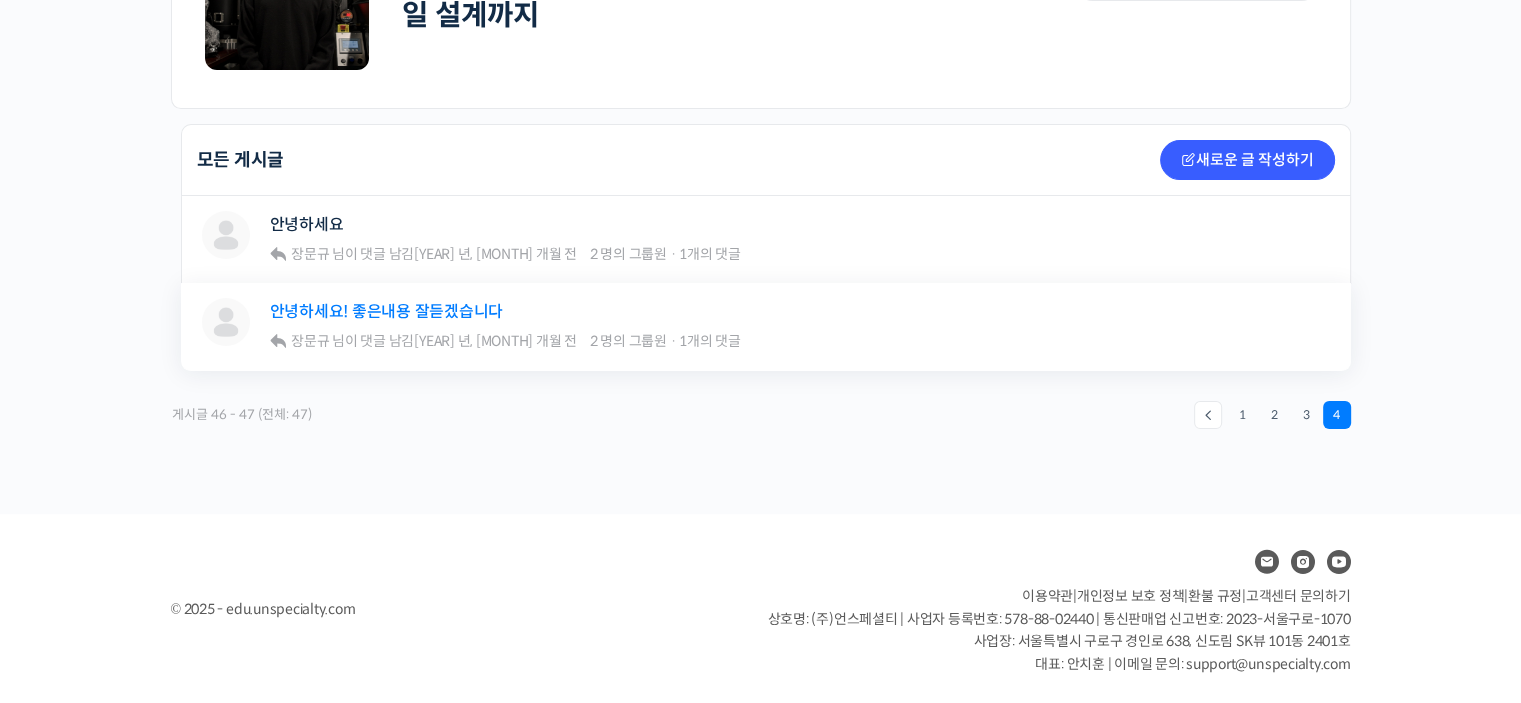 click on "안녕하세요! 좋은내용 잘듣겠습니다" at bounding box center (387, 311) 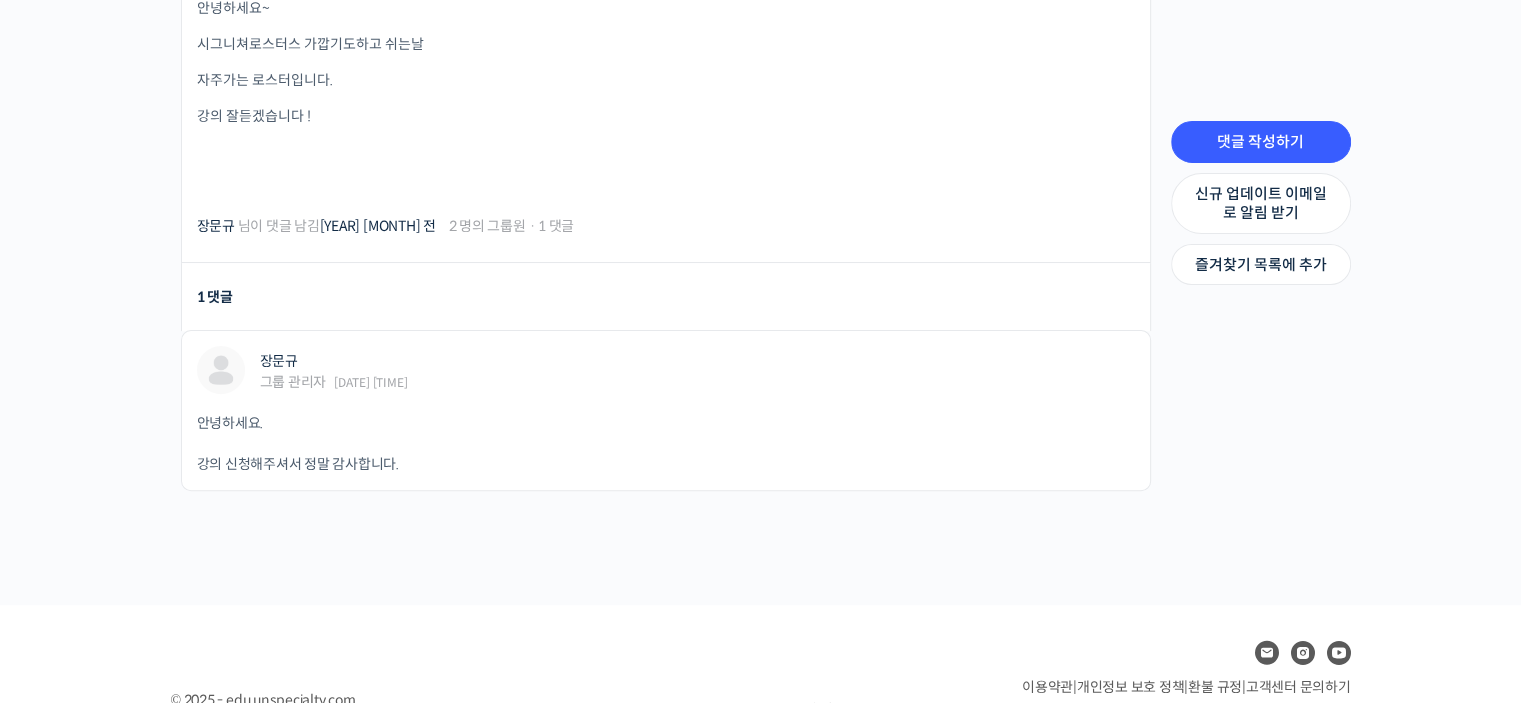 scroll, scrollTop: 0, scrollLeft: 0, axis: both 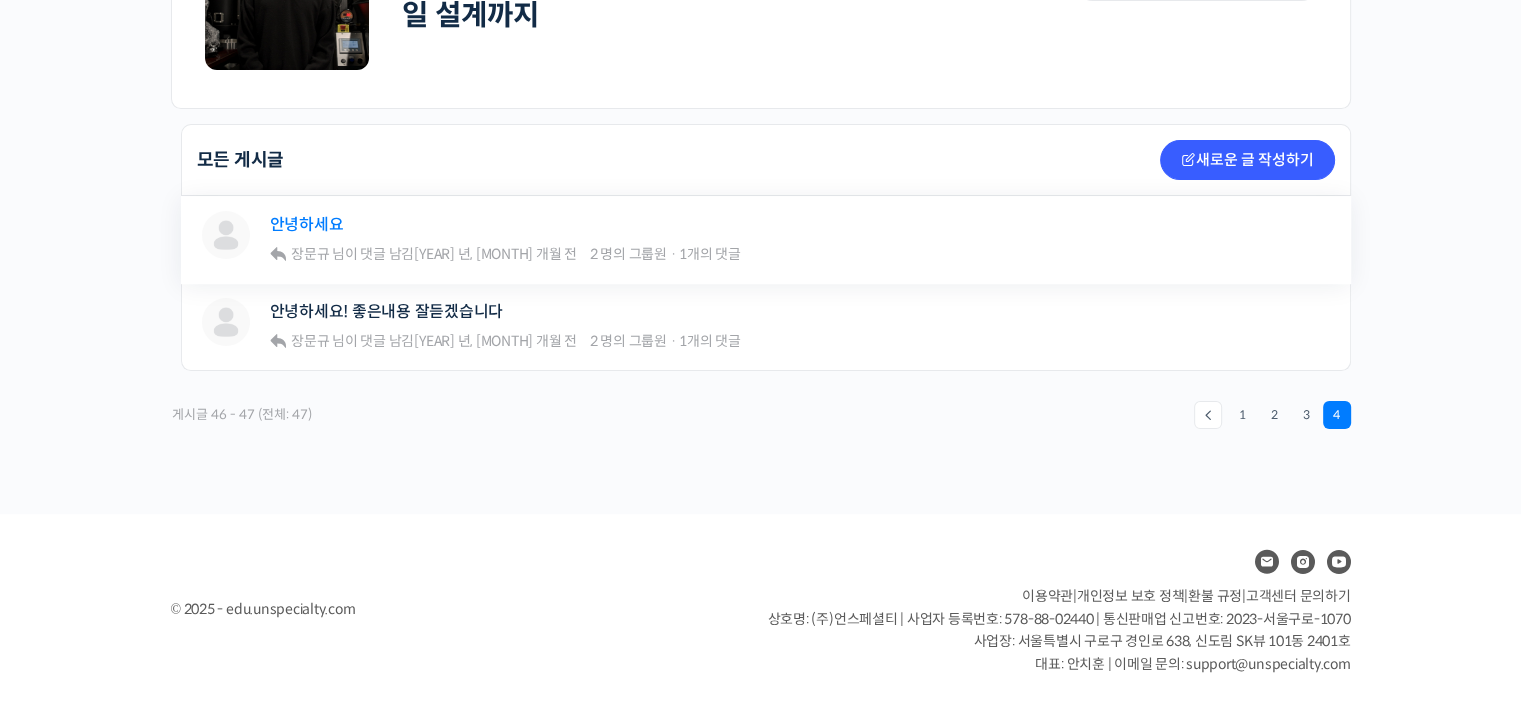 click on "안녕하세요" at bounding box center [307, 224] 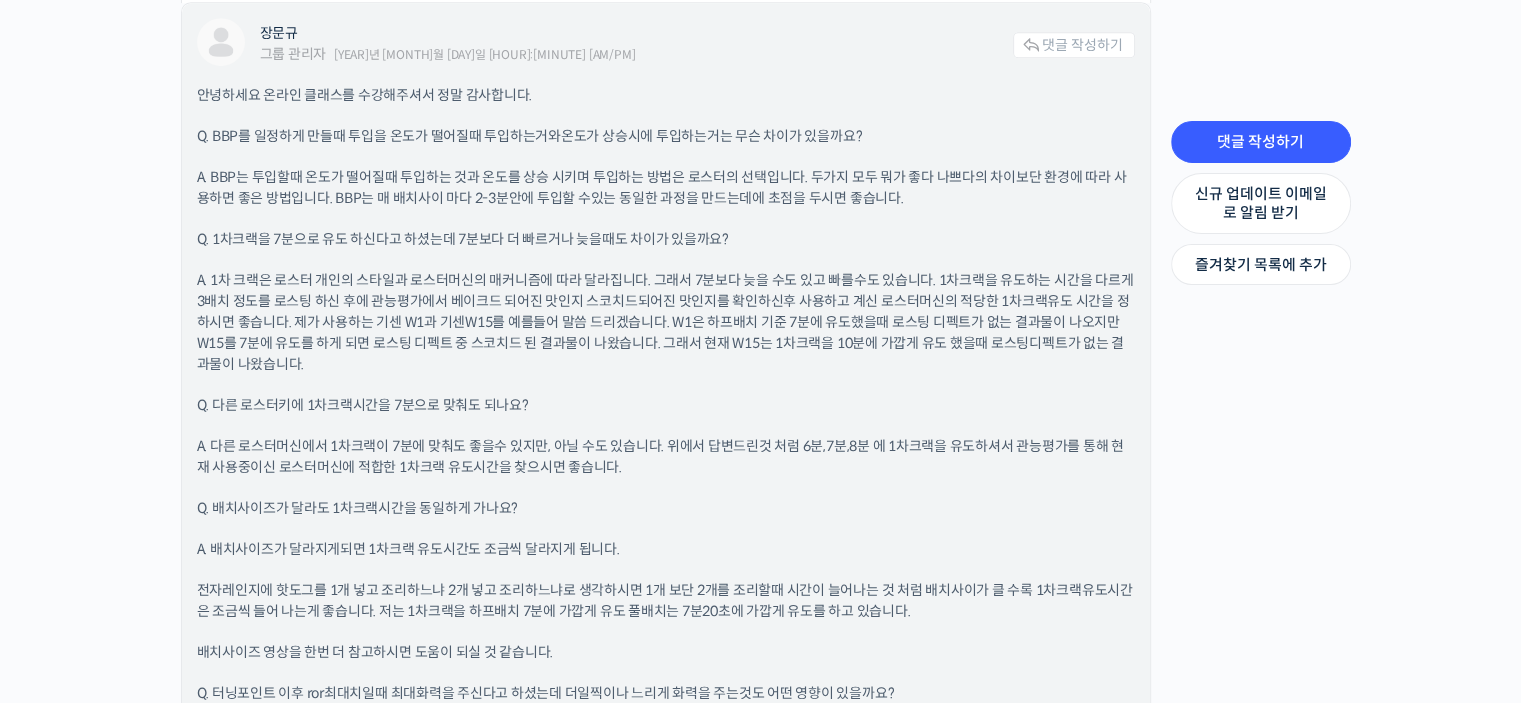 scroll, scrollTop: 1000, scrollLeft: 0, axis: vertical 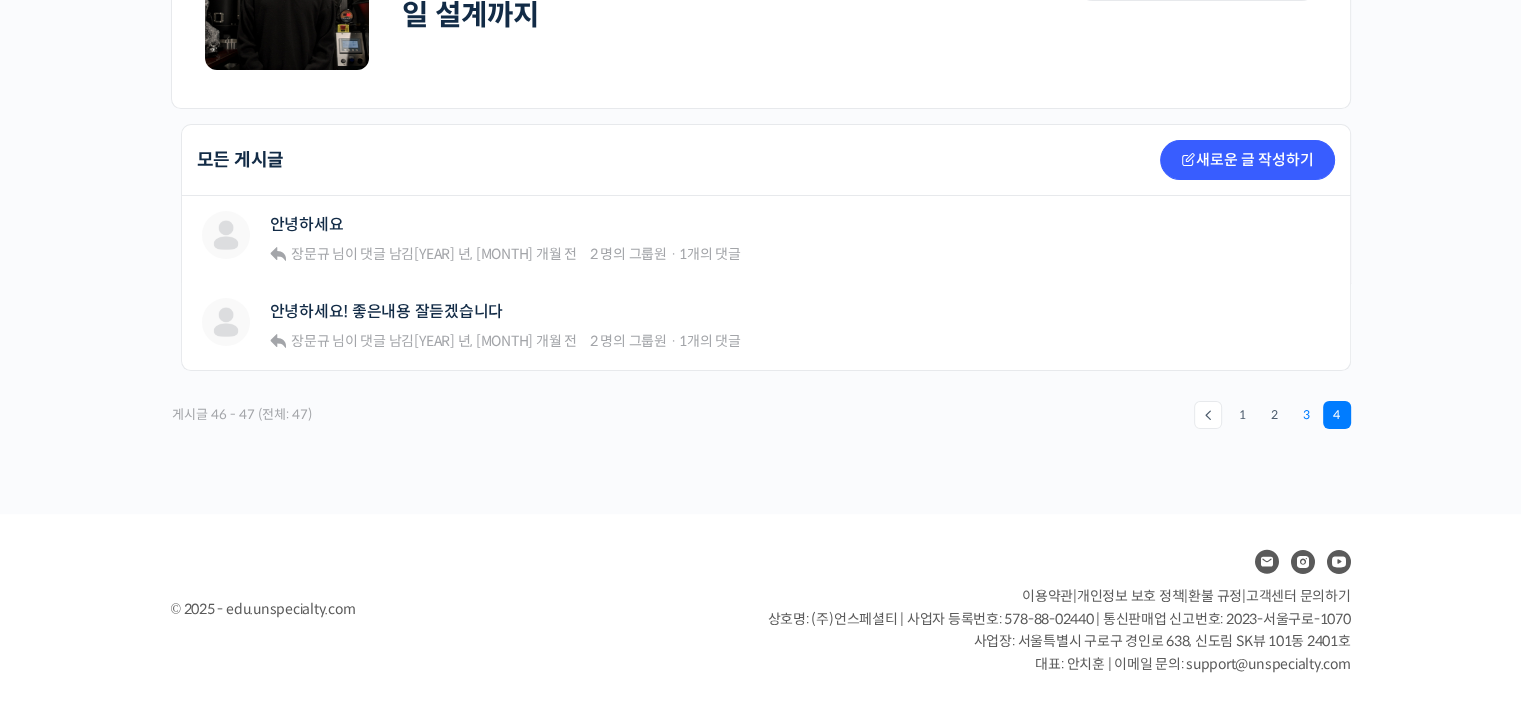 click on "3" at bounding box center [1307, 415] 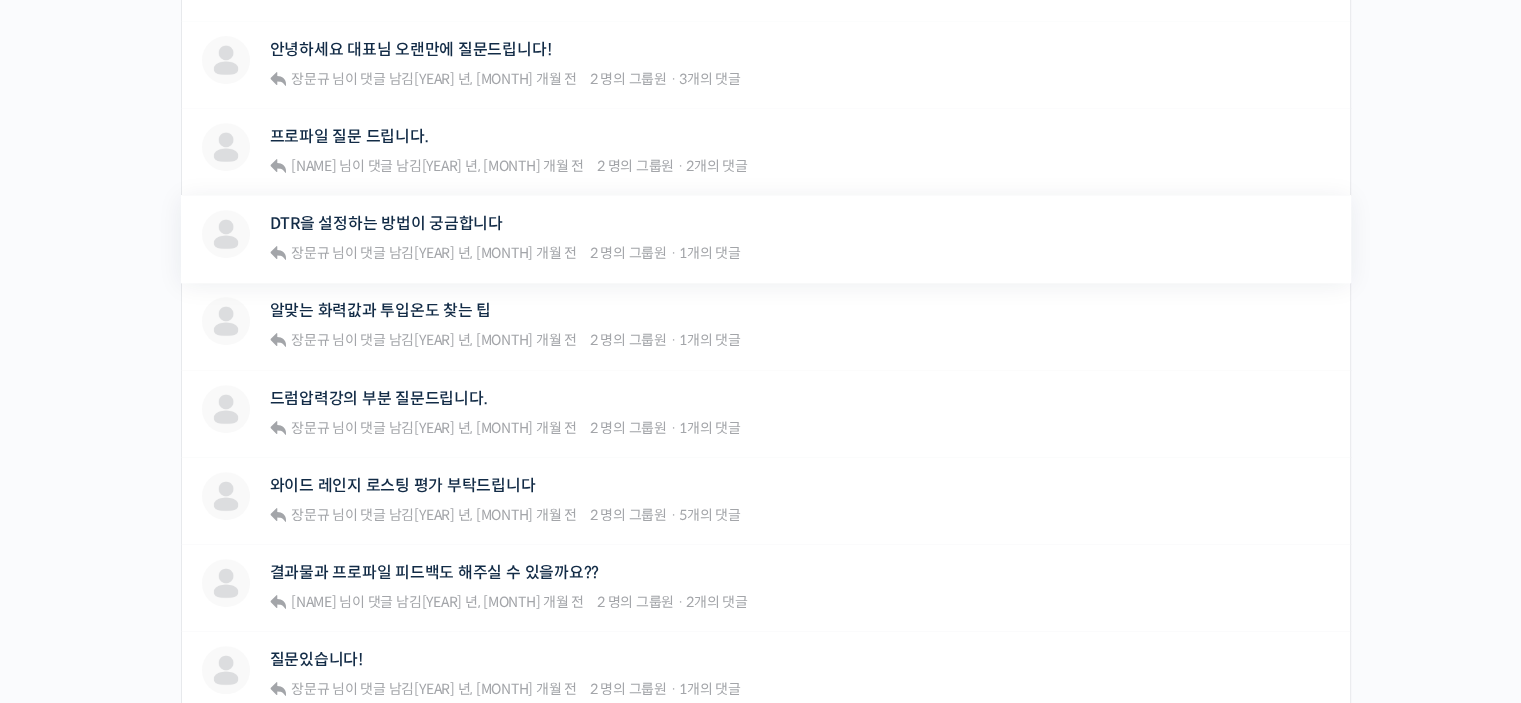 scroll, scrollTop: 900, scrollLeft: 0, axis: vertical 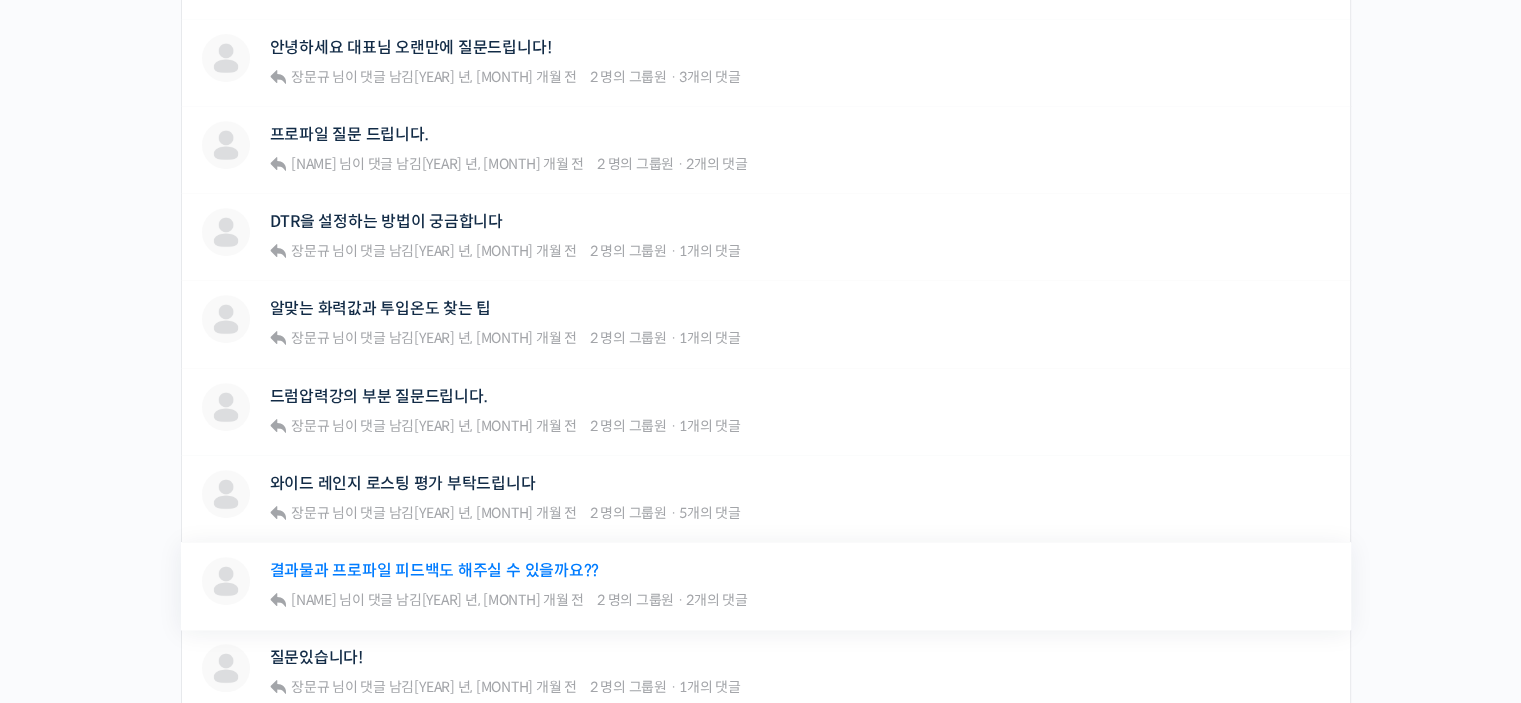 click on "결과물과 프로파일 피드백도 해주실 수 있을까요??" at bounding box center (435, 570) 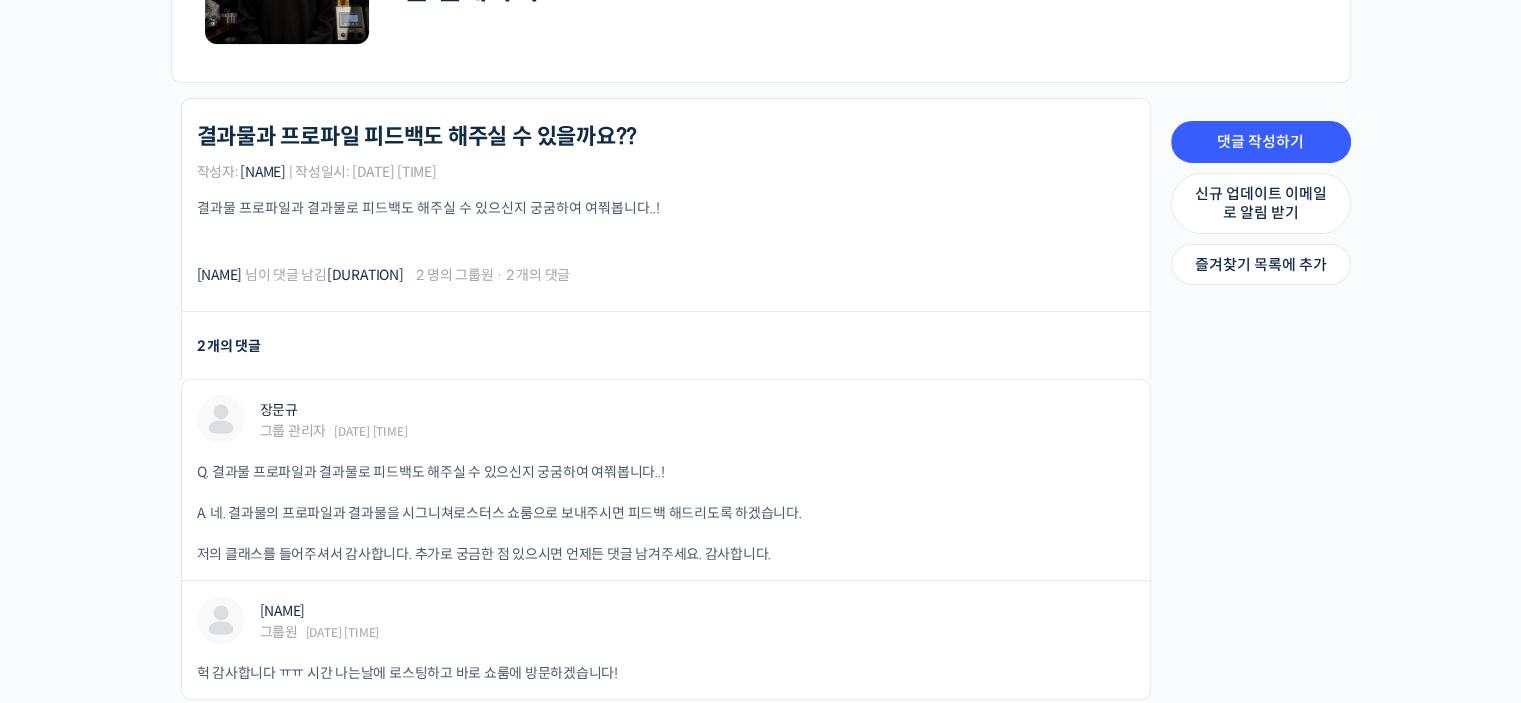scroll, scrollTop: 0, scrollLeft: 0, axis: both 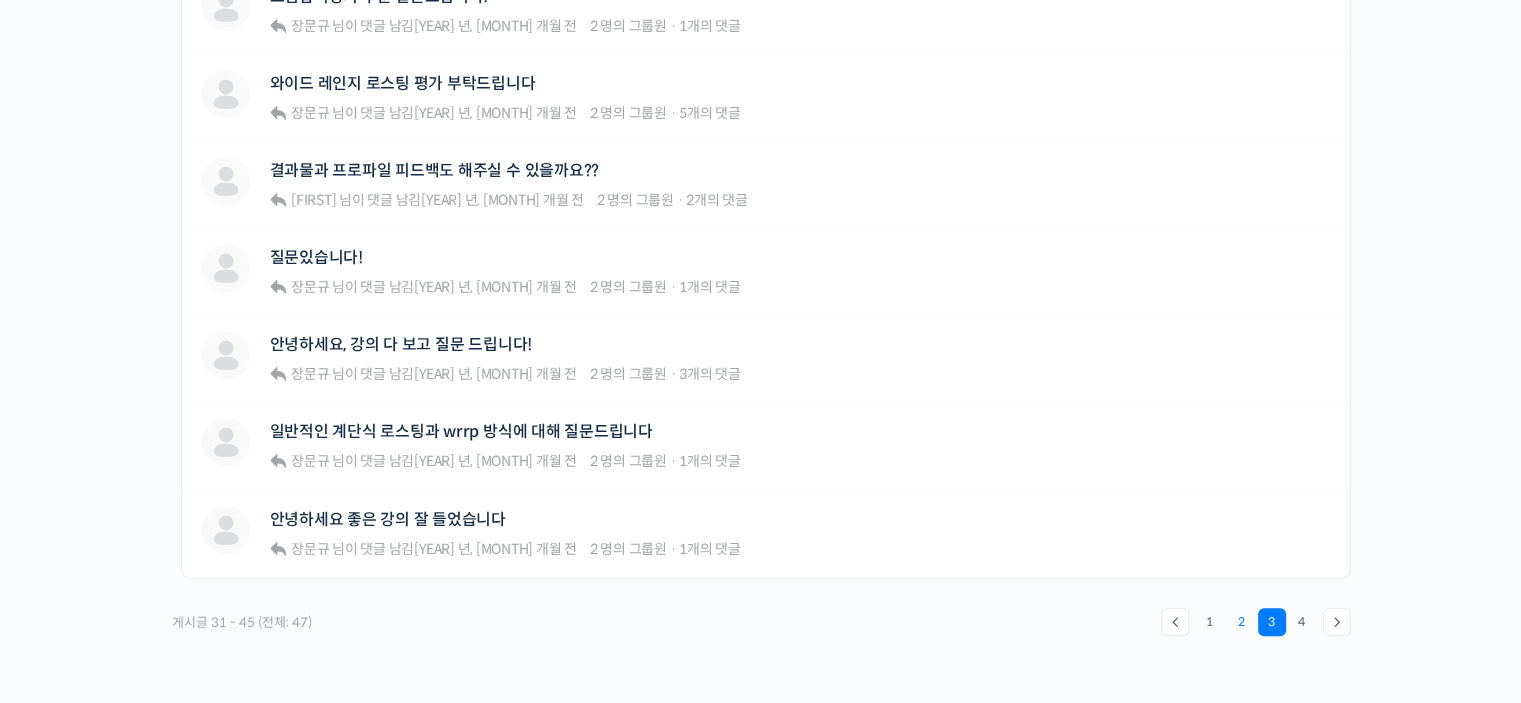 click on "2" at bounding box center [1242, 622] 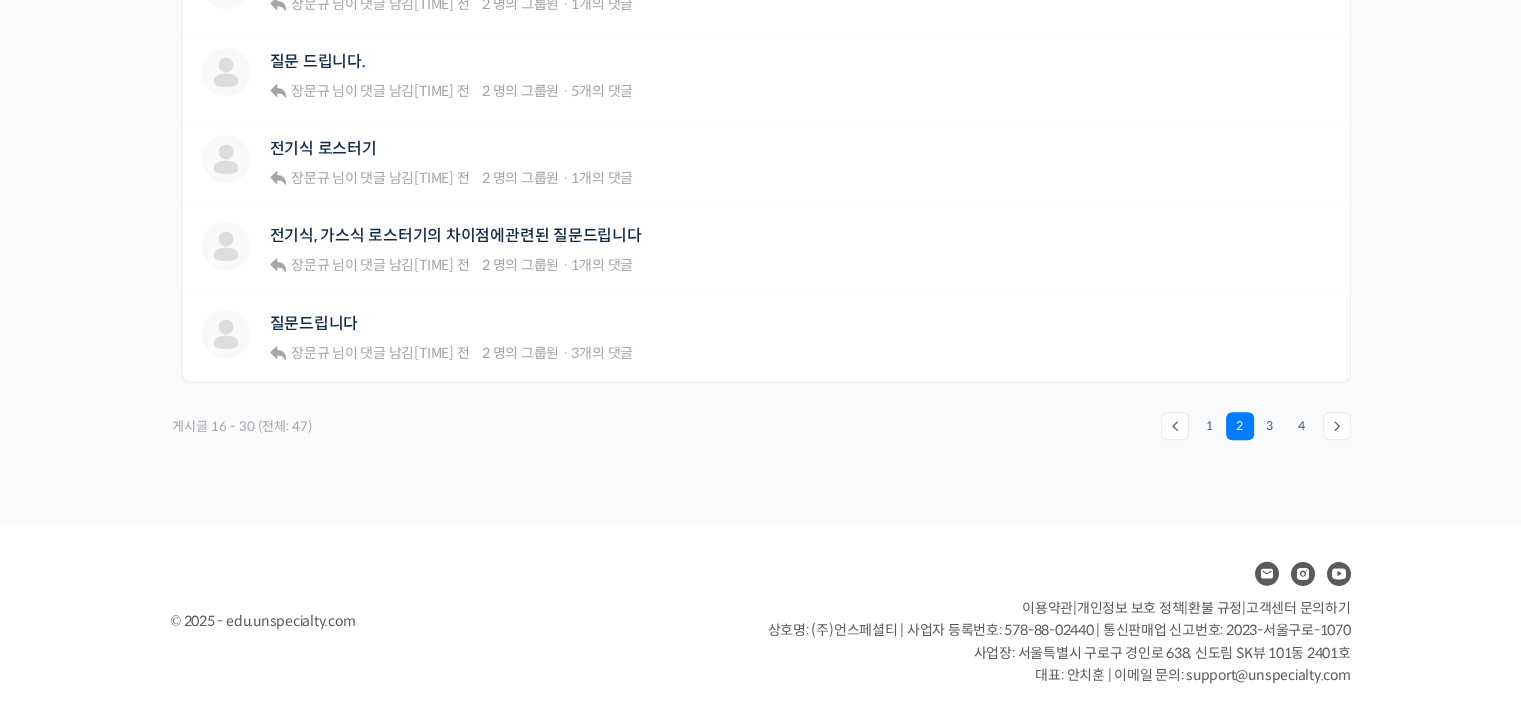 scroll, scrollTop: 1500, scrollLeft: 0, axis: vertical 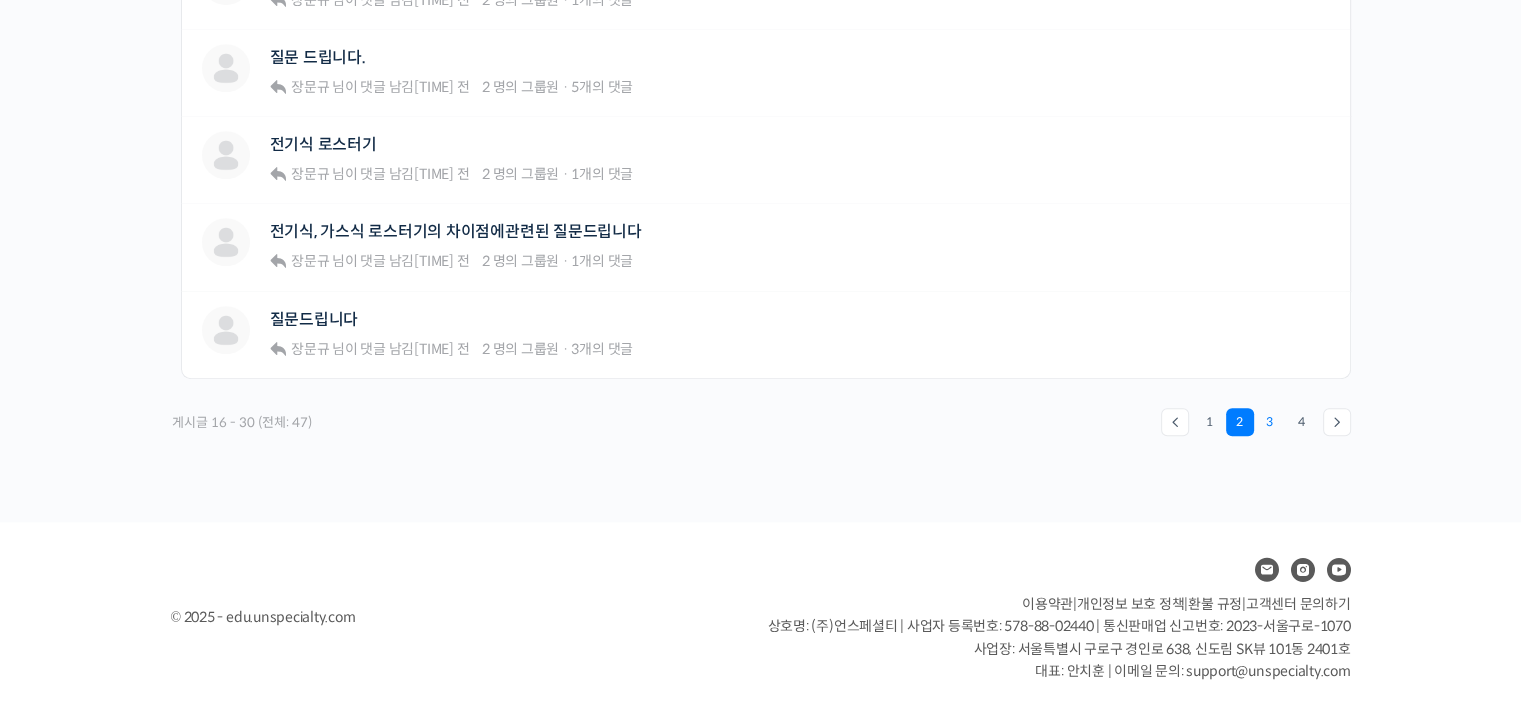 click on "3" at bounding box center (1270, 422) 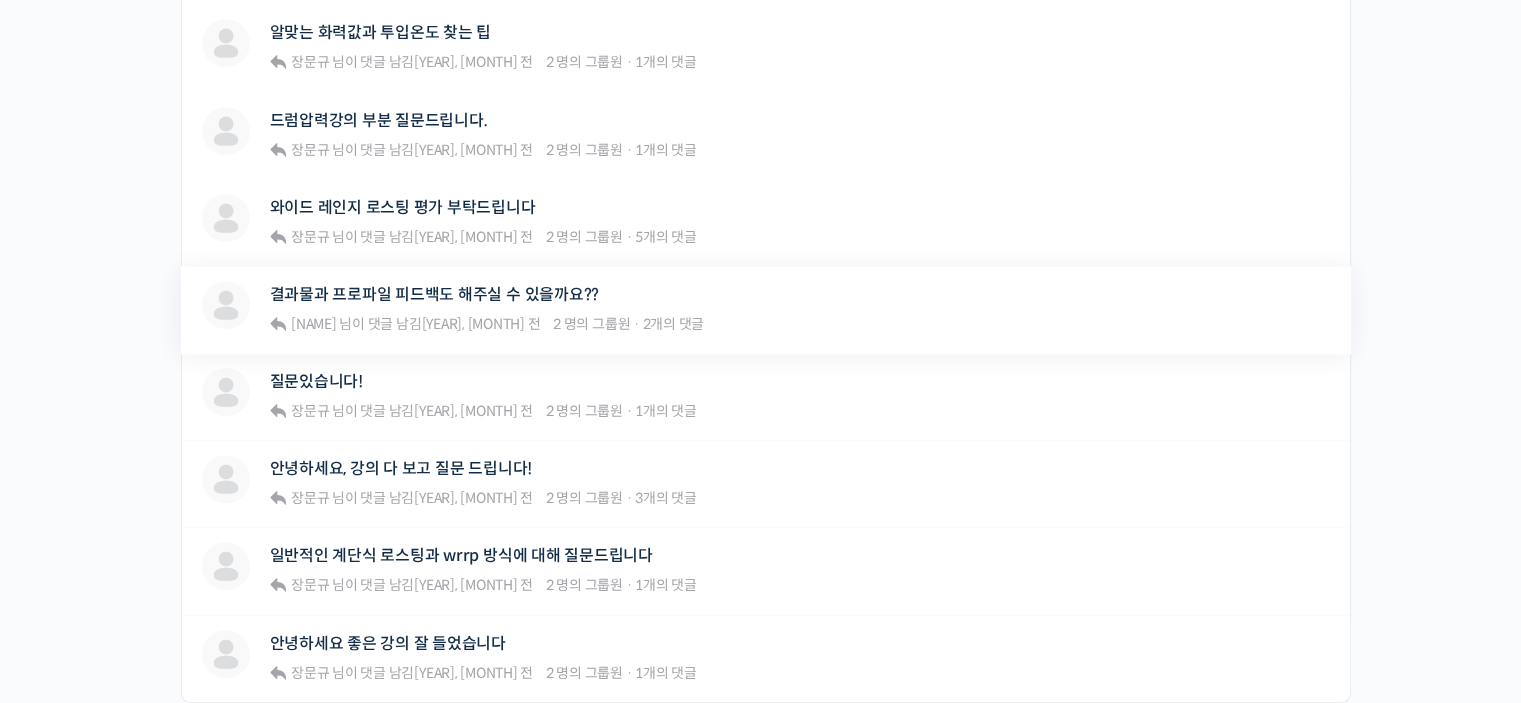 scroll, scrollTop: 1200, scrollLeft: 0, axis: vertical 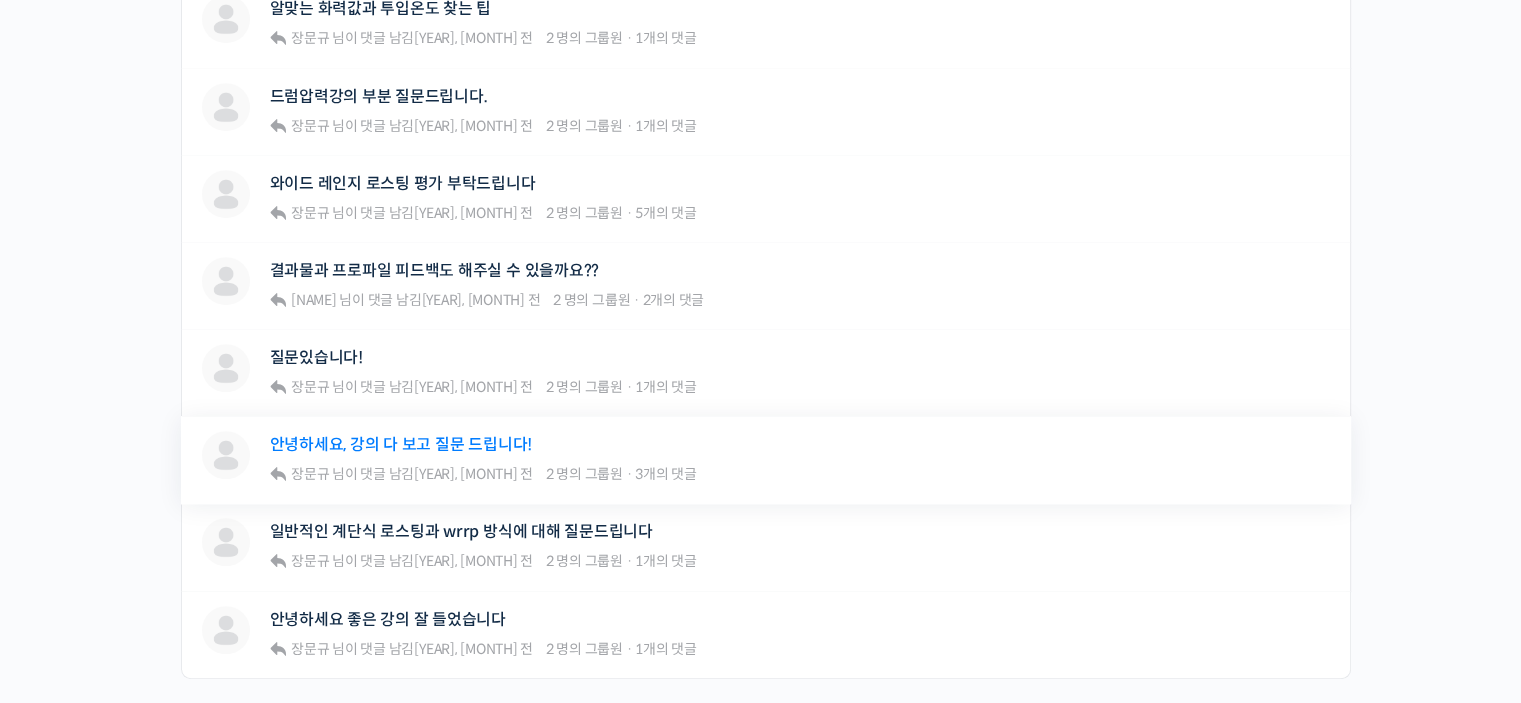 click on "안녕하세요, 강의 다 보고 질문 드립니다!" at bounding box center [401, 444] 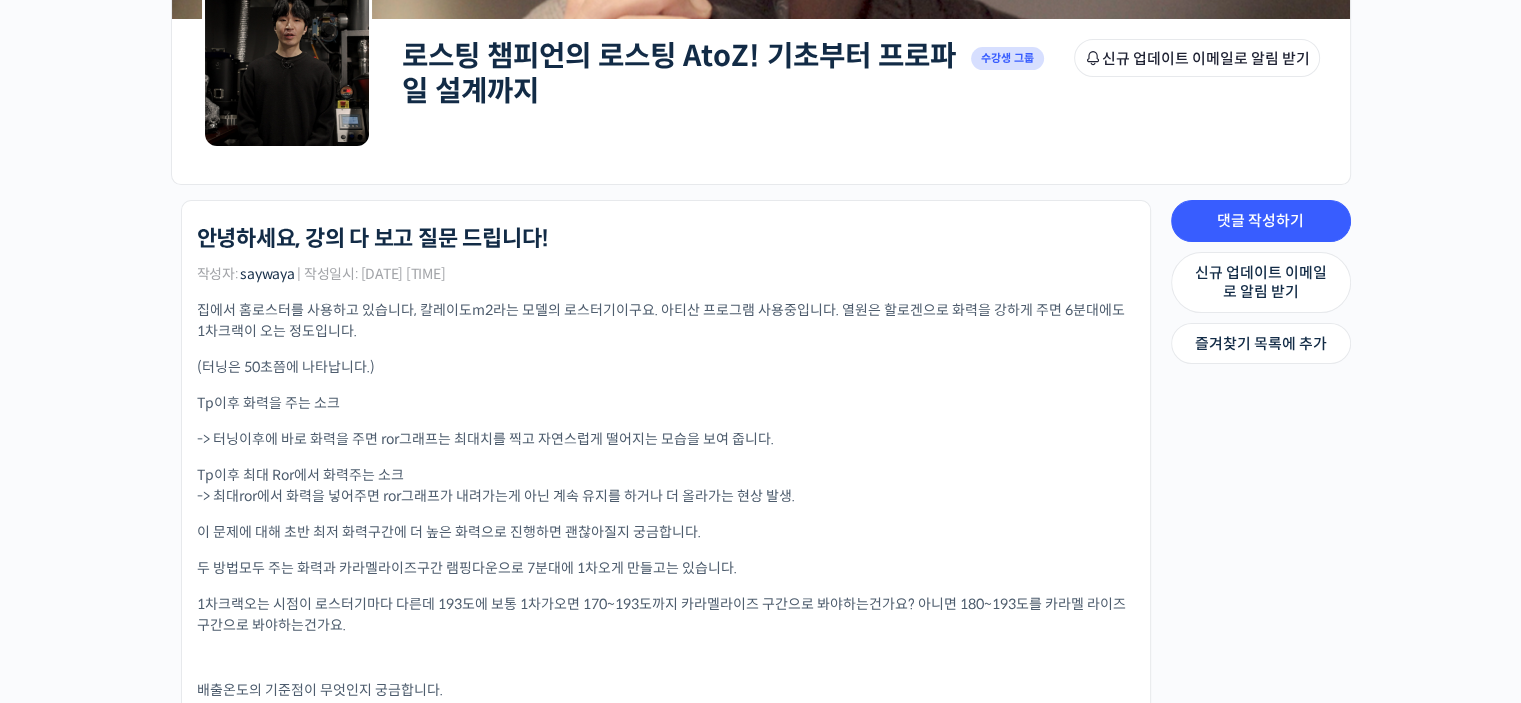 scroll, scrollTop: 300, scrollLeft: 0, axis: vertical 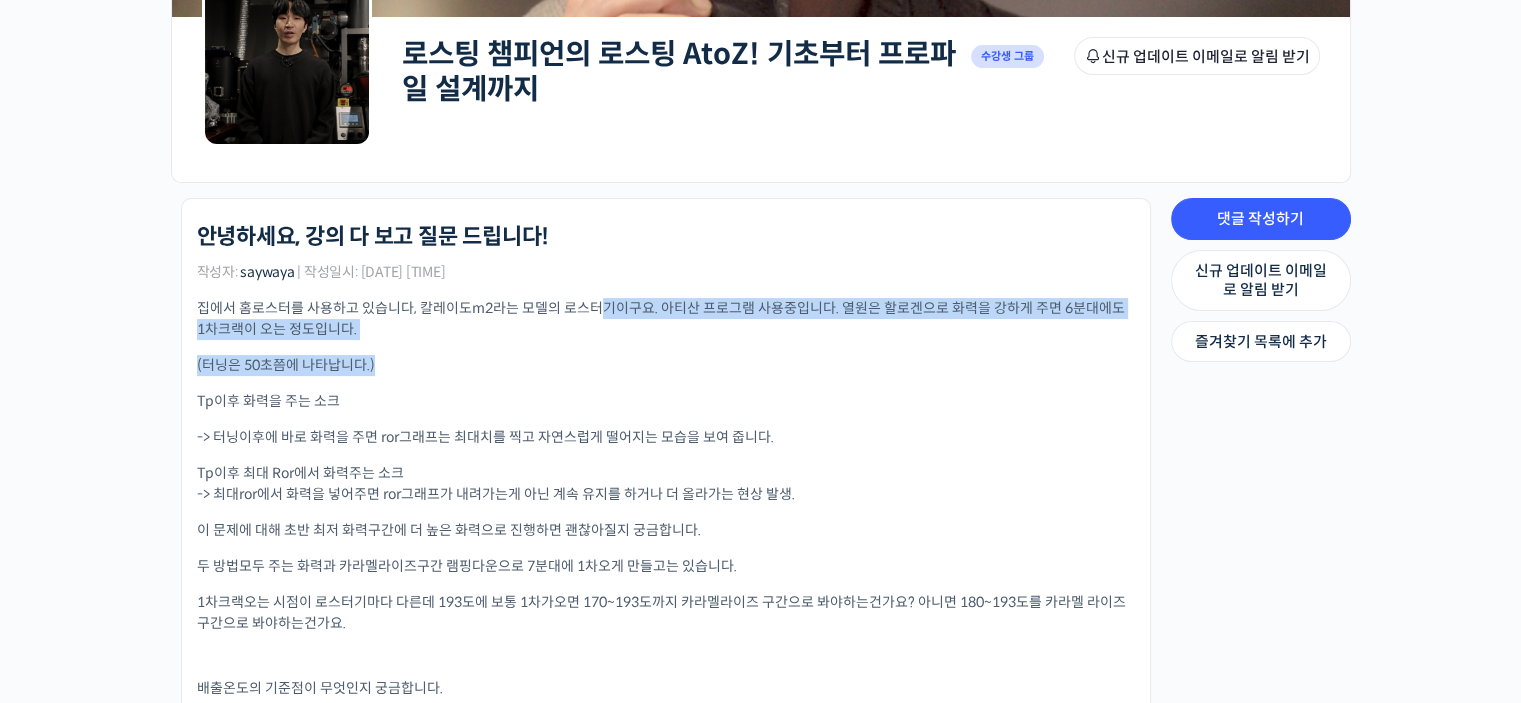 drag, startPoint x: 599, startPoint y: 311, endPoint x: 786, endPoint y: 363, distance: 194.09534 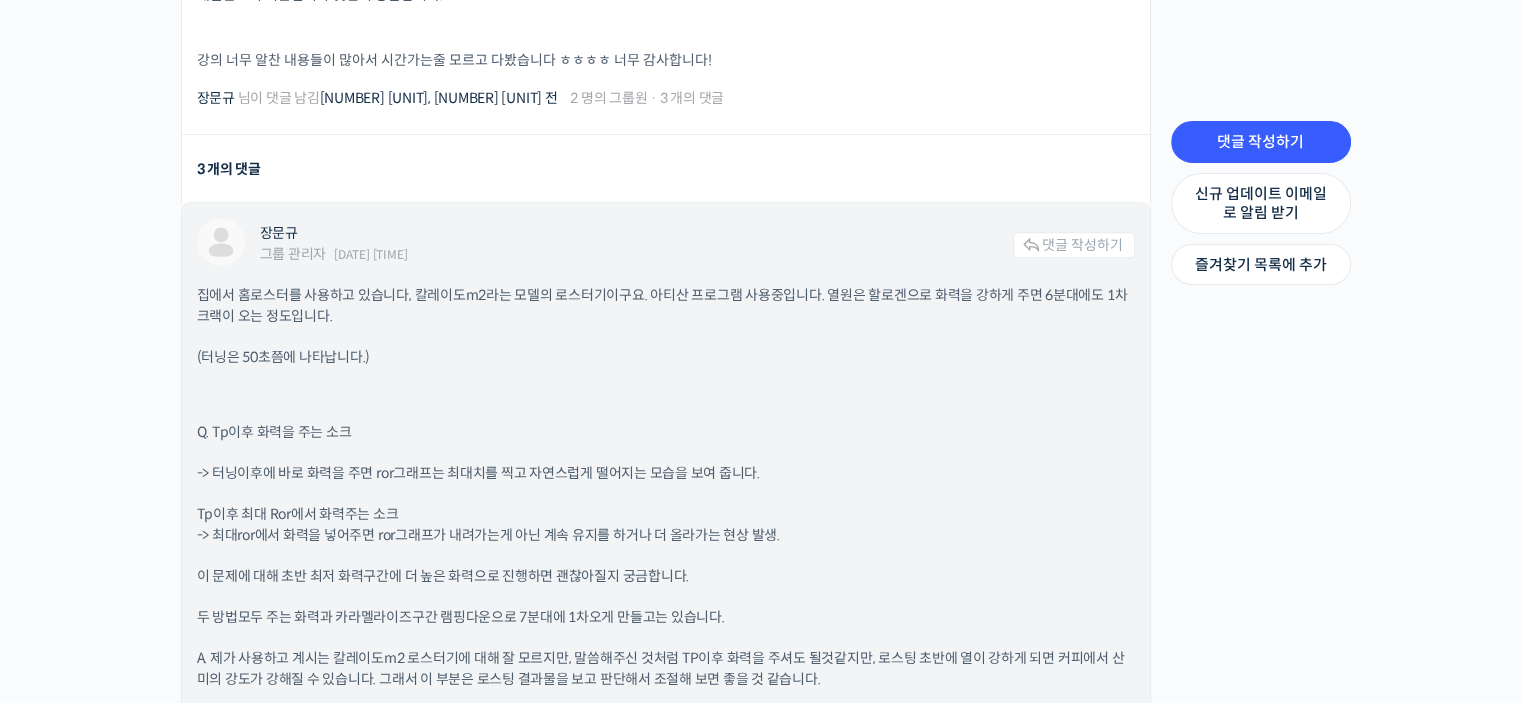 scroll, scrollTop: 1000, scrollLeft: 0, axis: vertical 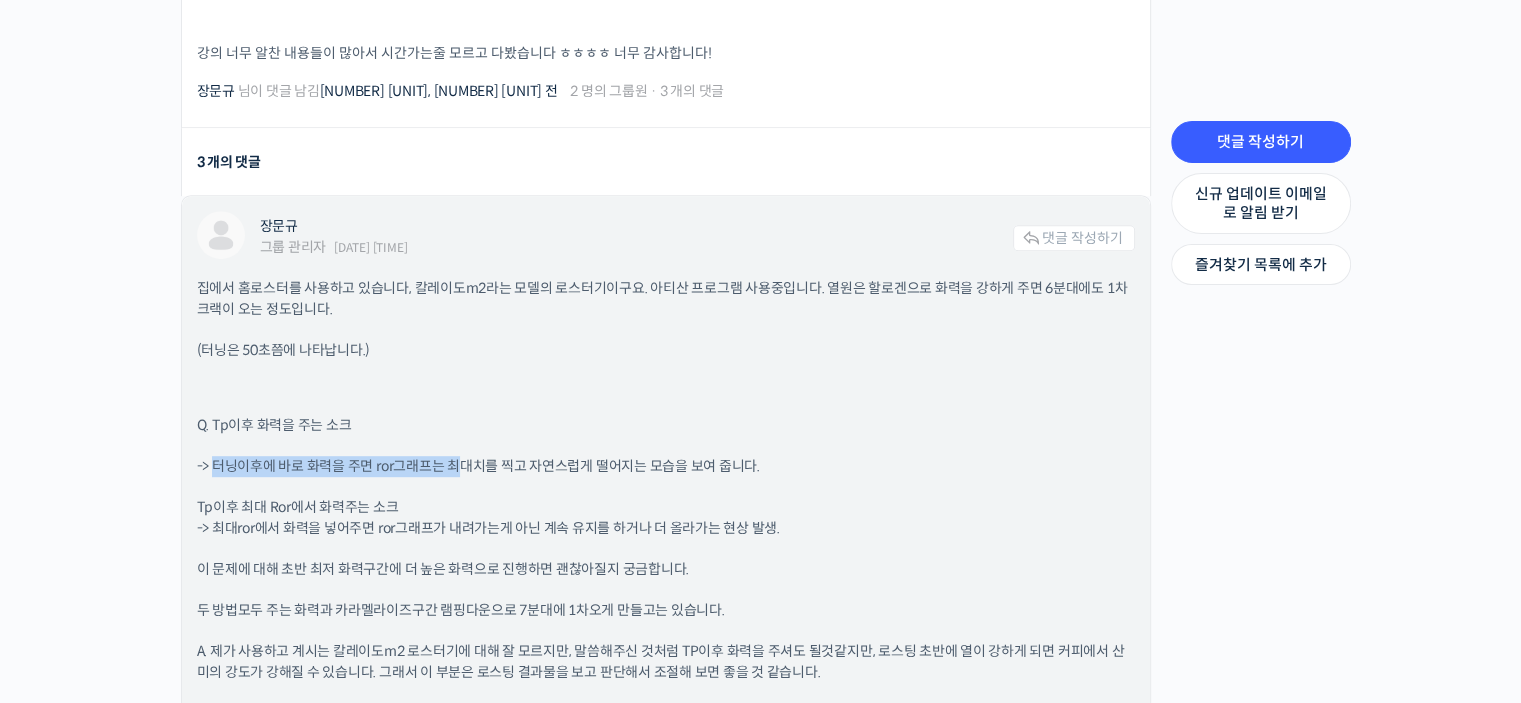 drag, startPoint x: 217, startPoint y: 455, endPoint x: 464, endPoint y: 466, distance: 247.24481 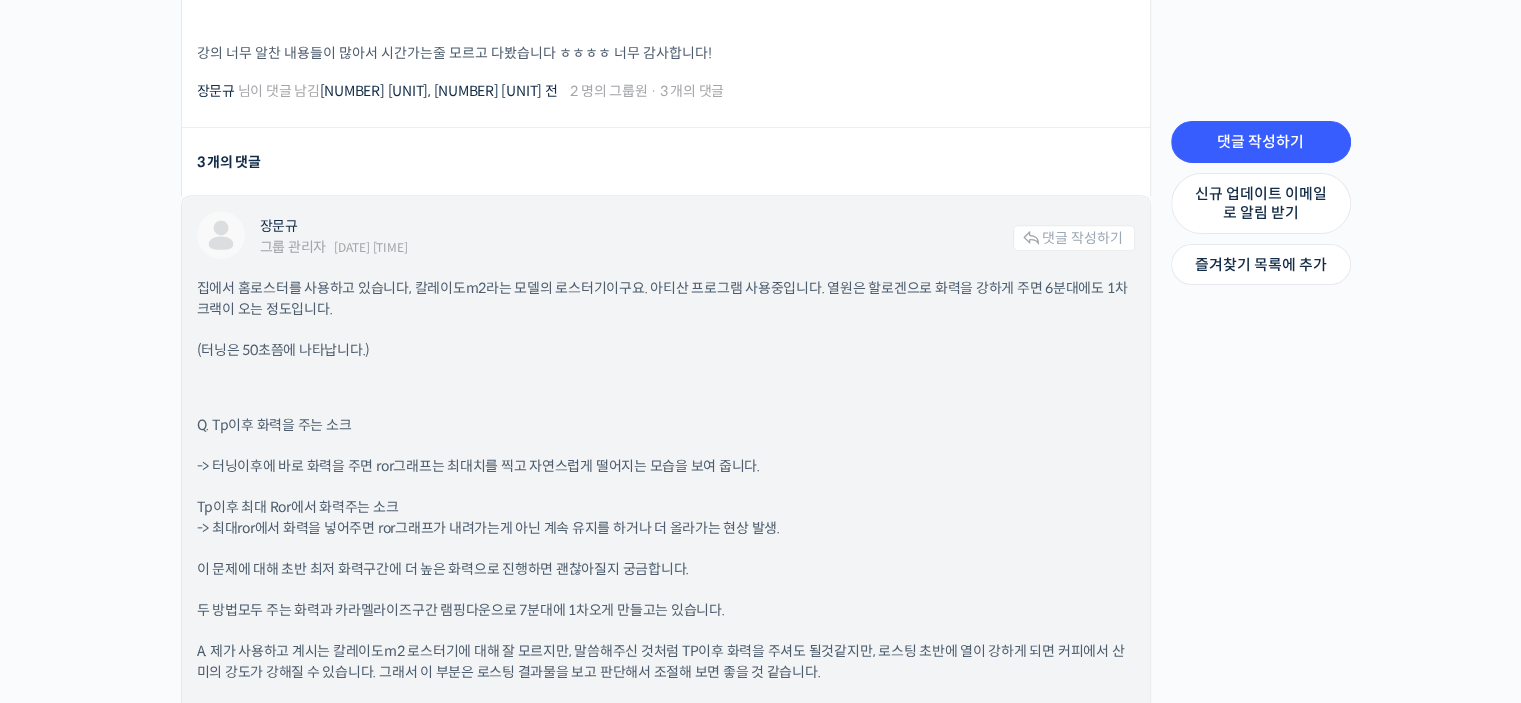 click on "Tp이후 최대 Ror에서 화력주는 소크 -> 최대ror에서 화력을 넣어주면 ror그래프가 내려가는게 아닌 계속 유지를 하거나 더 올라가는 현상 발생." at bounding box center (666, 518) 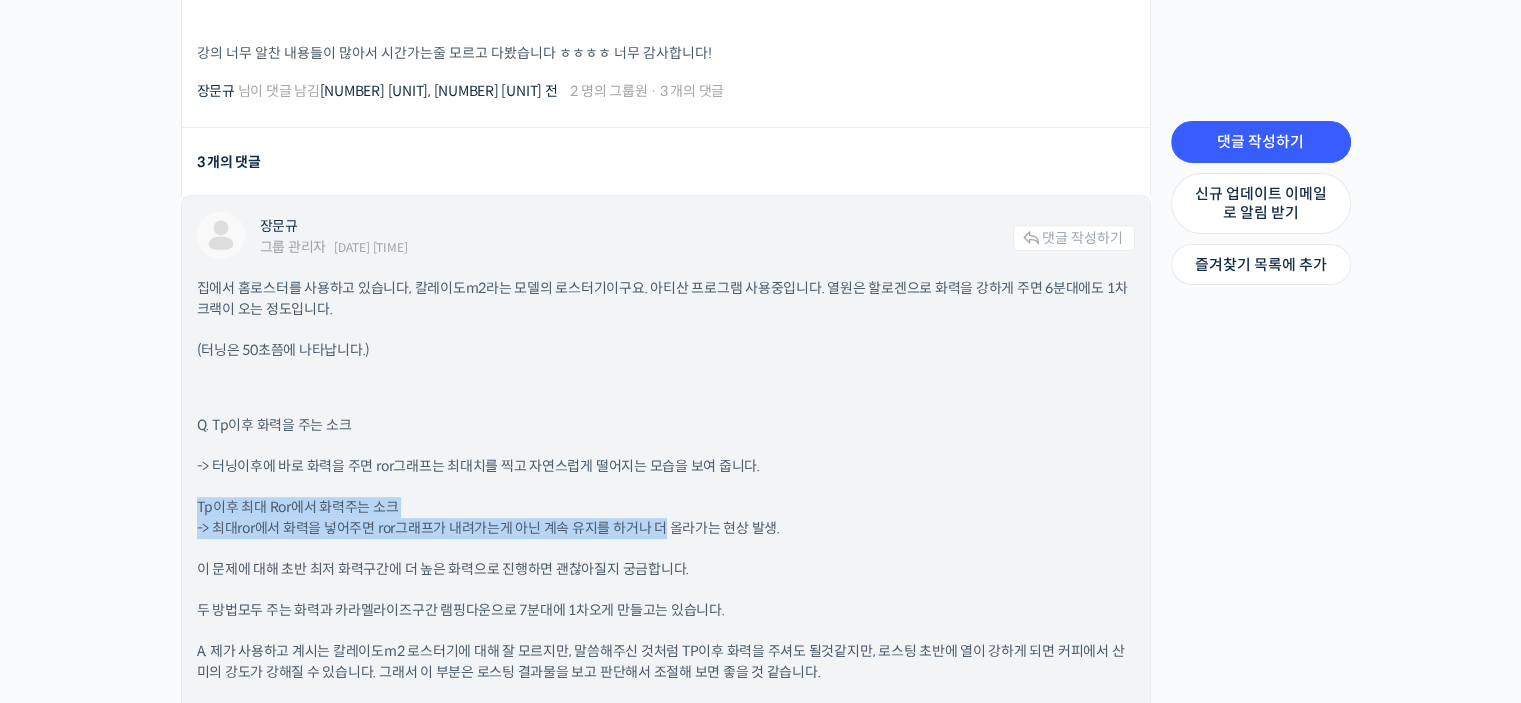 drag, startPoint x: 195, startPoint y: 503, endPoint x: 665, endPoint y: 521, distance: 470.34454 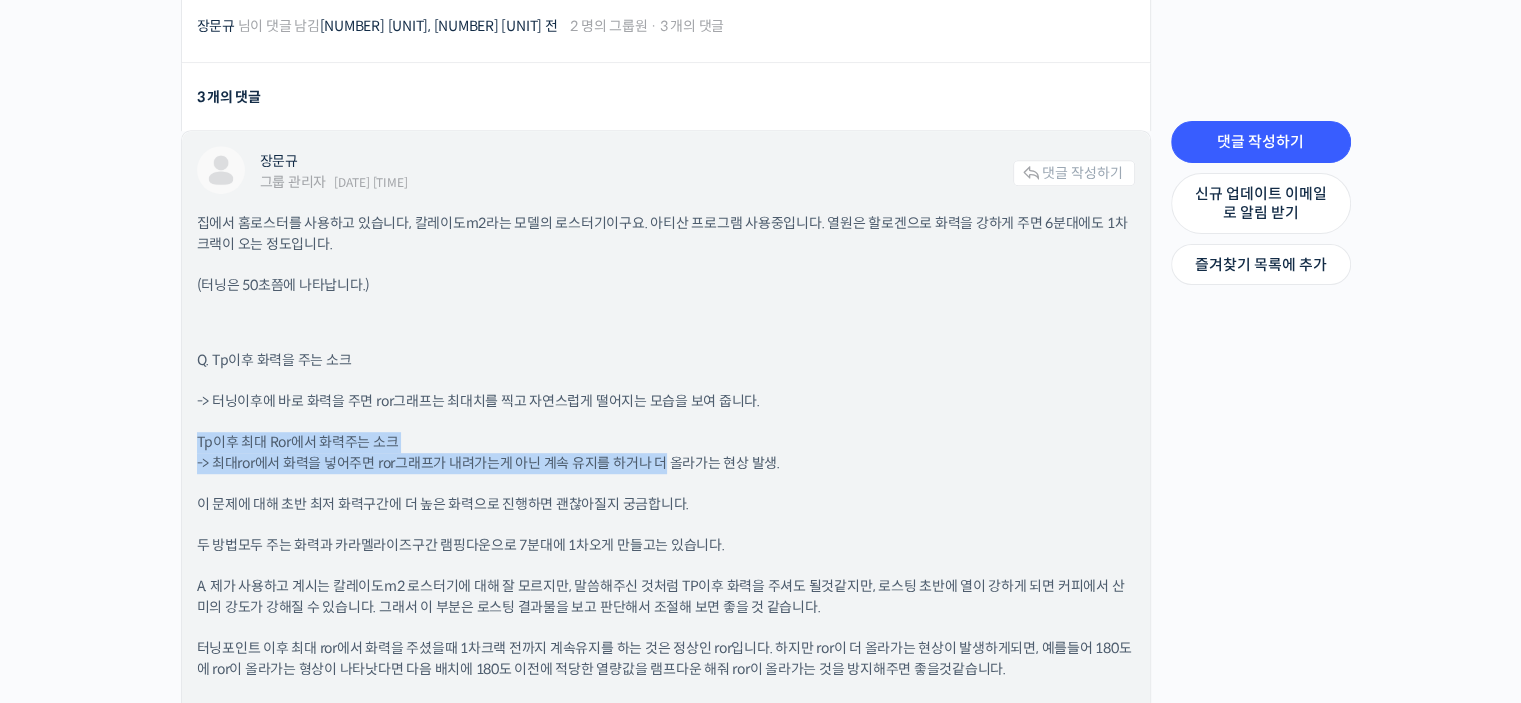 scroll, scrollTop: 1100, scrollLeft: 0, axis: vertical 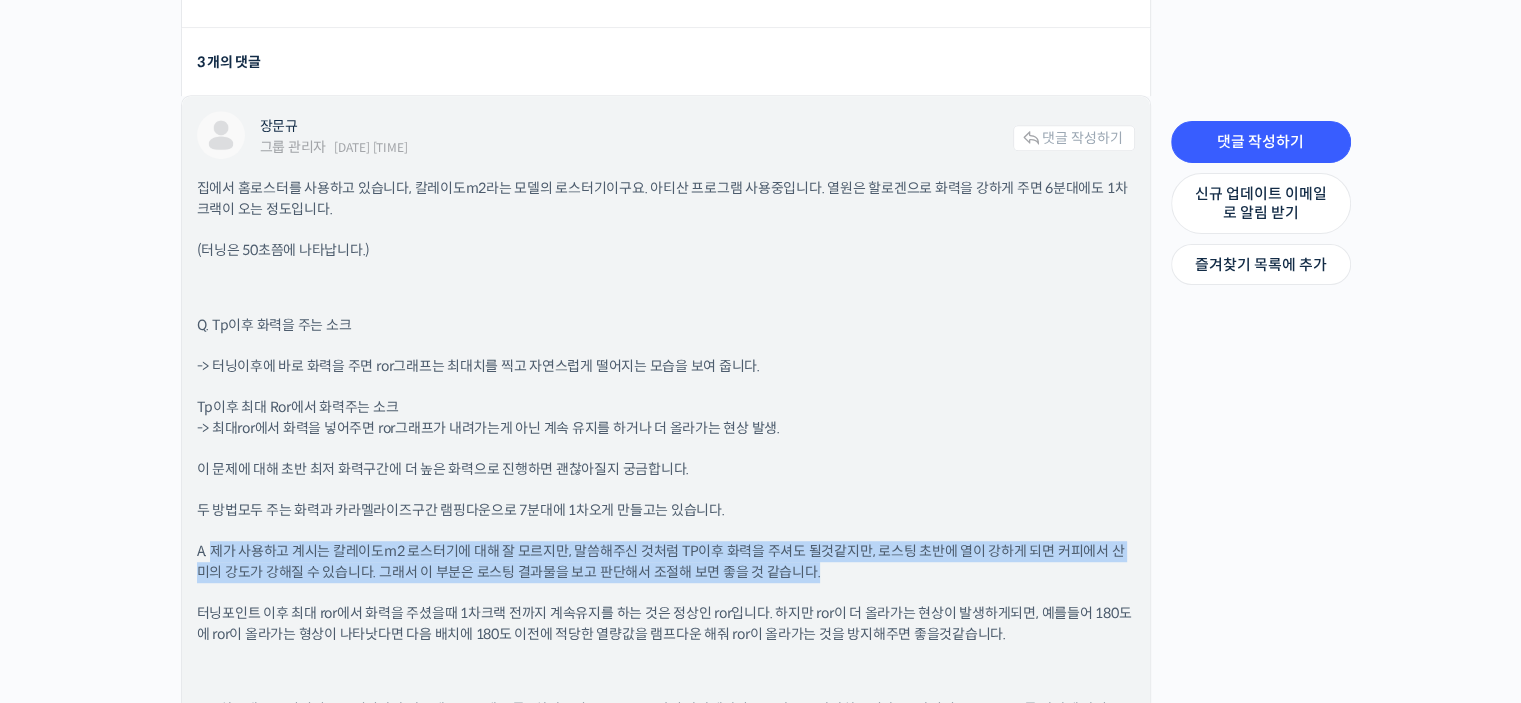 drag, startPoint x: 209, startPoint y: 546, endPoint x: 853, endPoint y: 573, distance: 644.56573 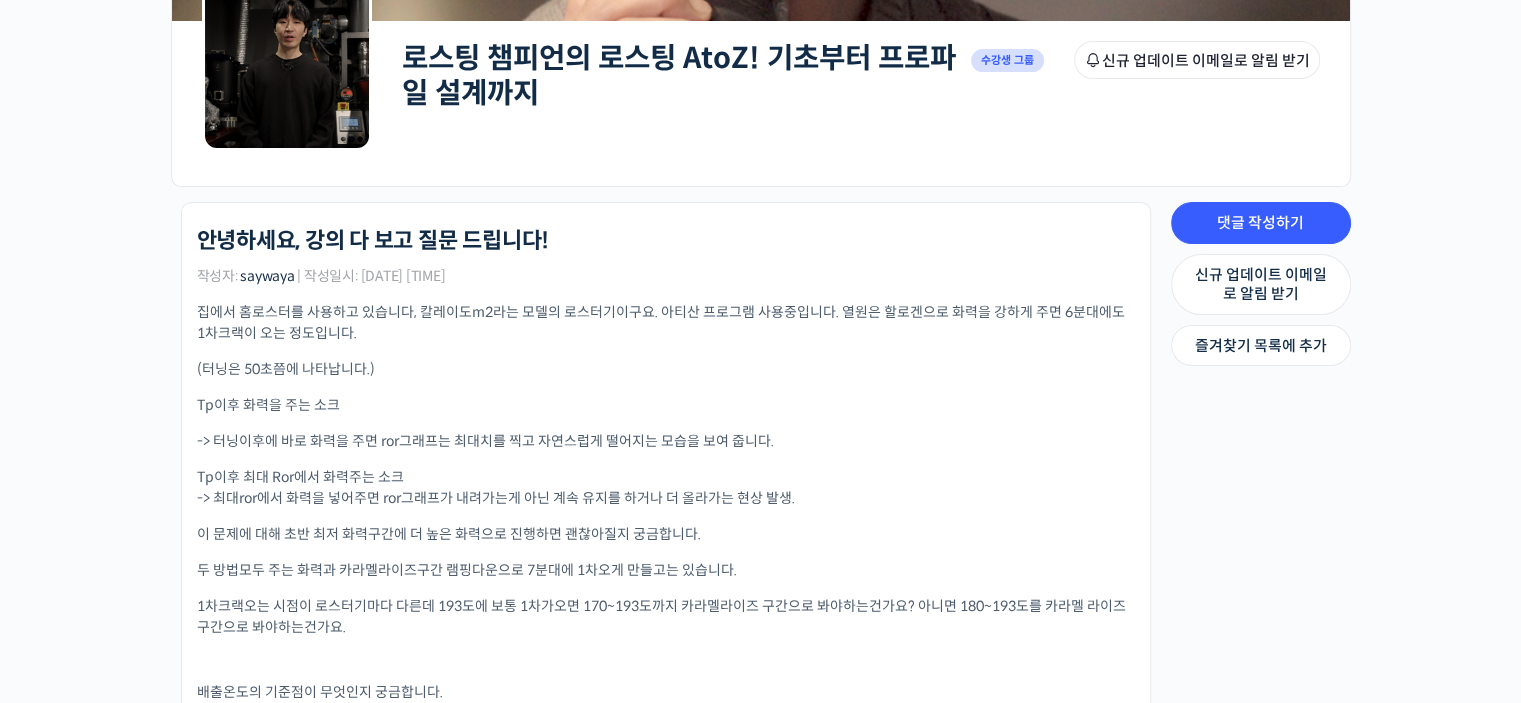scroll, scrollTop: 200, scrollLeft: 0, axis: vertical 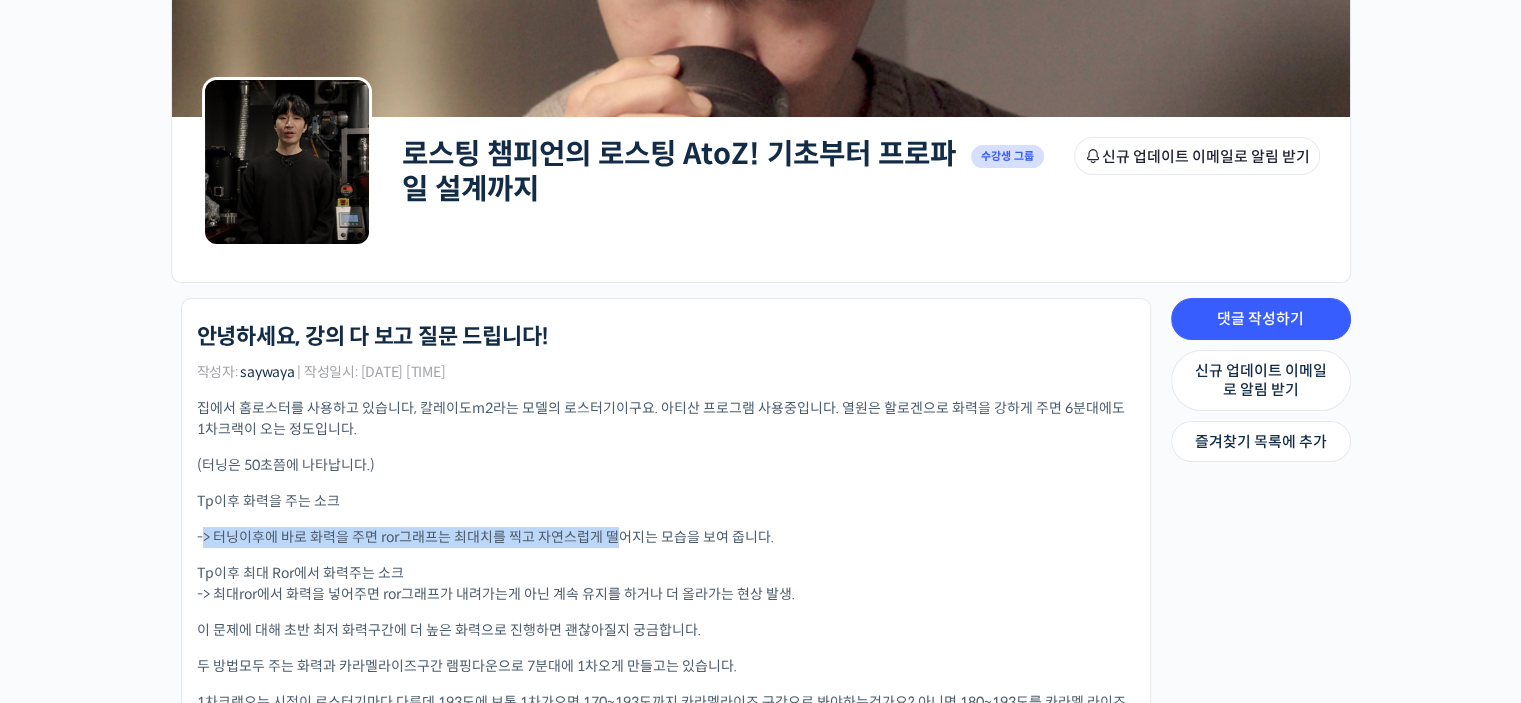 drag, startPoint x: 200, startPoint y: 531, endPoint x: 620, endPoint y: 540, distance: 420.0964 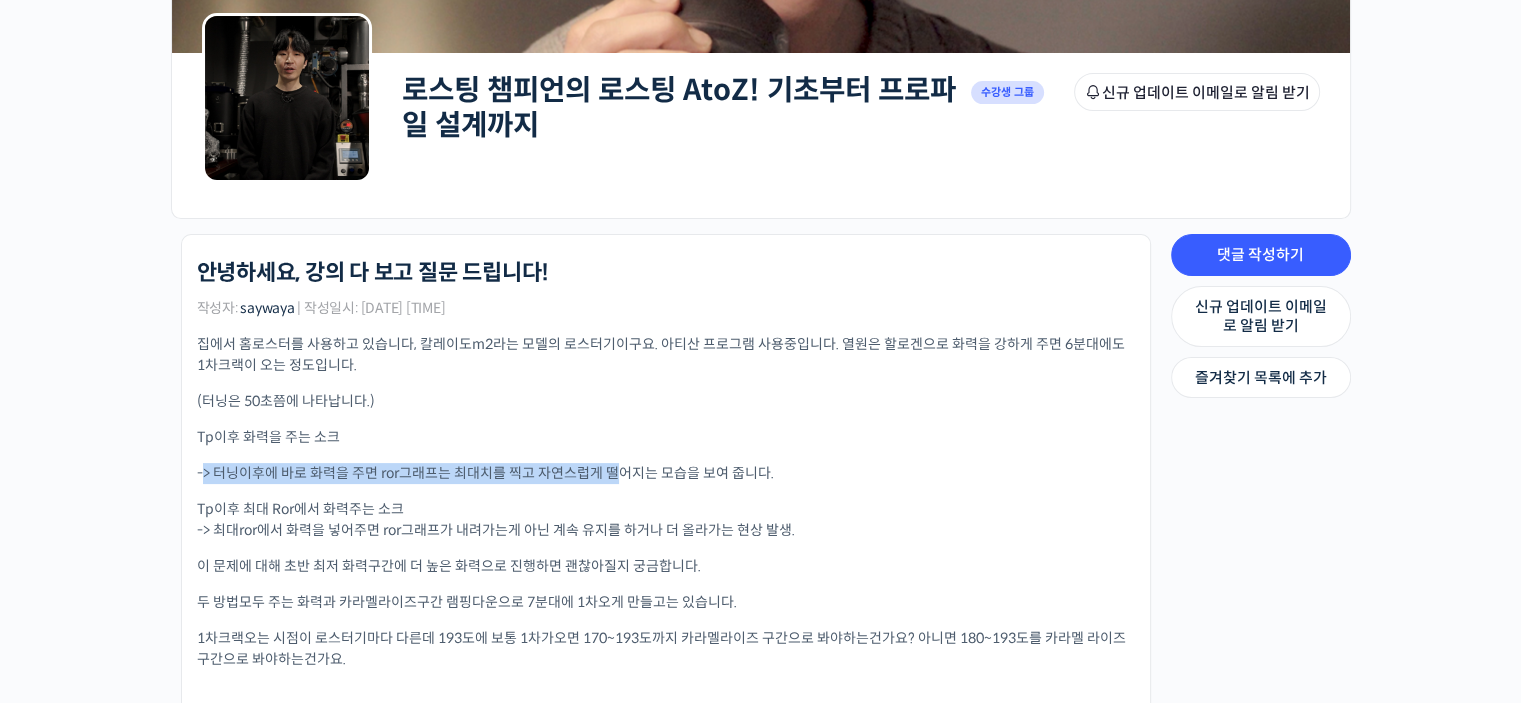 scroll, scrollTop: 300, scrollLeft: 0, axis: vertical 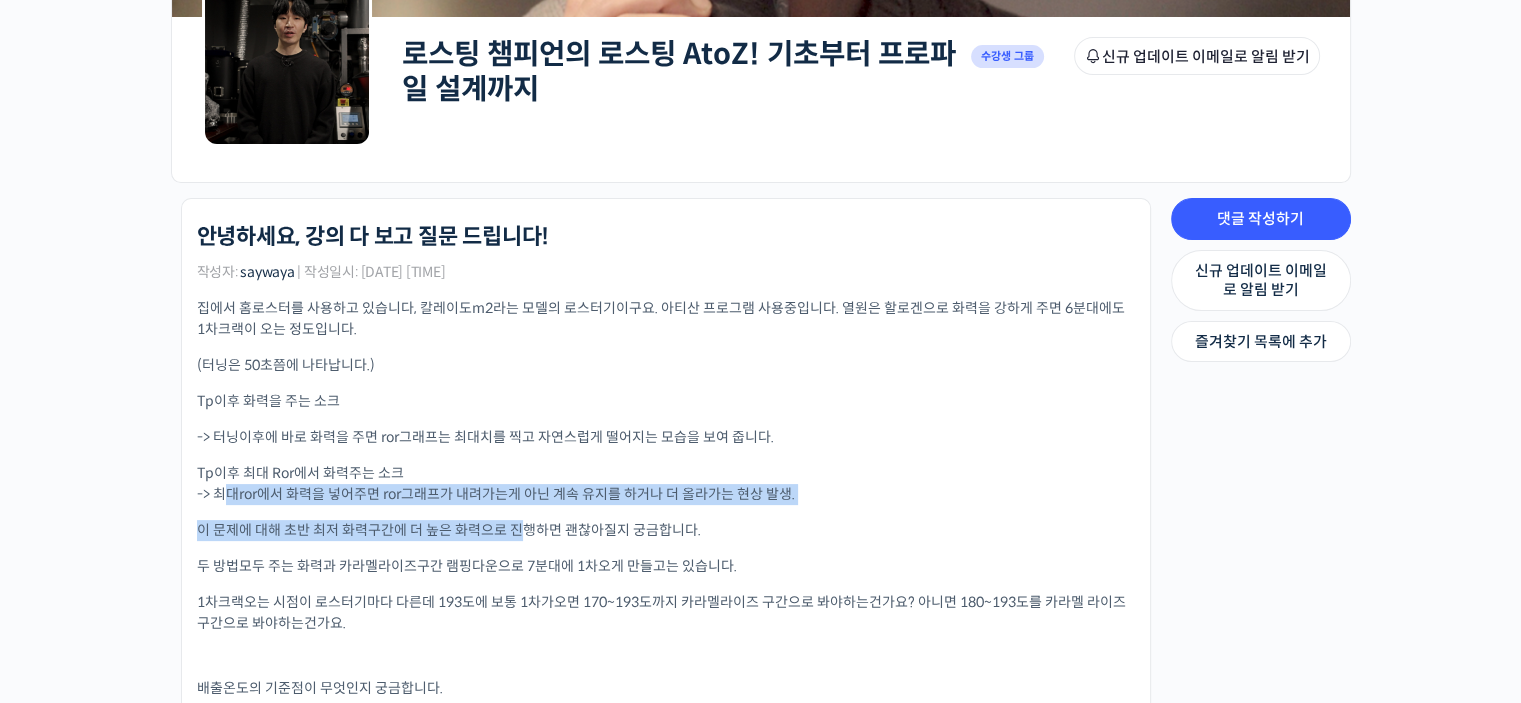drag, startPoint x: 214, startPoint y: 497, endPoint x: 523, endPoint y: 504, distance: 309.07928 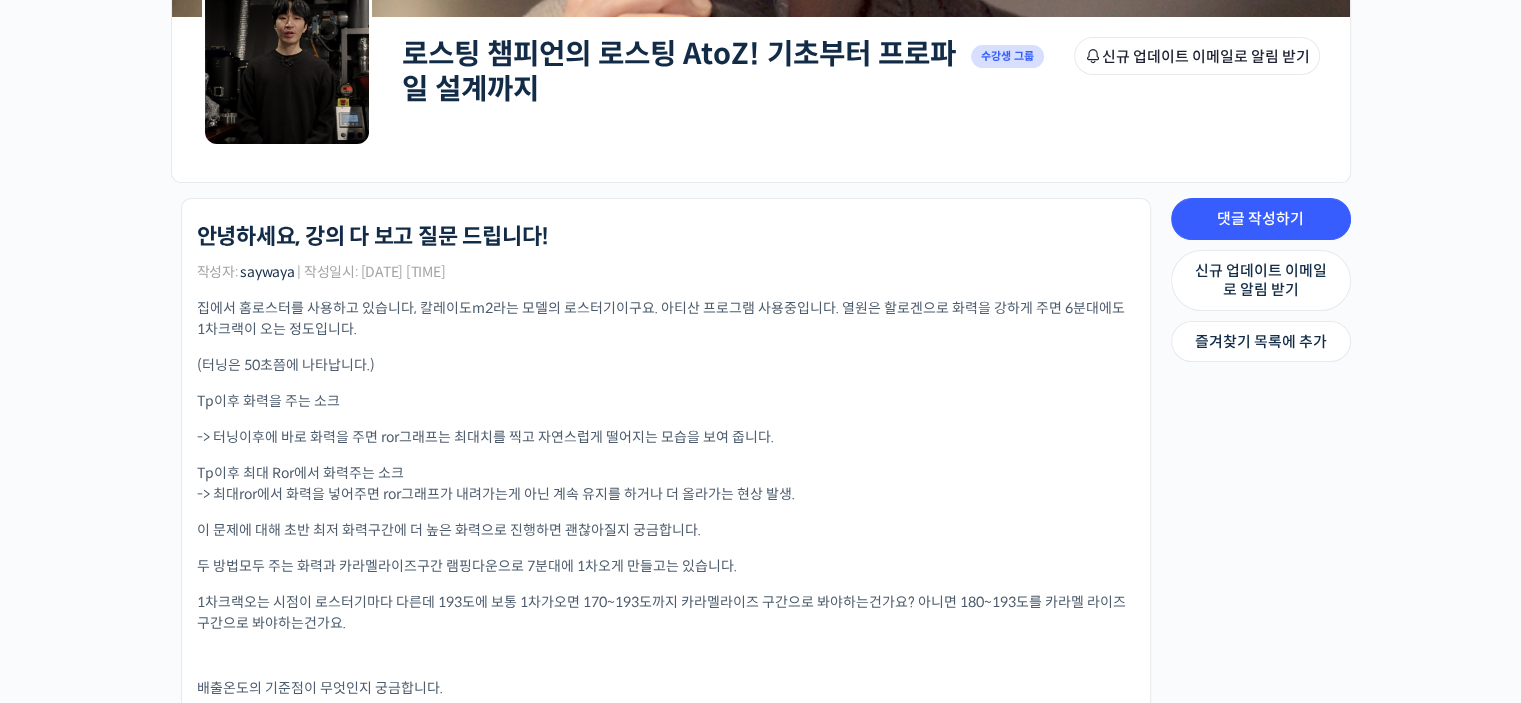 click on "로스팅 챔피언의 로스팅 AtoZ! 기초부터 프로파일 설계까지
Private   수강생 그룹
그룹원  신규 업데이트 이메일로 알림 받기
Private   수강생 그룹
Group Description
그룹 탈퇴
Are you sure you want to leave  ?
취소
Confirm
게시판
강의
그룹원 250" at bounding box center [760, 1837] 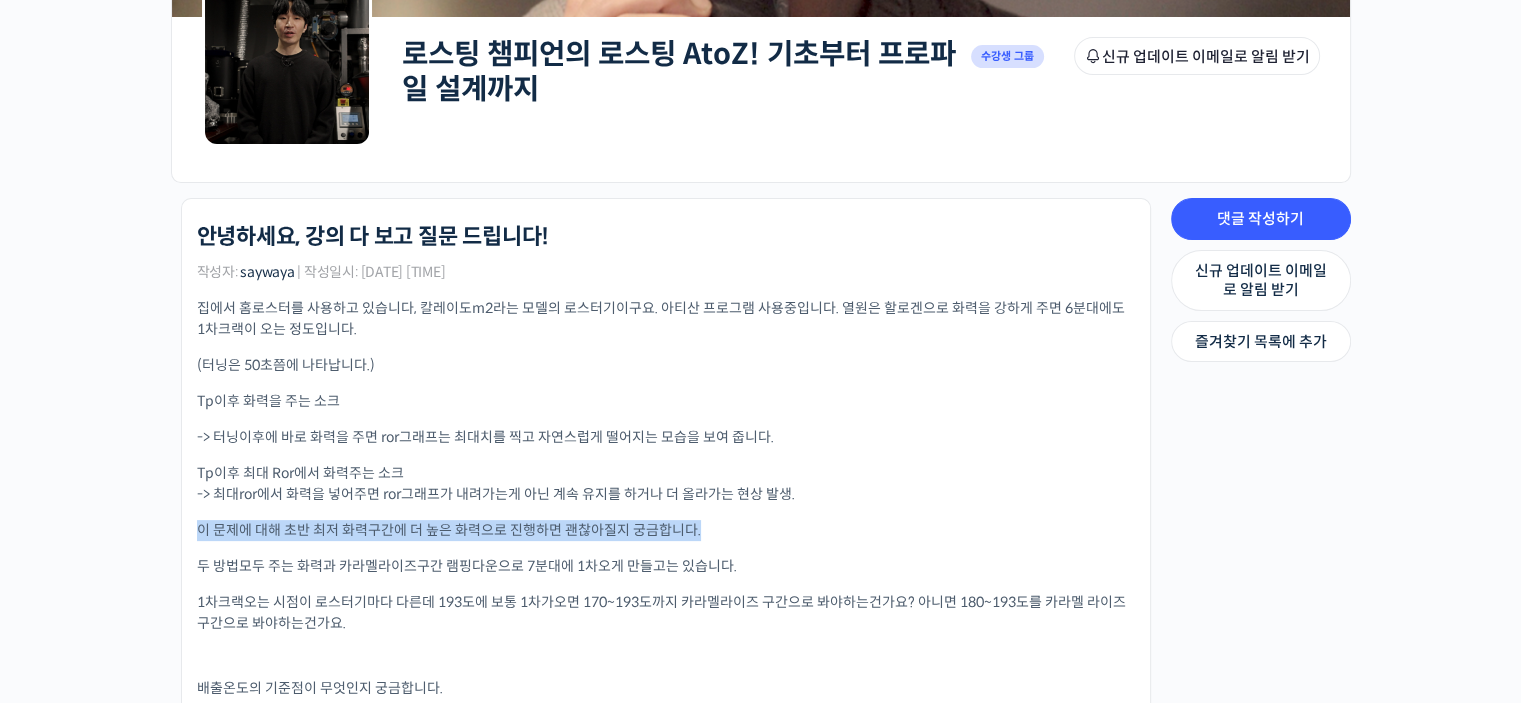 drag, startPoint x: 201, startPoint y: 534, endPoint x: 760, endPoint y: 545, distance: 559.1082 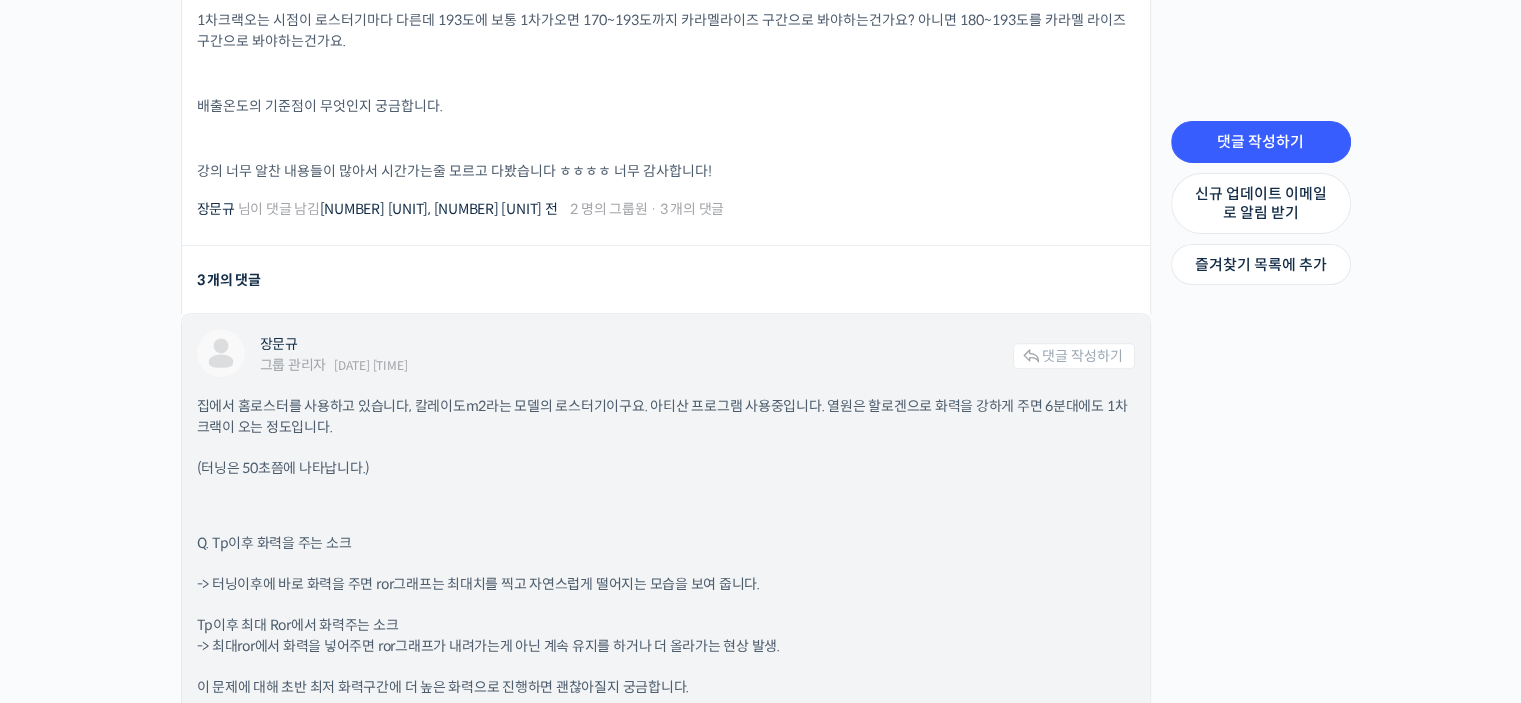 scroll, scrollTop: 900, scrollLeft: 0, axis: vertical 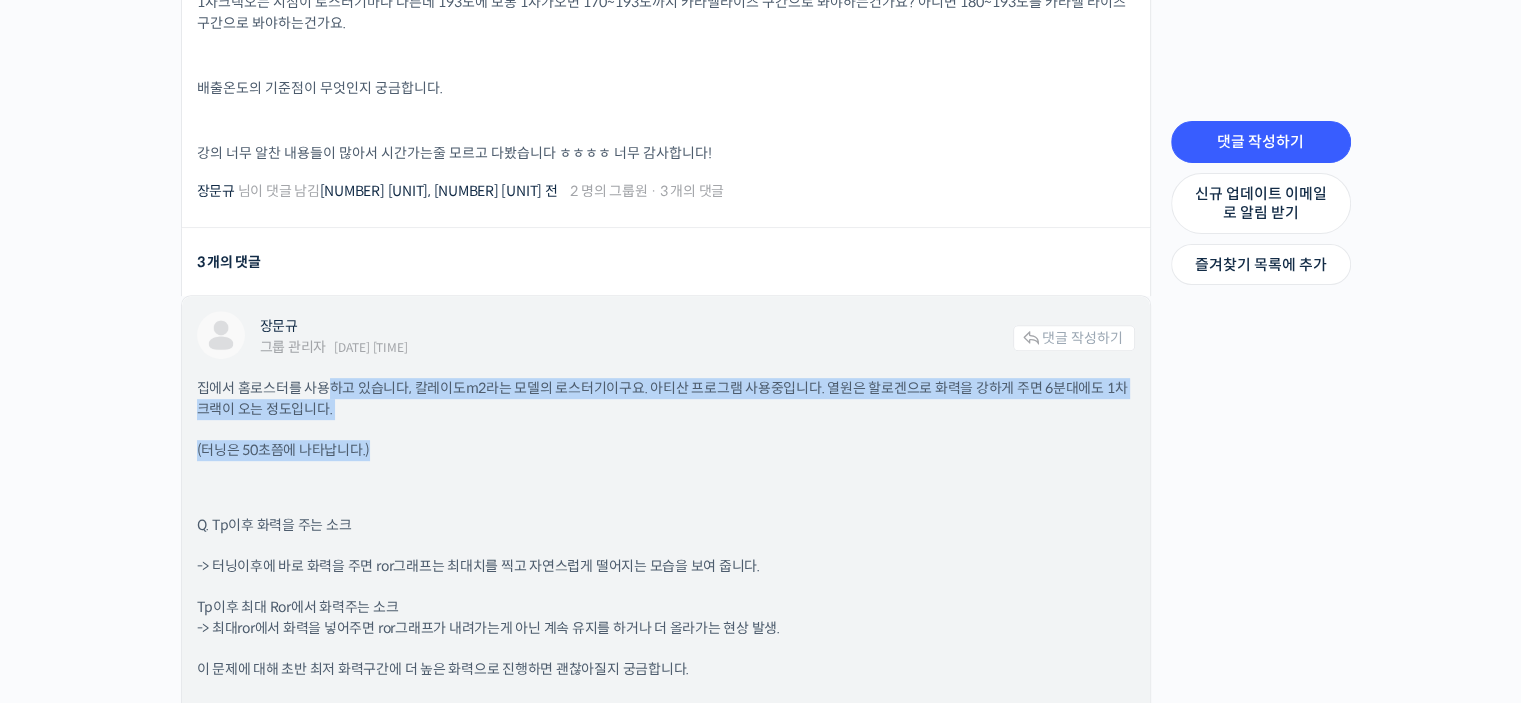 drag, startPoint x: 331, startPoint y: 395, endPoint x: 486, endPoint y: 457, distance: 166.94011 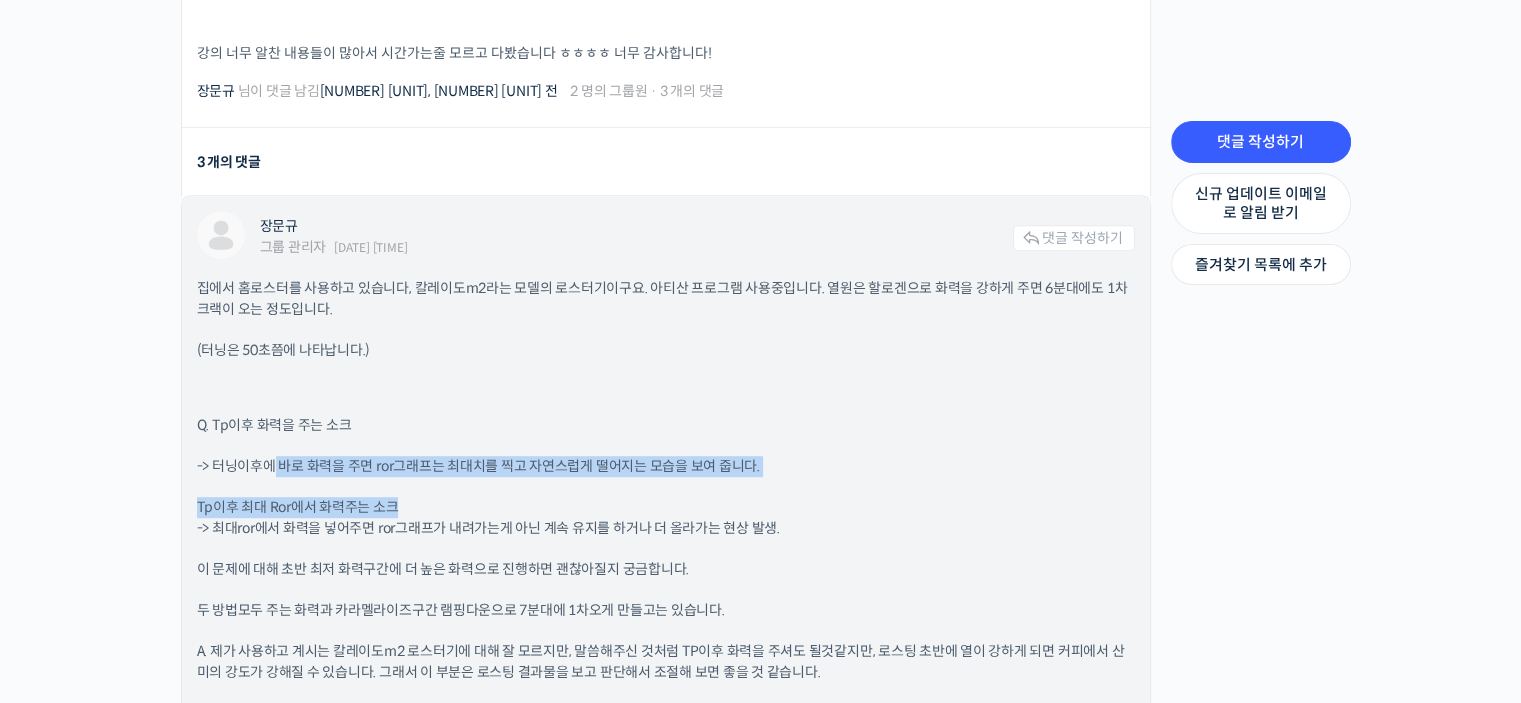 drag, startPoint x: 271, startPoint y: 463, endPoint x: 556, endPoint y: 479, distance: 285.44876 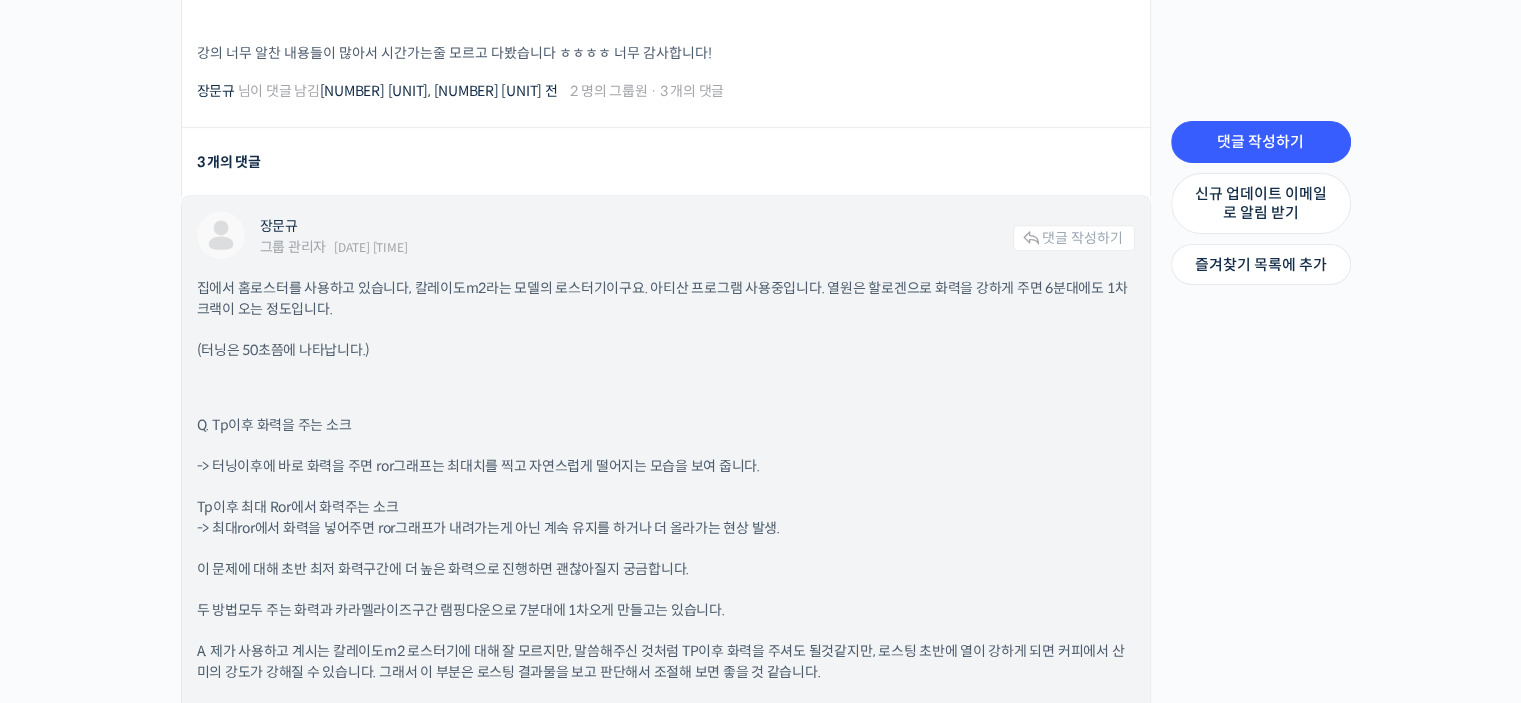 click on "Tp이후 최대 Ror에서 화력주는 소크 -> 최대ror에서 화력을 넣어주면 ror그래프가 내려가는게 아닌 계속 유지를 하거나 더 올라가는 현상 발생." at bounding box center (666, 518) 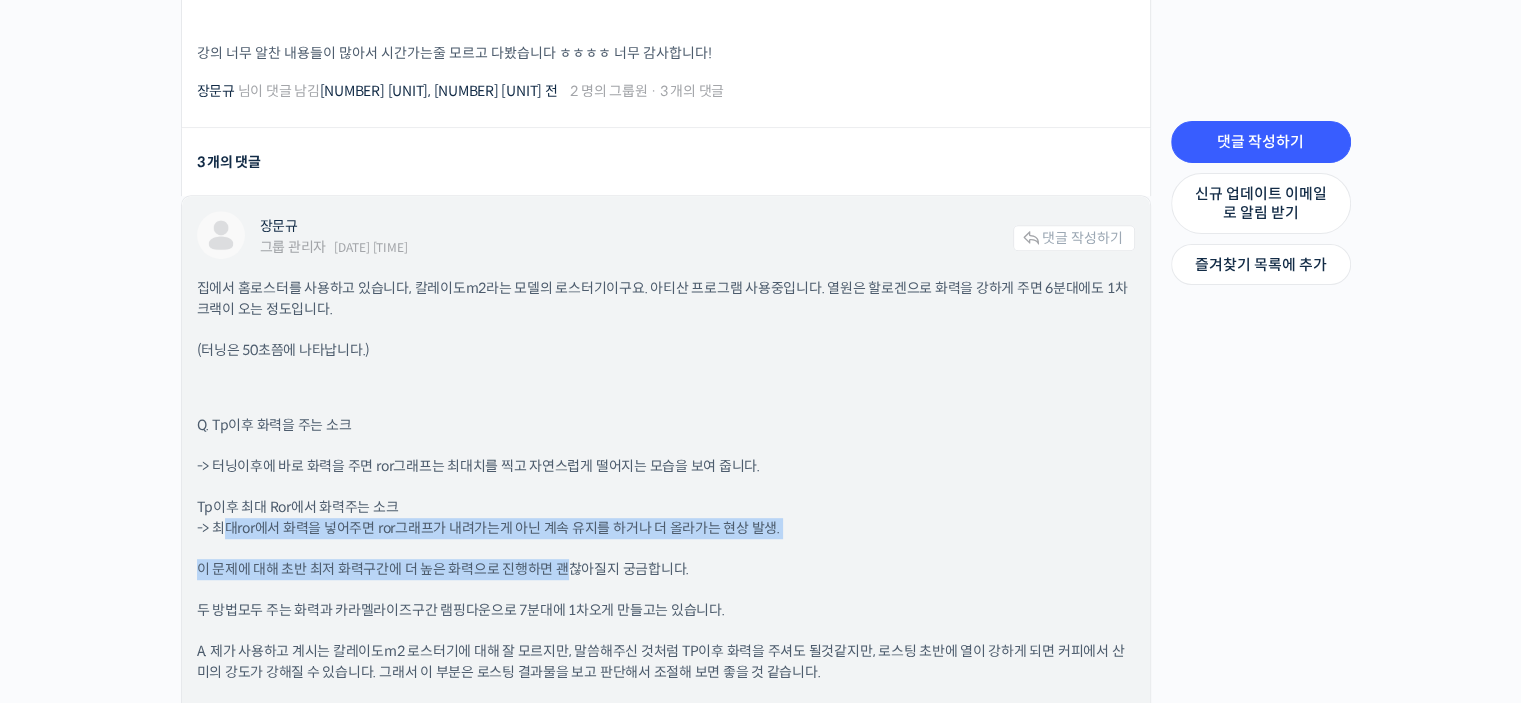 drag, startPoint x: 230, startPoint y: 531, endPoint x: 567, endPoint y: 539, distance: 337.09494 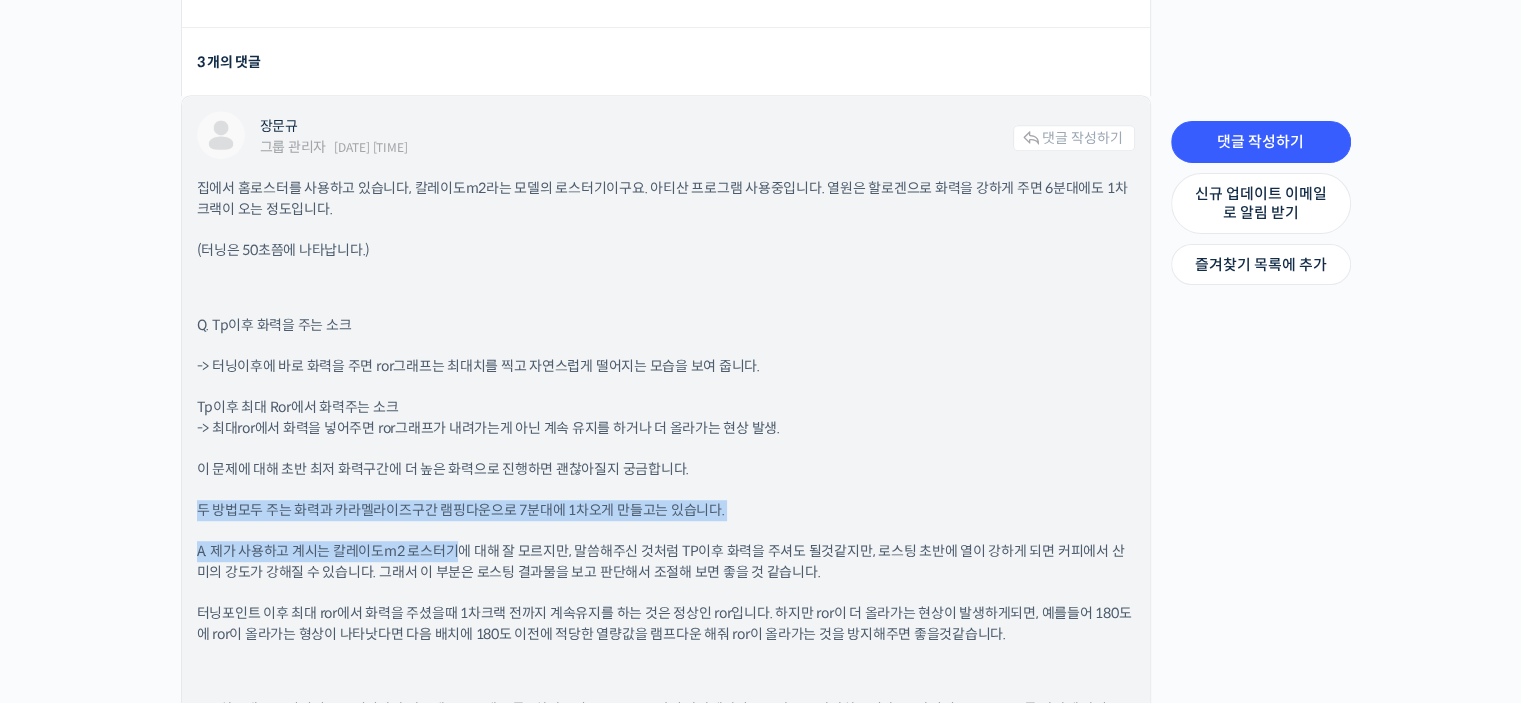 drag, startPoint x: 201, startPoint y: 512, endPoint x: 472, endPoint y: 539, distance: 272.3417 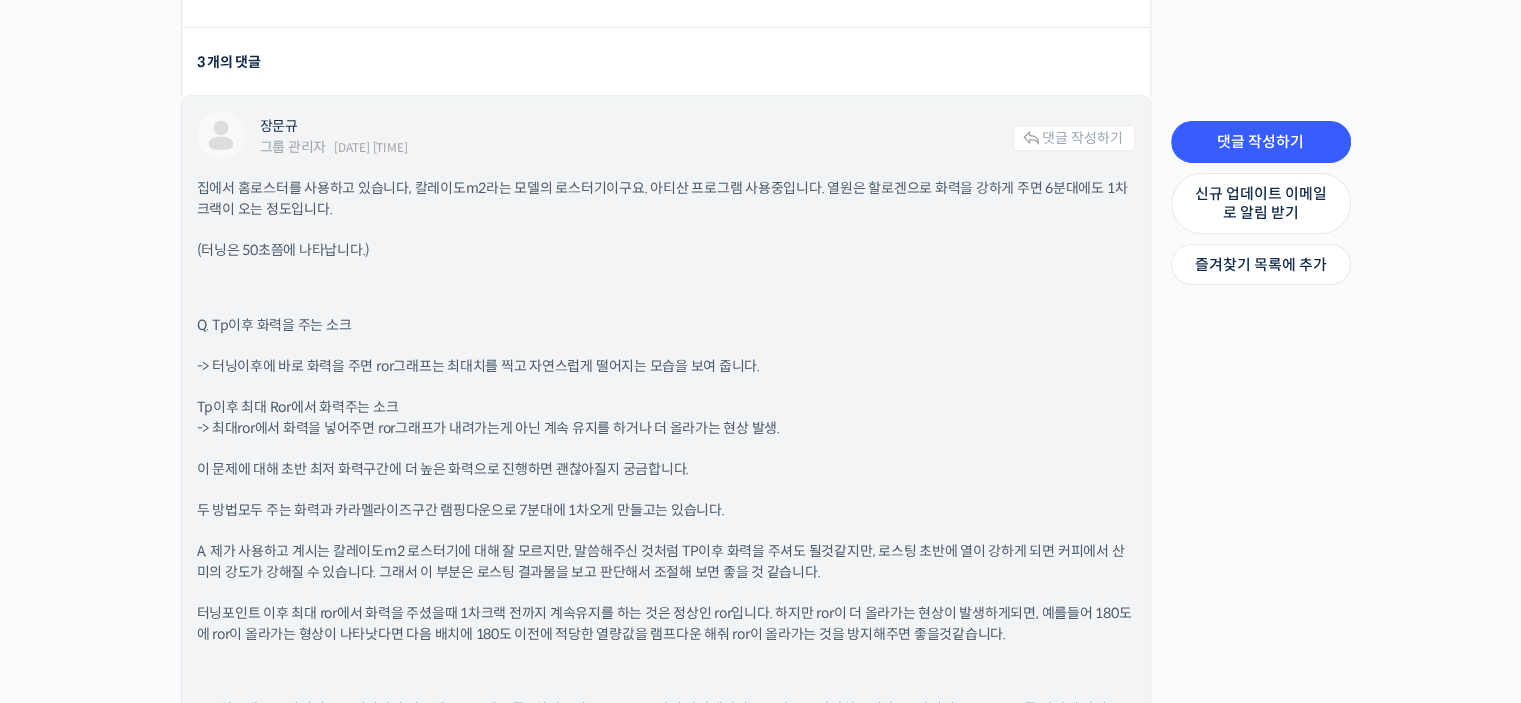 click on "A. 제가 사용하고 계시는 칼레이도m2 로스터기에 대해 잘 모르지만, 말씀해주신 것처럼 TP이후 화력을 주셔도 될것같지만, 로스팅 초반에 열이 강하게 되면 커피에서 산미의 강도가 강해질 수 있습니다. 그래서 이 부분은 로스팅 결과물을 보고 판단해서 조절해 보면 좋을 것 같습니다." at bounding box center [666, 562] 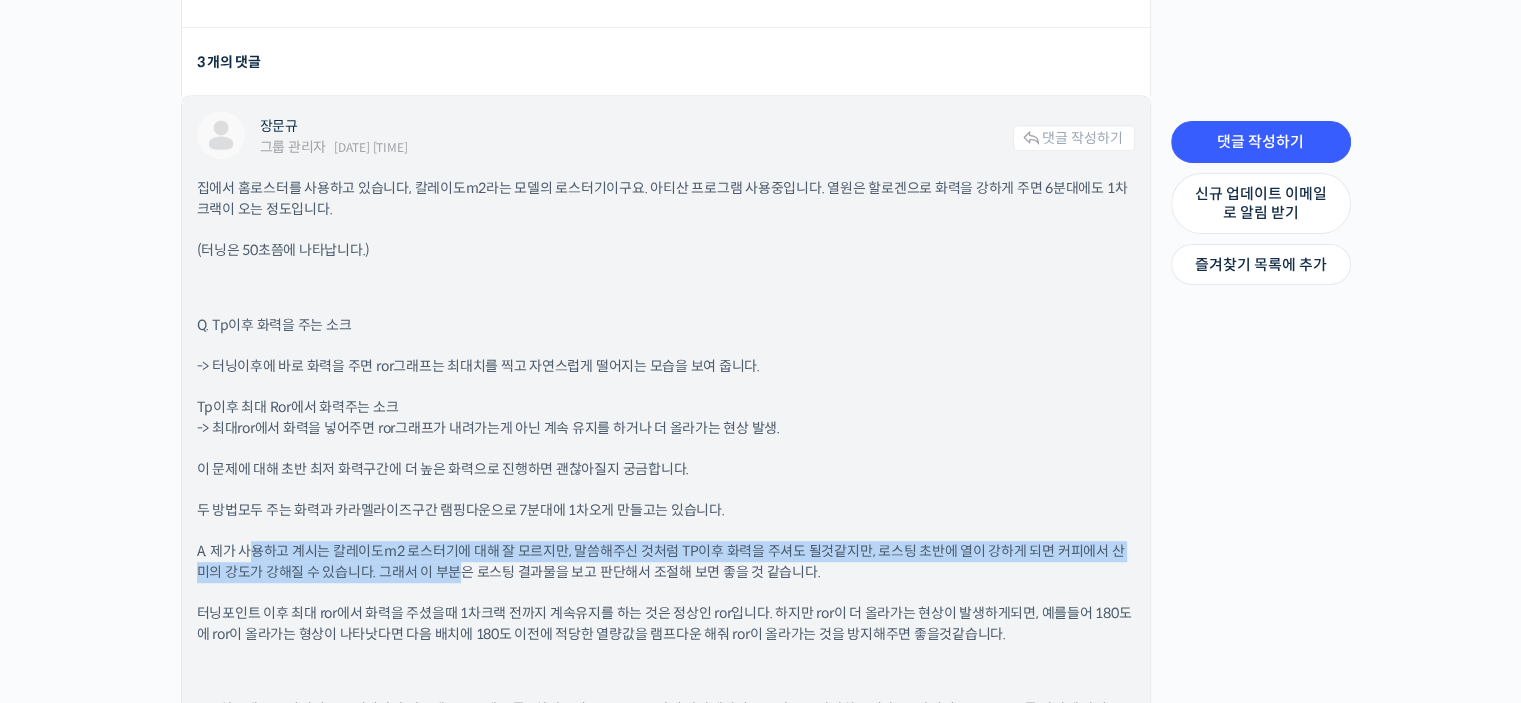drag, startPoint x: 250, startPoint y: 556, endPoint x: 441, endPoint y: 570, distance: 191.5124 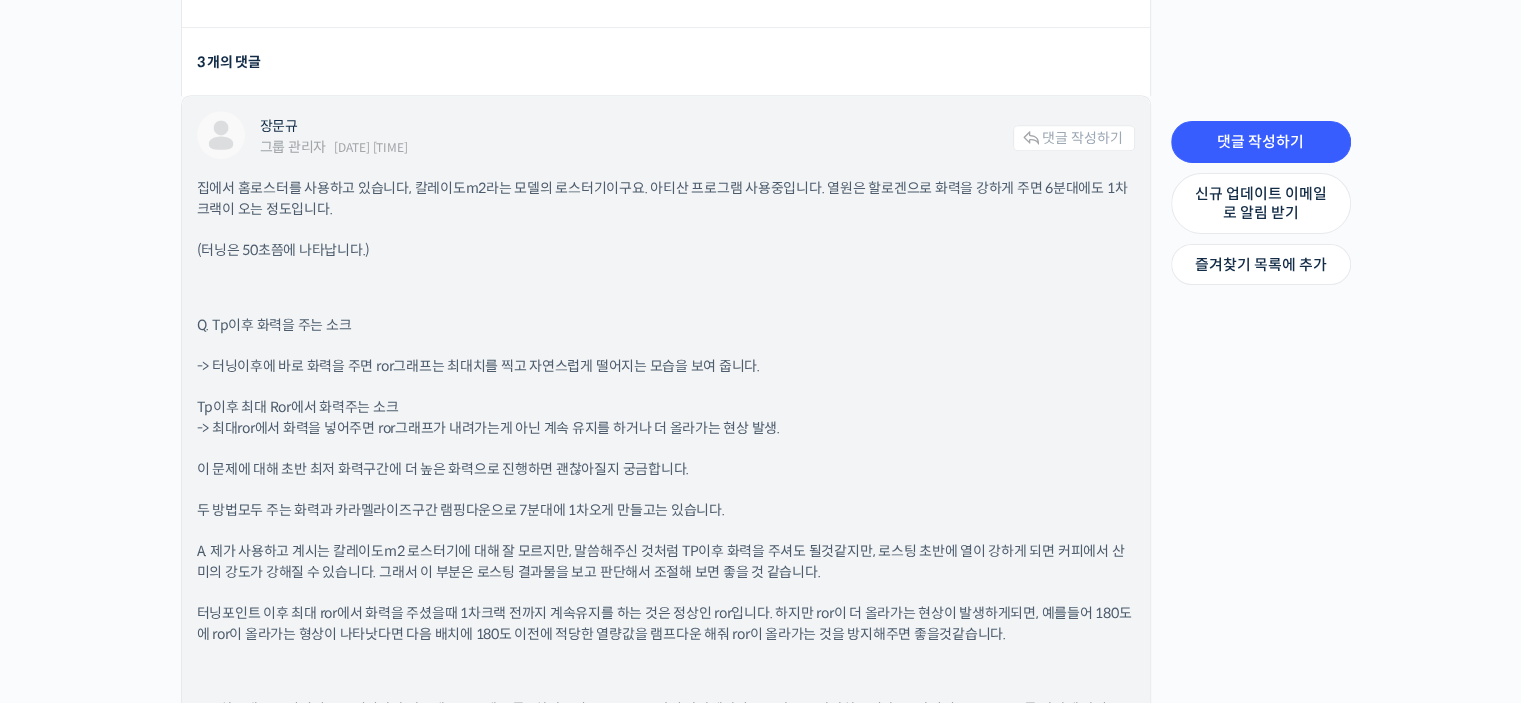 click on "집에서 홈로스터를 사용하고 있습니다, 칼레이도m2라는 모델의 로스터기이구요. 아티산 프로그램 사용중입니다. 열원은 할로겐으로 화력을 강하게 주면 6분대에도 1차크랙이 오는 정도입니다.
(터닝은 50초쯤에 나타납니다.)
Q. Tp이후 화력을 주는 소크
-> 터닝이후에 바로 화력을 주면 ror그래프는 최대치를 찍고 자연스럽게 떨어지는 모습을 보여 줍니다.
Tp이후 최대 Ror에서 화력주는 소크 -> 최대ror에서 화력을 넣어주면 ror그래프가 내려가는게 아닌 계속 유지를 하거나 더 올라가는 현상 발생.
이 문제에 대해 초반 최저 화력구간에 더 높은 화력으로 진행하면 괜찮아질지 궁금합니다.
두 방법모두 주는 화력과 카라멜라이즈구간 램핑다운으로 7분대에 1차오게 만들고는 있습니다.
Q.배출온도의 기준점이 무엇인지 궁금합니다." at bounding box center [666, 637] 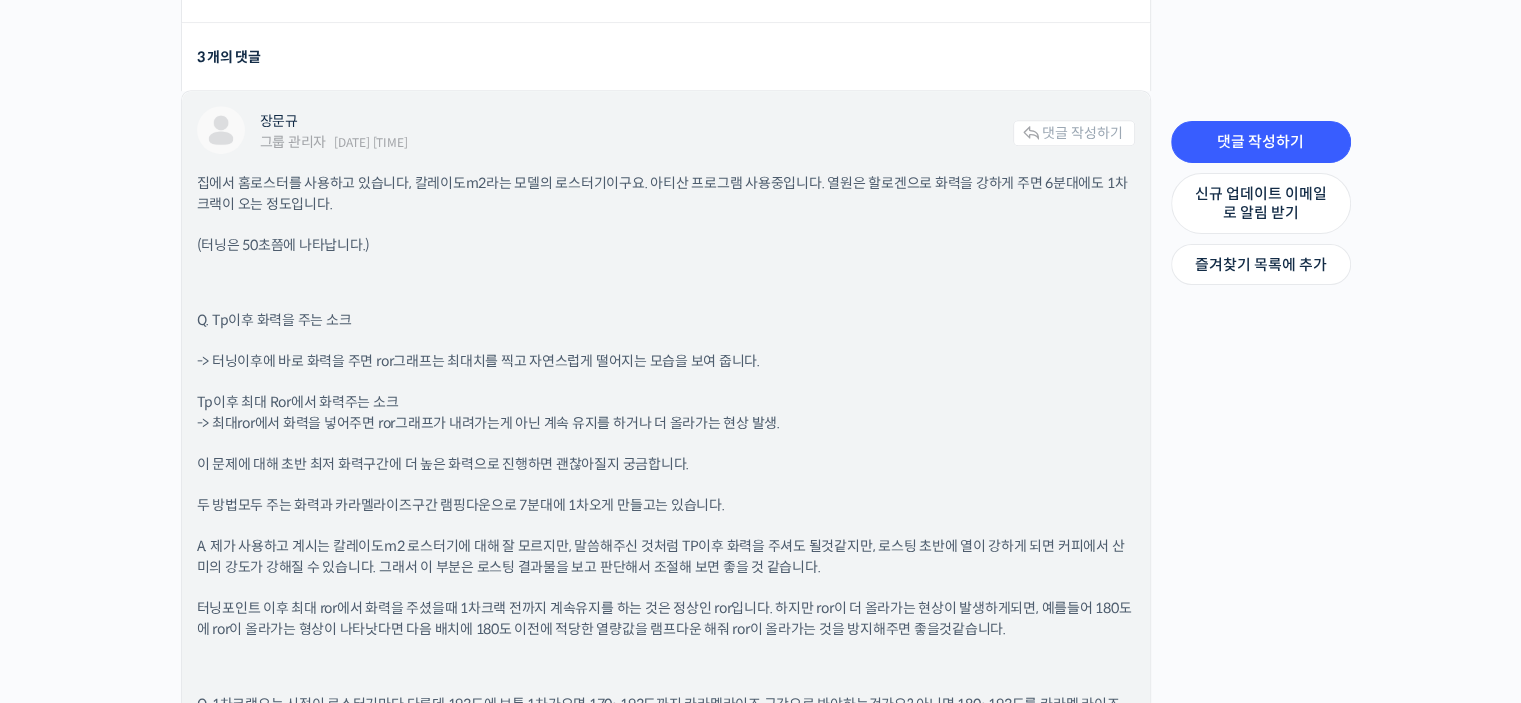 scroll, scrollTop: 1200, scrollLeft: 0, axis: vertical 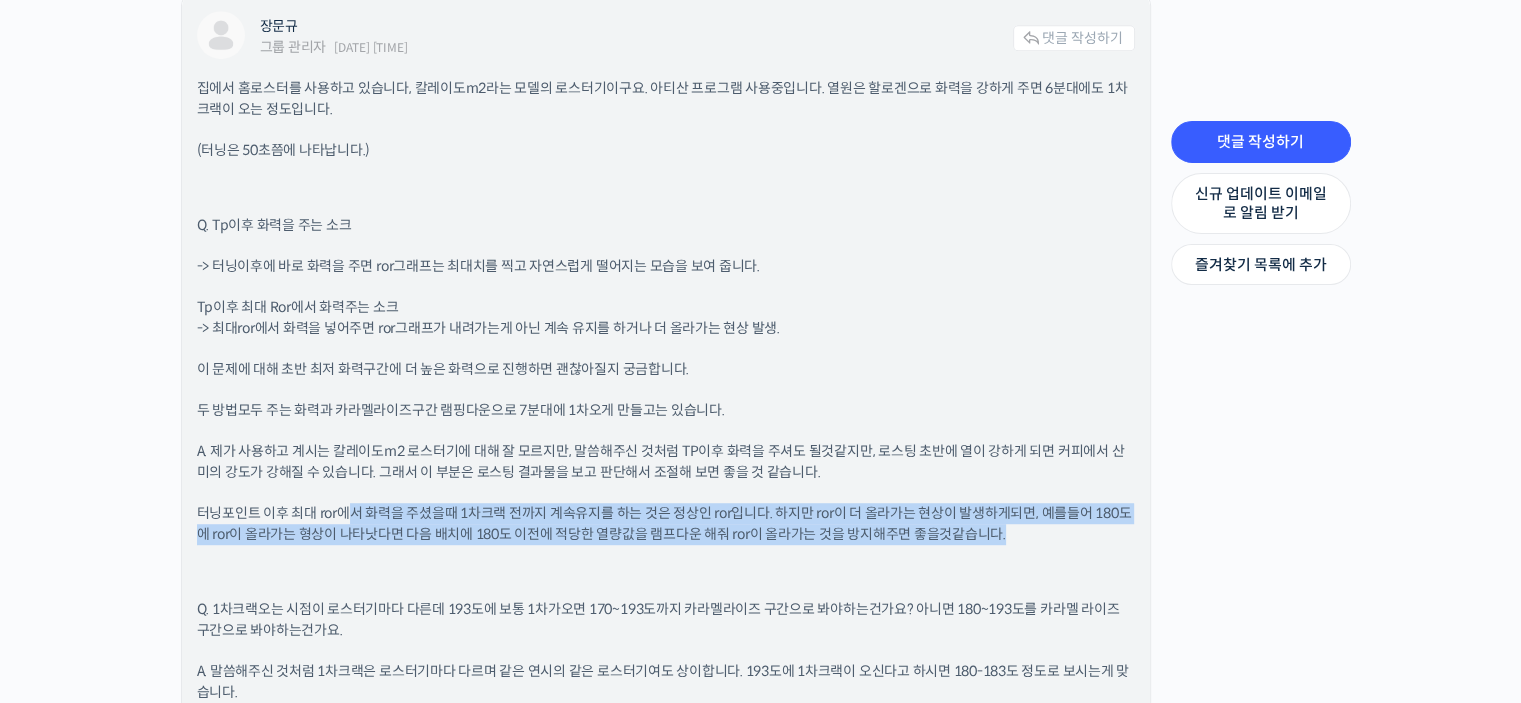 drag, startPoint x: 353, startPoint y: 510, endPoint x: 409, endPoint y: 560, distance: 75.073296 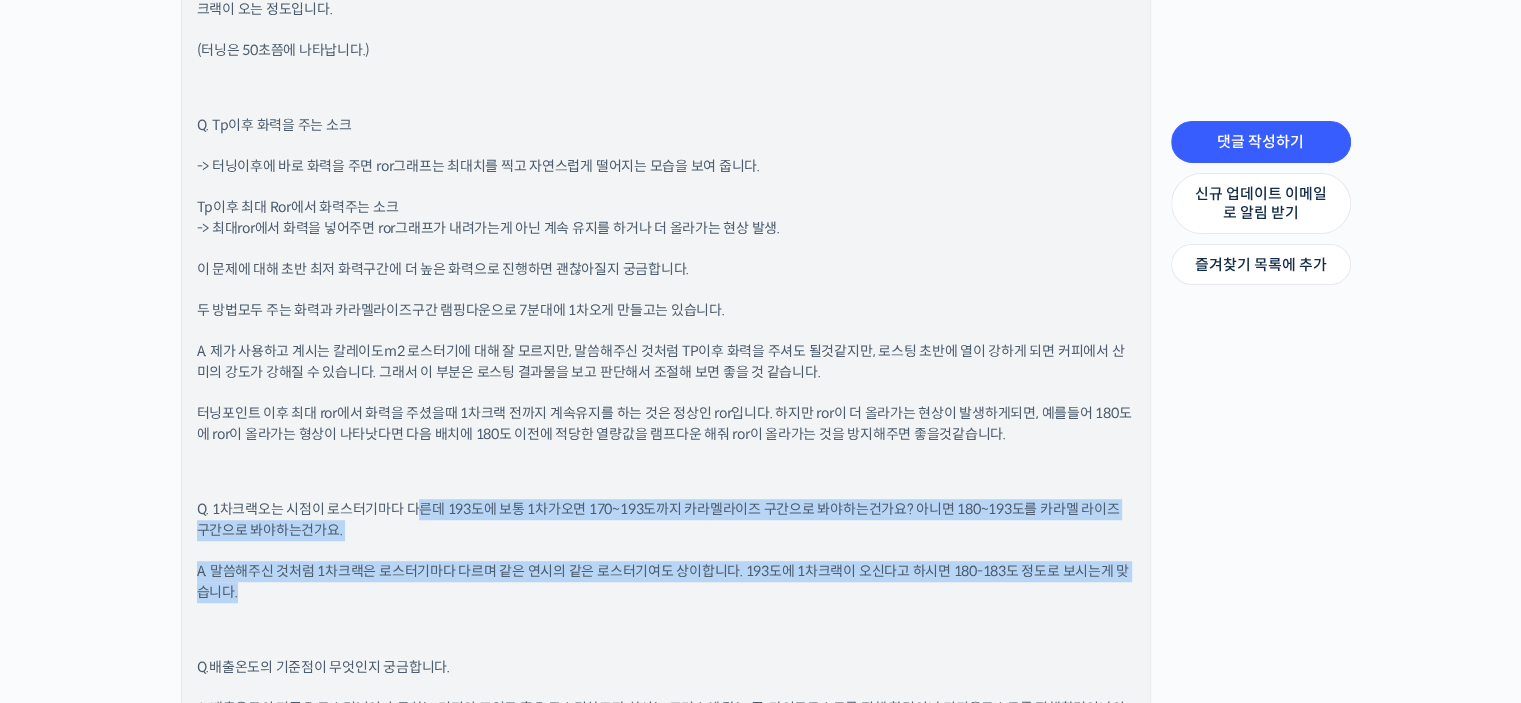 drag, startPoint x: 408, startPoint y: 604, endPoint x: 424, endPoint y: 498, distance: 107.200745 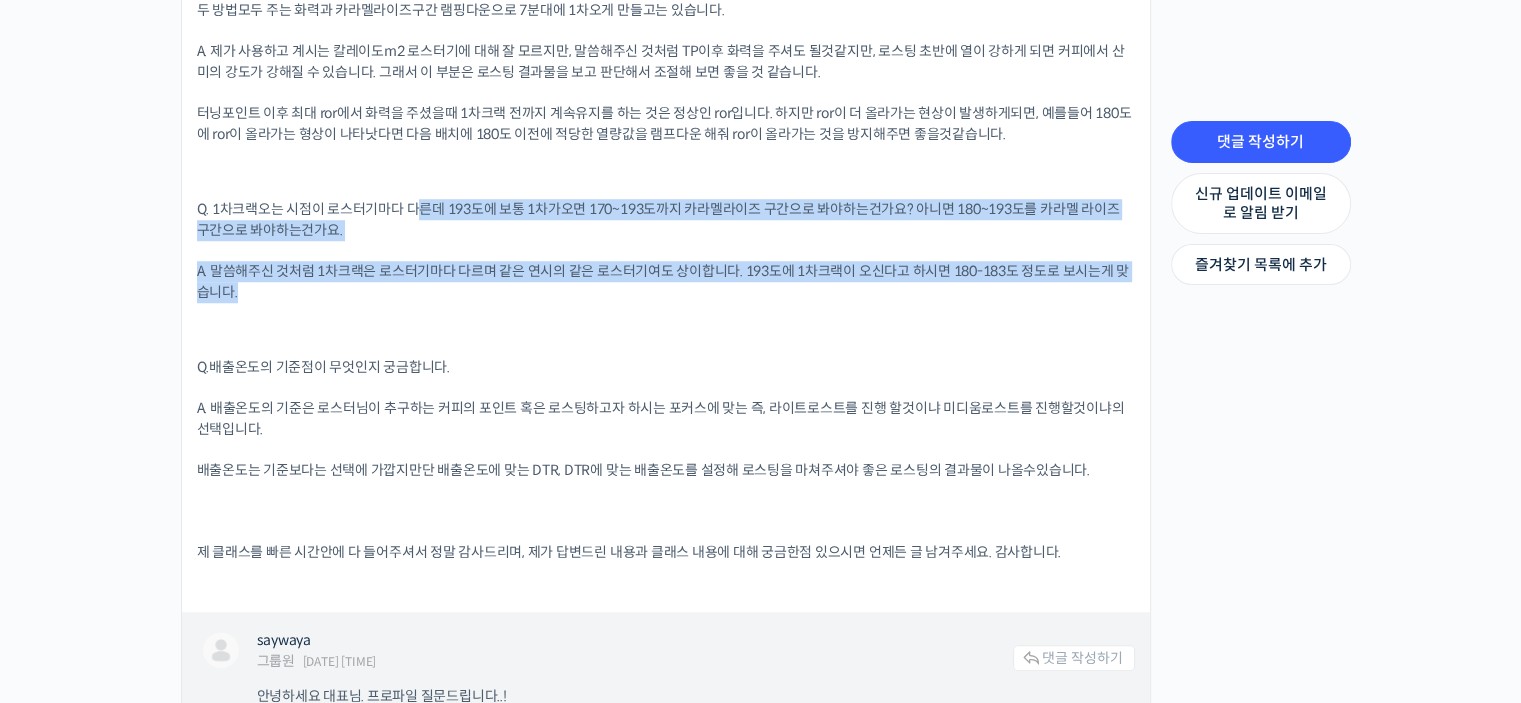 scroll, scrollTop: 1700, scrollLeft: 0, axis: vertical 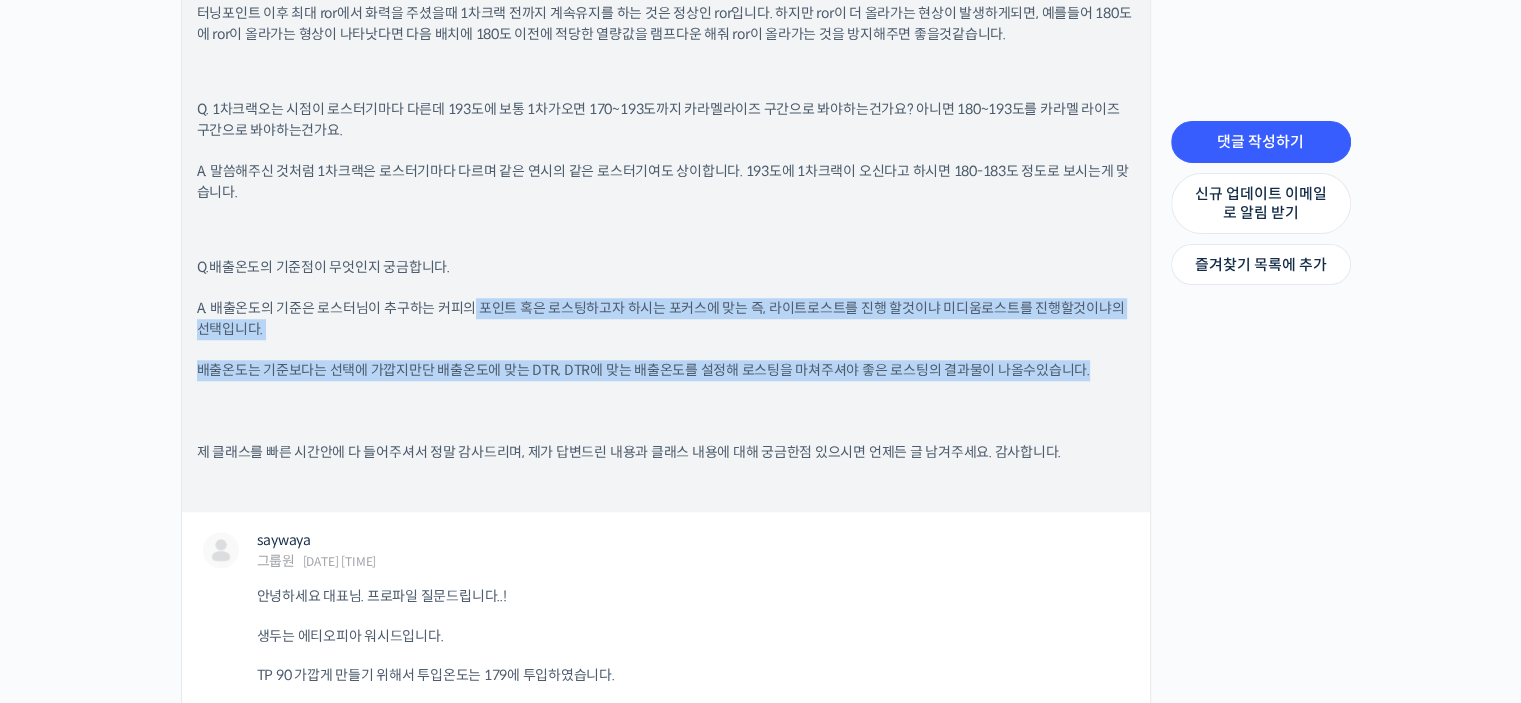 drag, startPoint x: 456, startPoint y: 290, endPoint x: 532, endPoint y: 418, distance: 148.86235 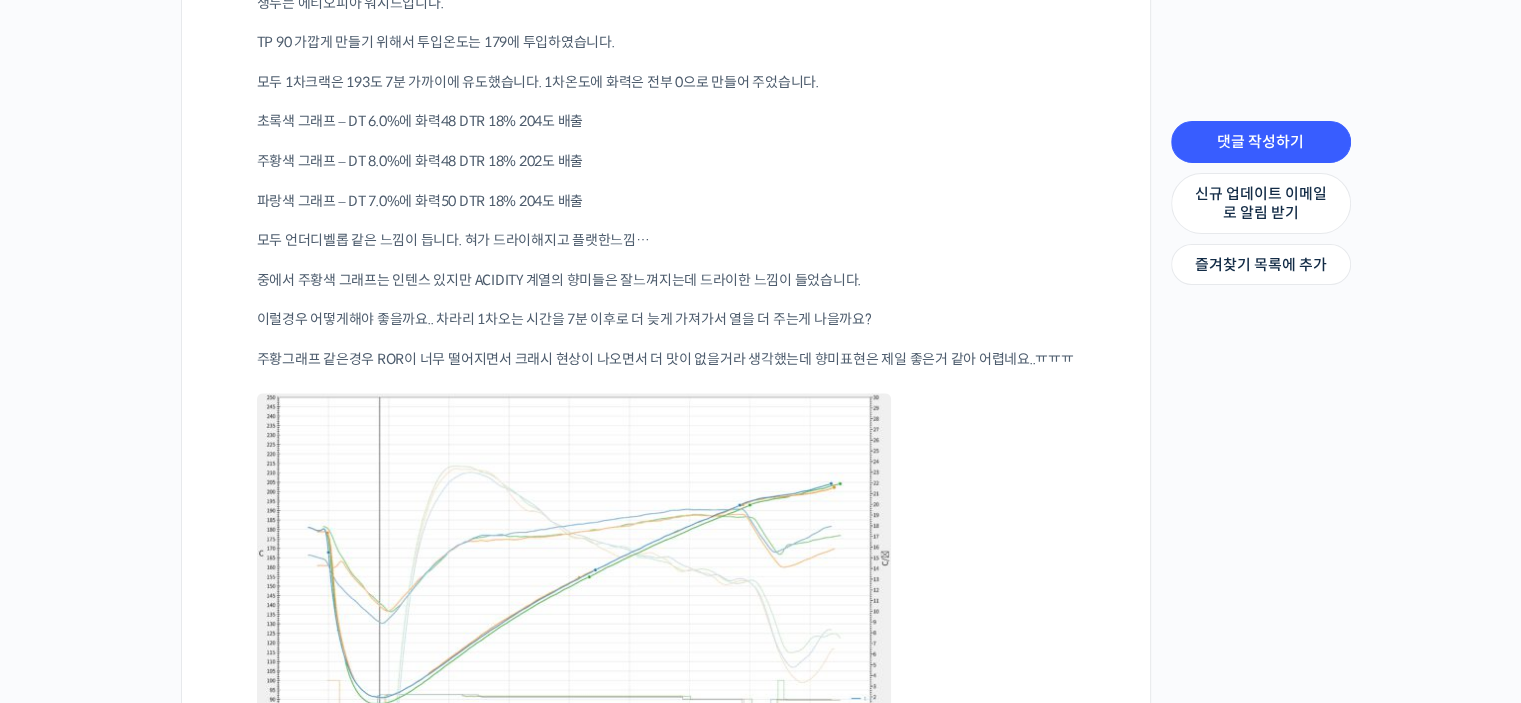 scroll, scrollTop: 2100, scrollLeft: 0, axis: vertical 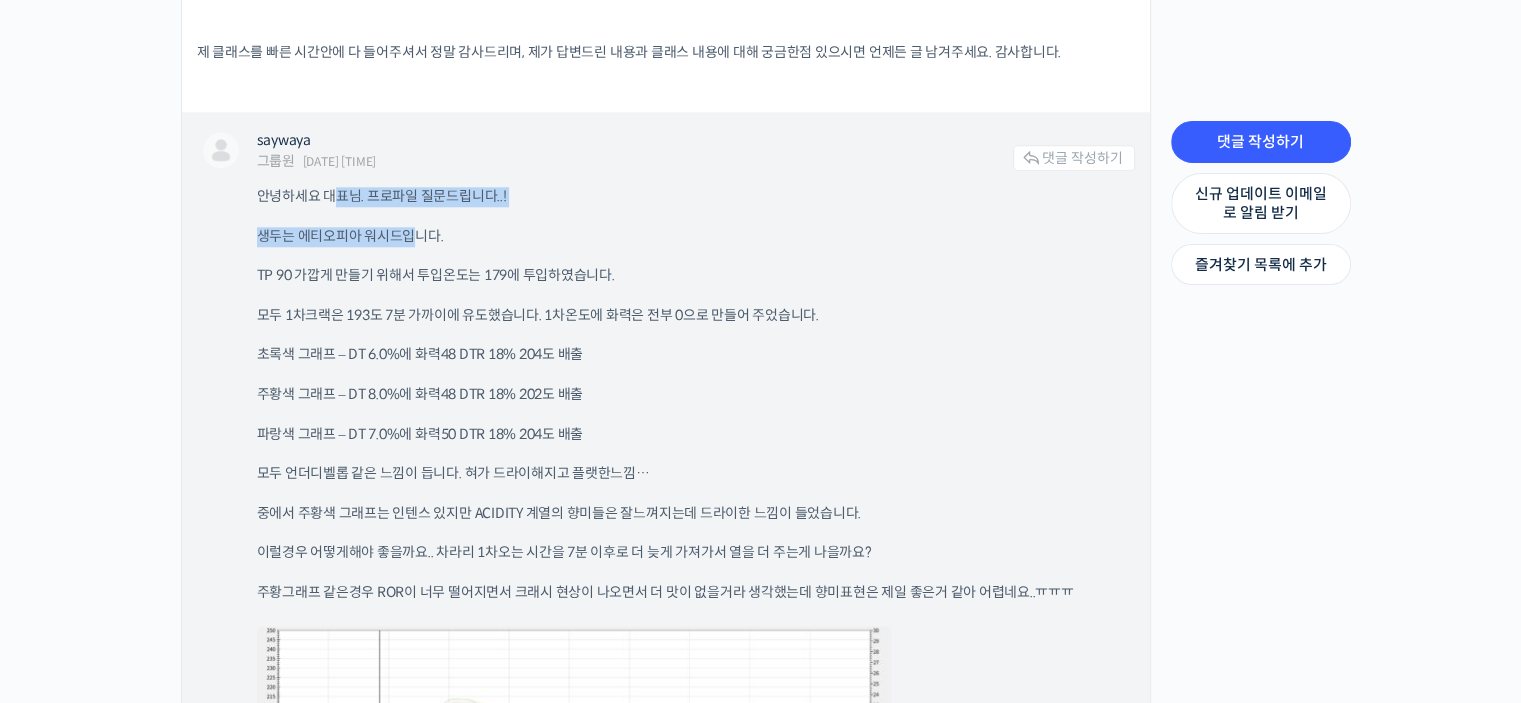 drag, startPoint x: 340, startPoint y: 203, endPoint x: 412, endPoint y: 247, distance: 84.38009 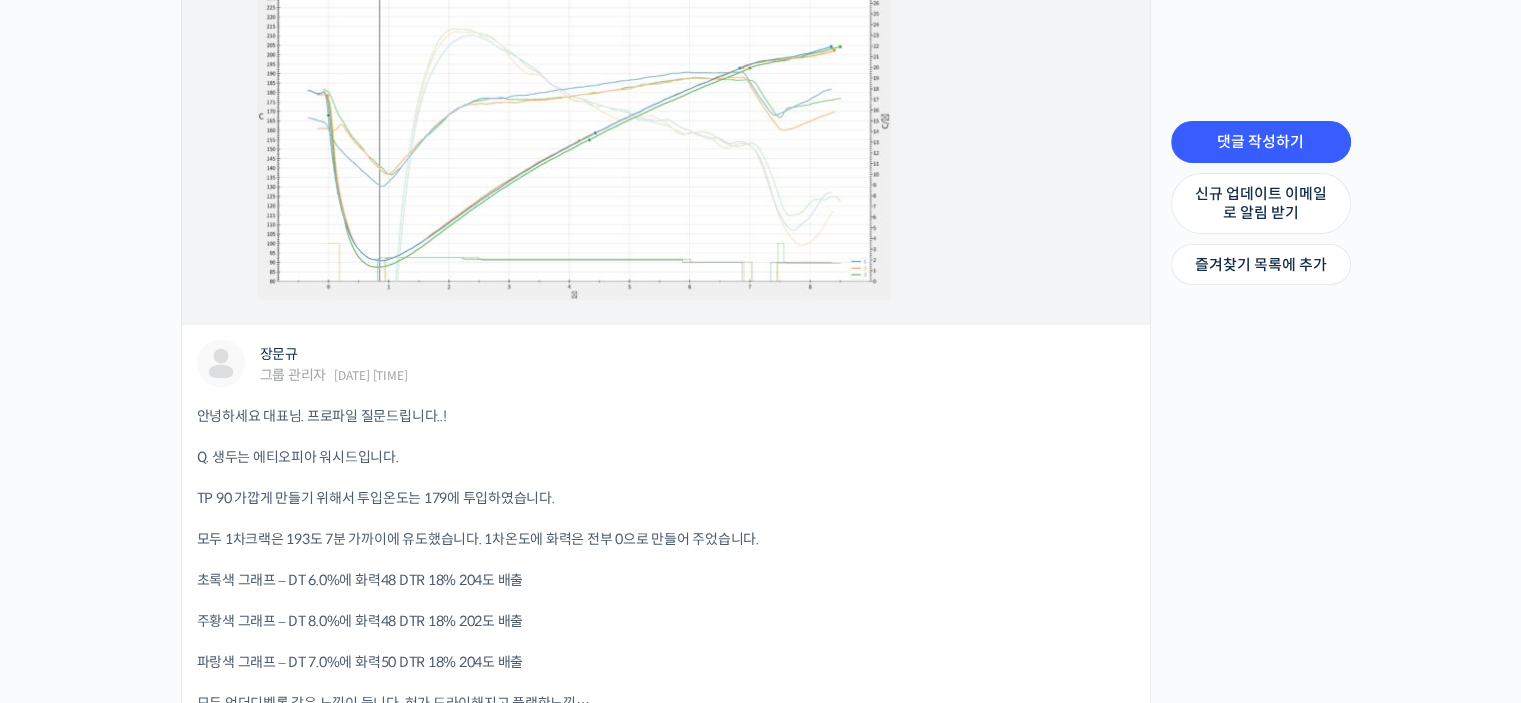 scroll, scrollTop: 2800, scrollLeft: 0, axis: vertical 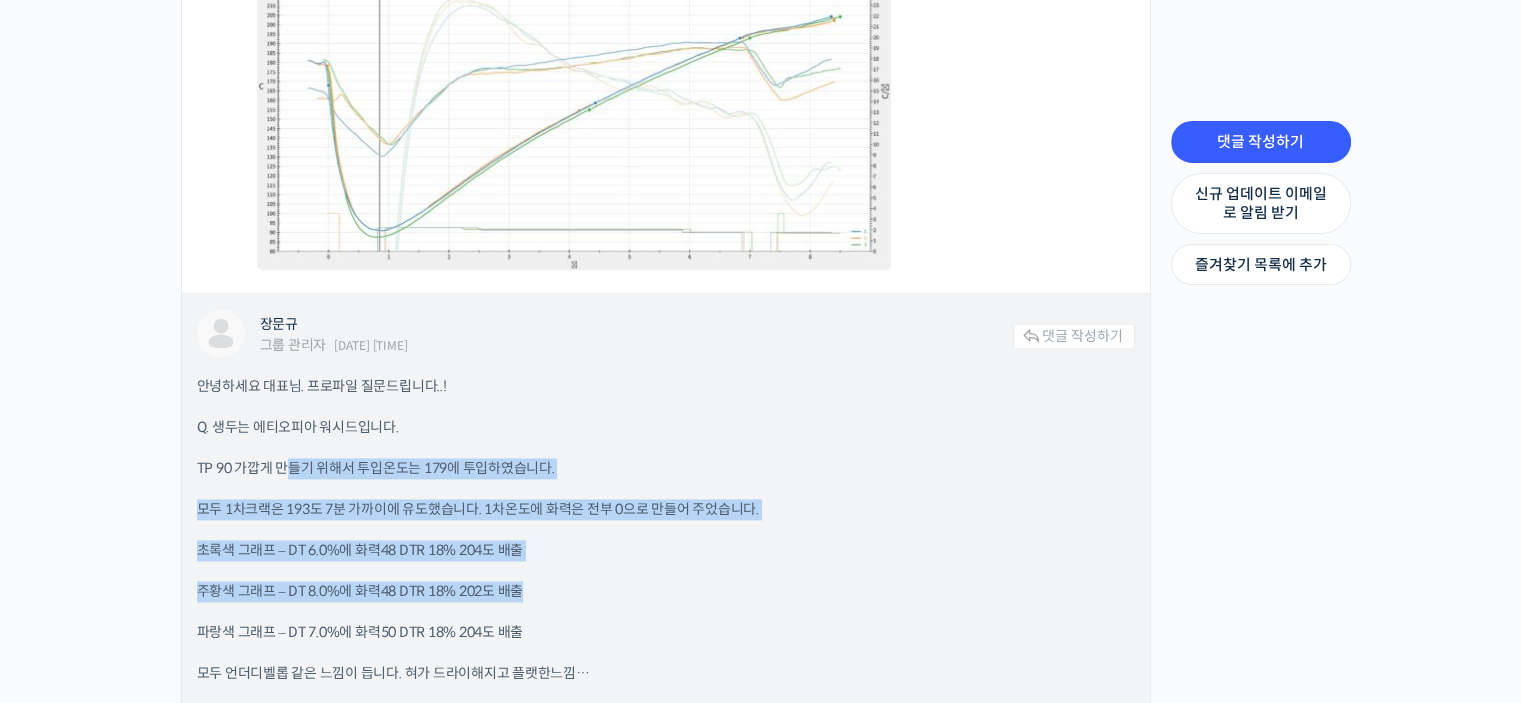 drag, startPoint x: 293, startPoint y: 476, endPoint x: 646, endPoint y: 584, distance: 369.15173 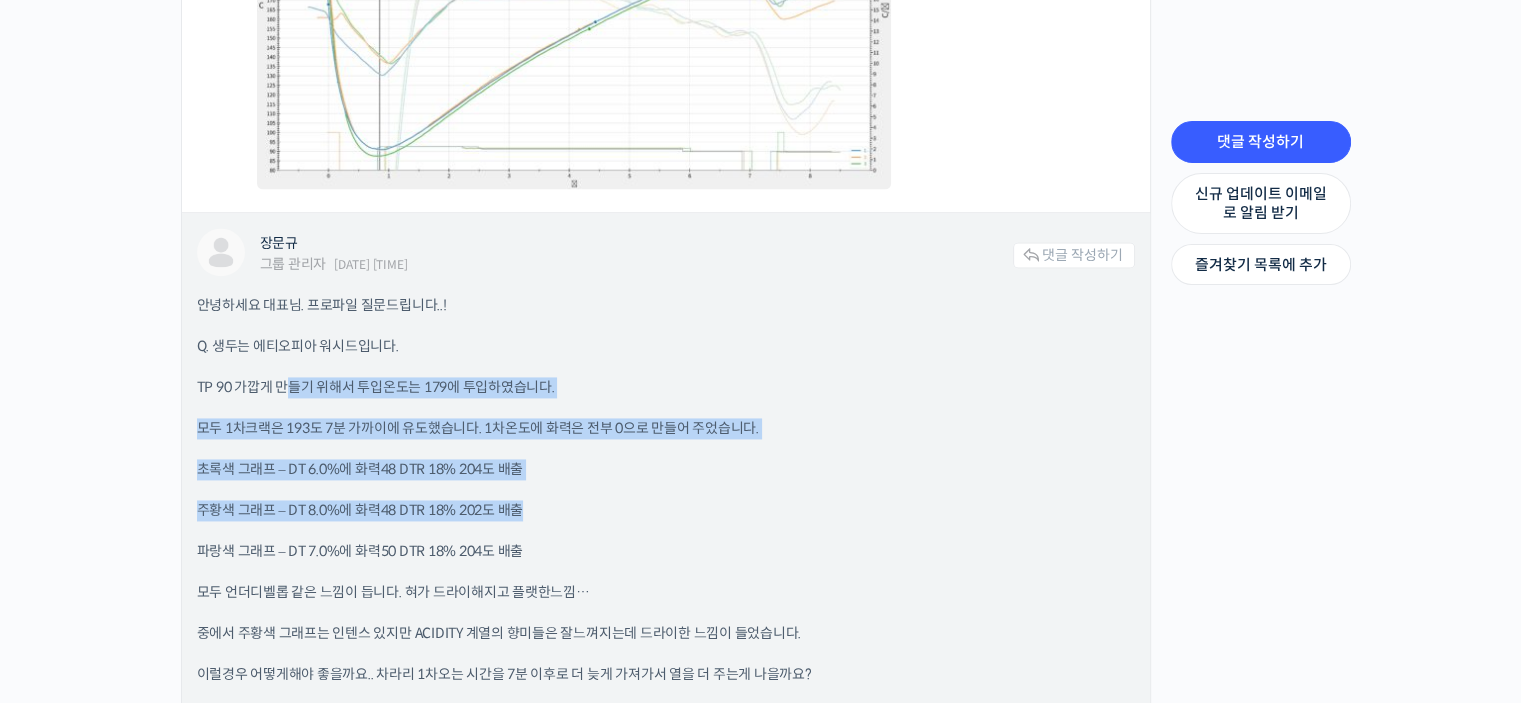 scroll, scrollTop: 3000, scrollLeft: 0, axis: vertical 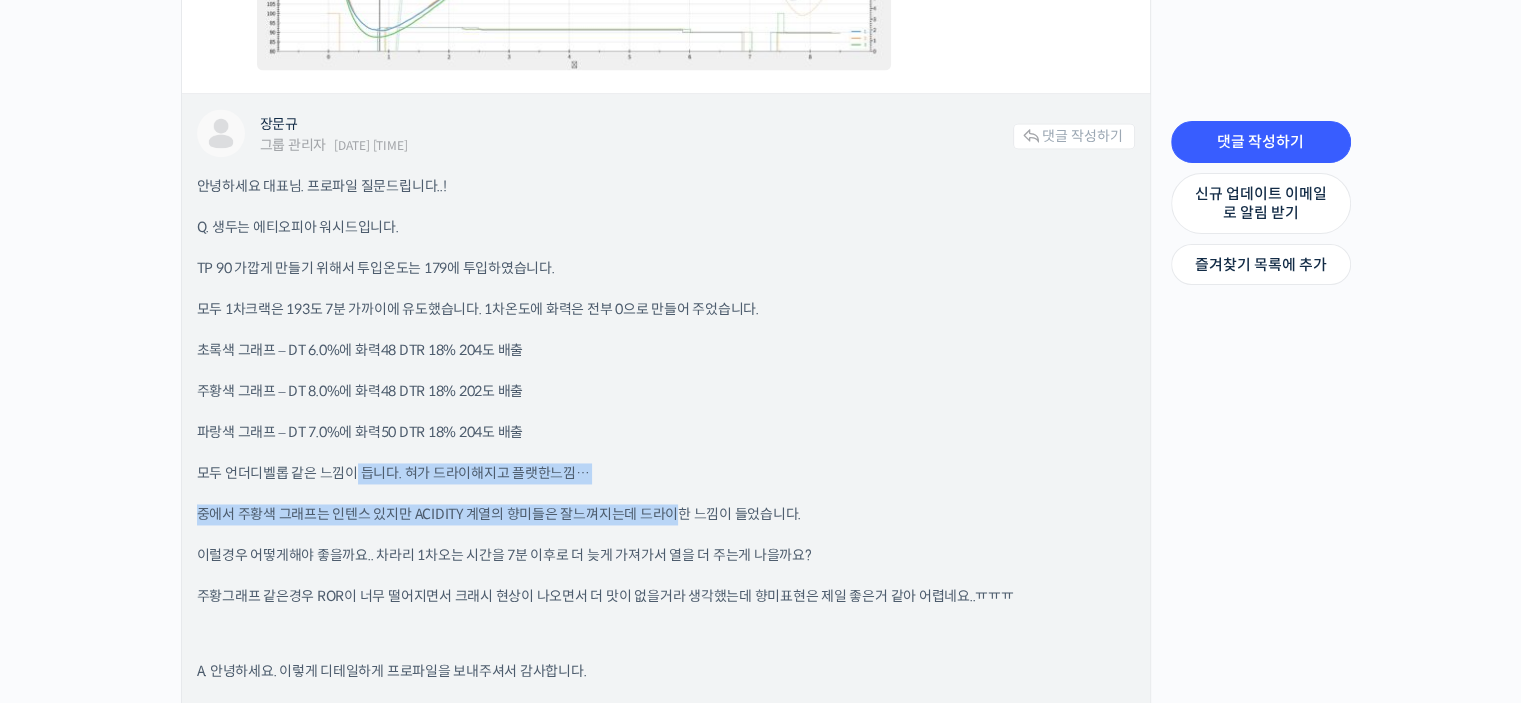drag, startPoint x: 353, startPoint y: 470, endPoint x: 672, endPoint y: 518, distance: 322.59106 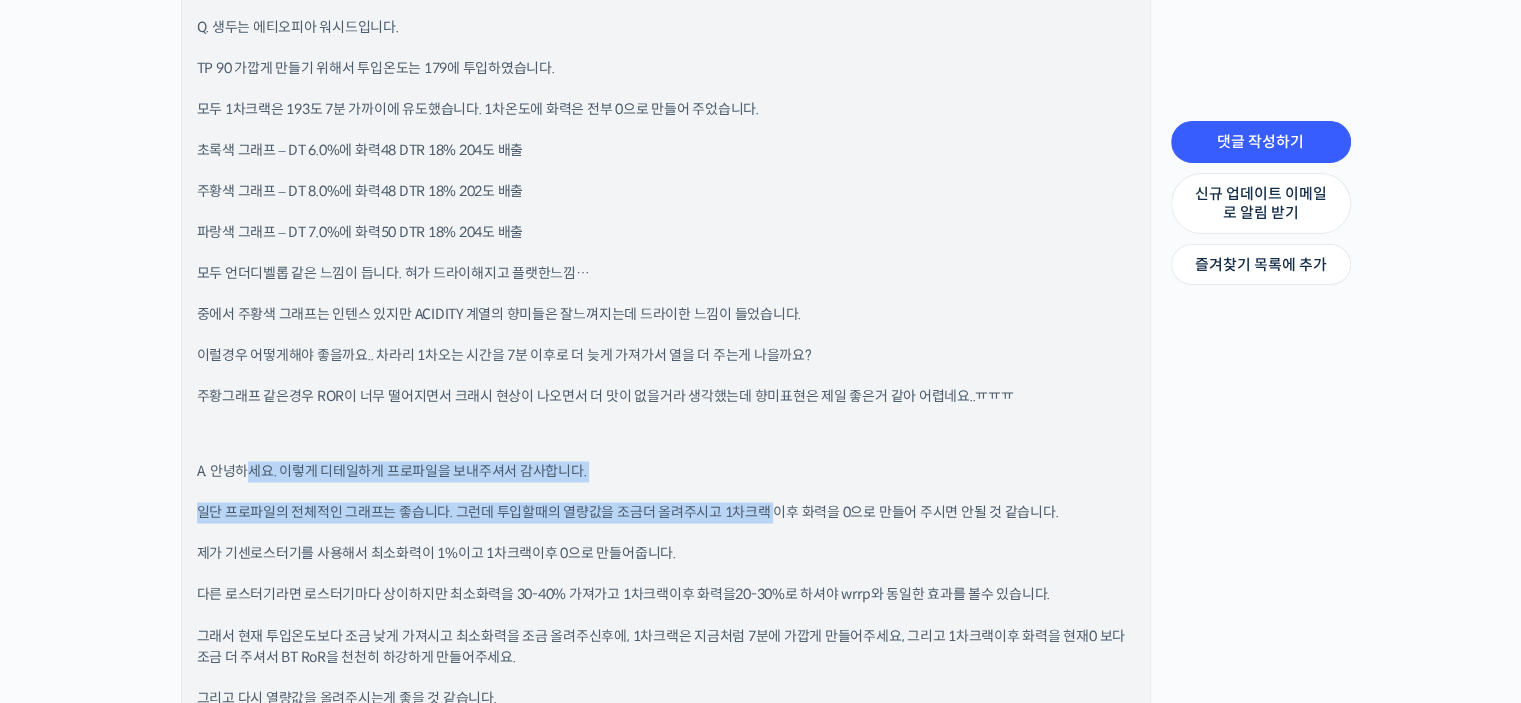 drag, startPoint x: 260, startPoint y: 466, endPoint x: 888, endPoint y: 483, distance: 628.23004 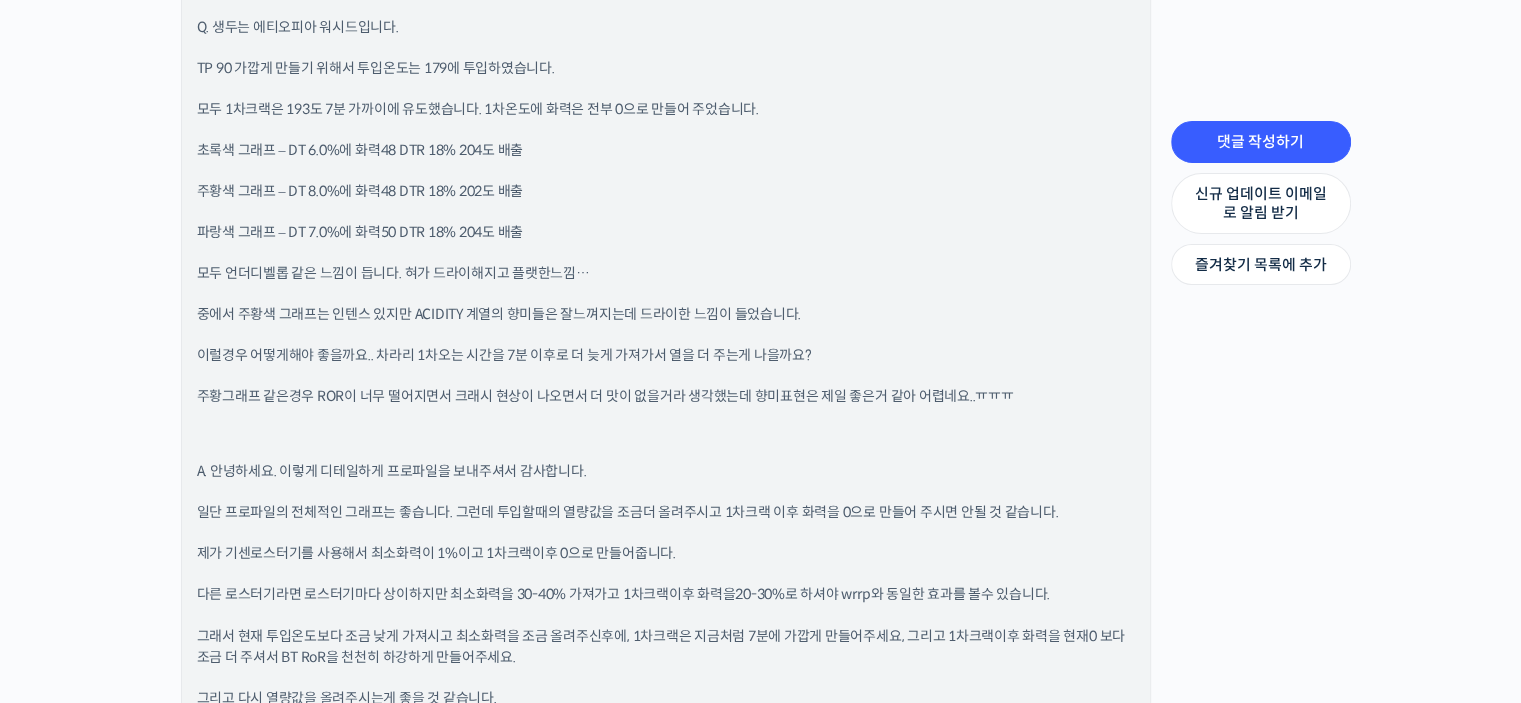 click on "제가 기센로스터기를 사용해서 최소화력이 1%이고 1차크랙이후 0으로 만들어줍니다." at bounding box center [666, 553] 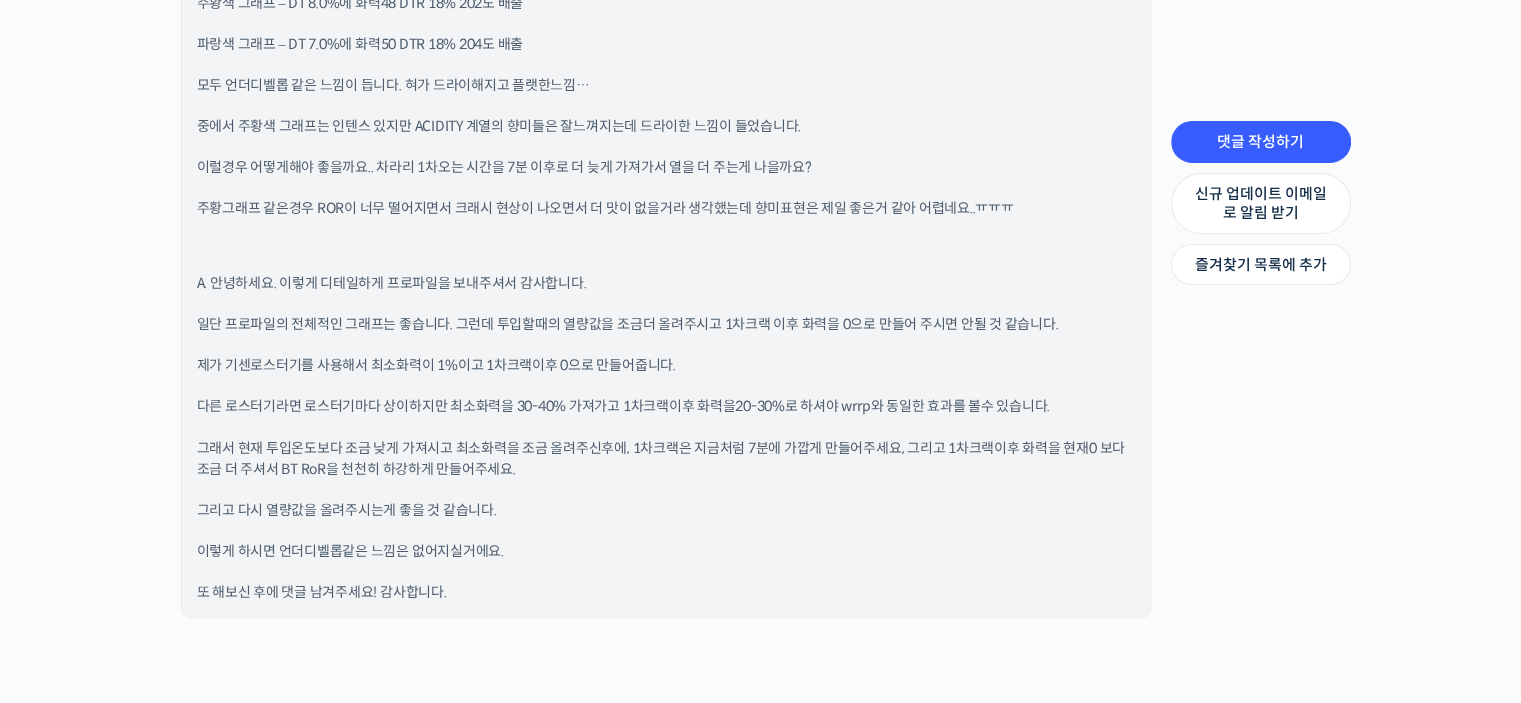 scroll, scrollTop: 3400, scrollLeft: 0, axis: vertical 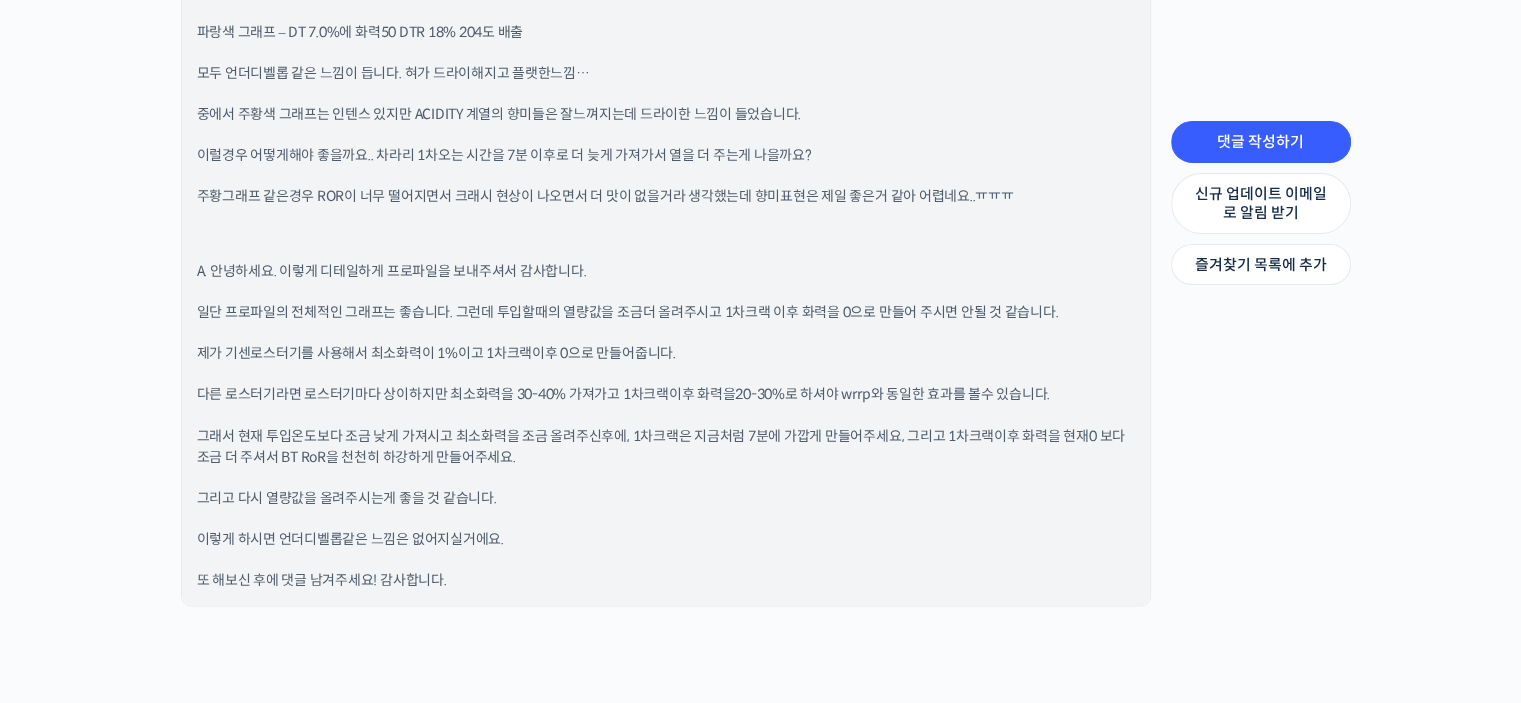 click on "A. 안녕하세요. 이렇게 디테일하게 프로파일을 보내주셔서 감사합니다." at bounding box center [666, 271] 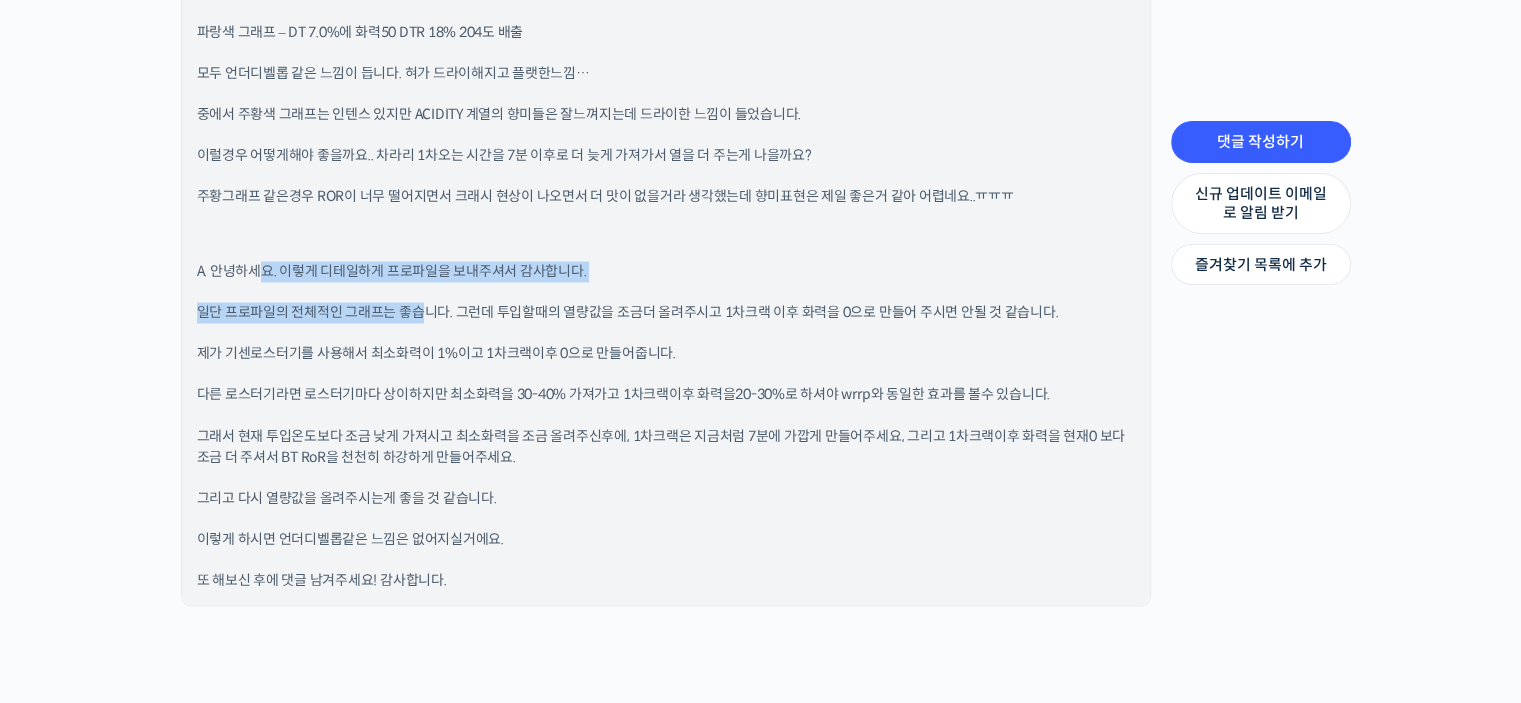 drag, startPoint x: 255, startPoint y: 273, endPoint x: 428, endPoint y: 322, distance: 179.80545 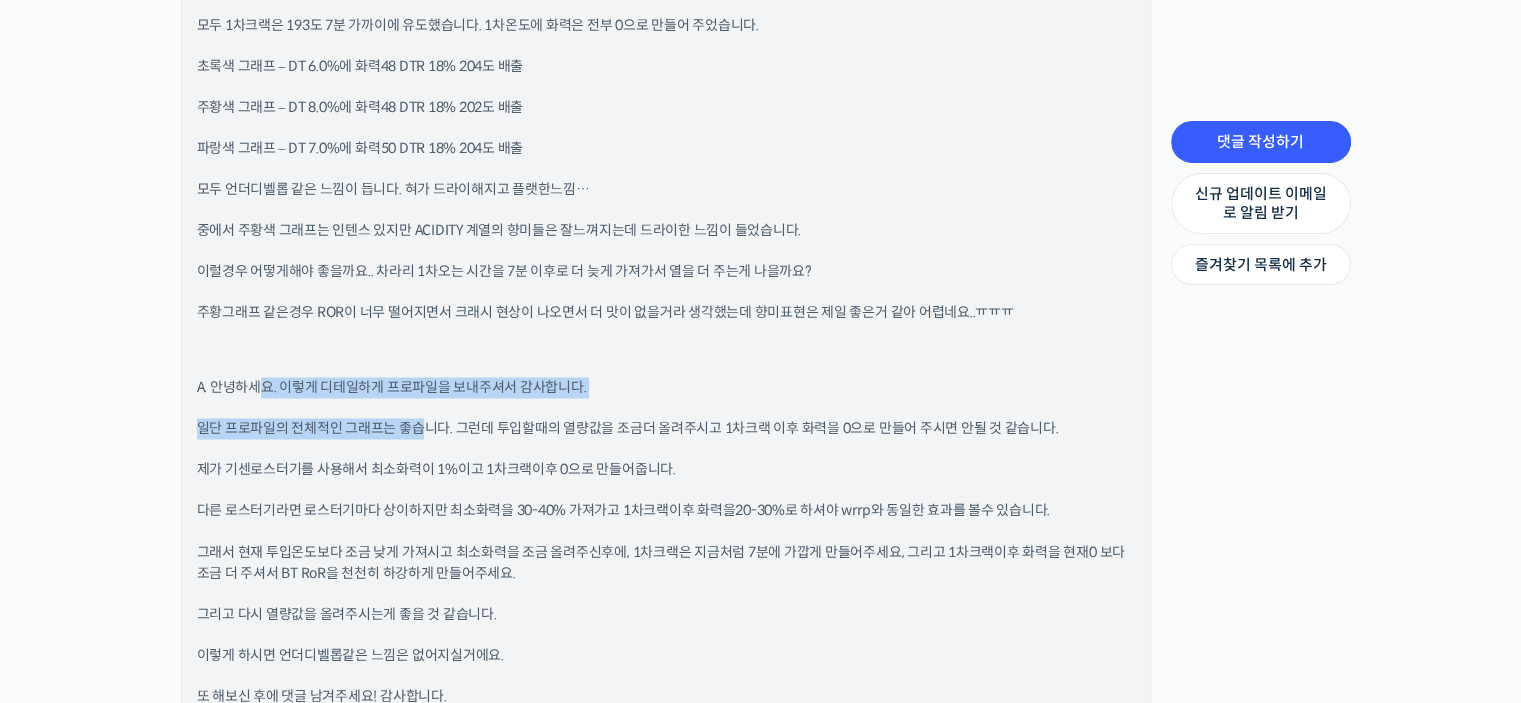 scroll, scrollTop: 3400, scrollLeft: 0, axis: vertical 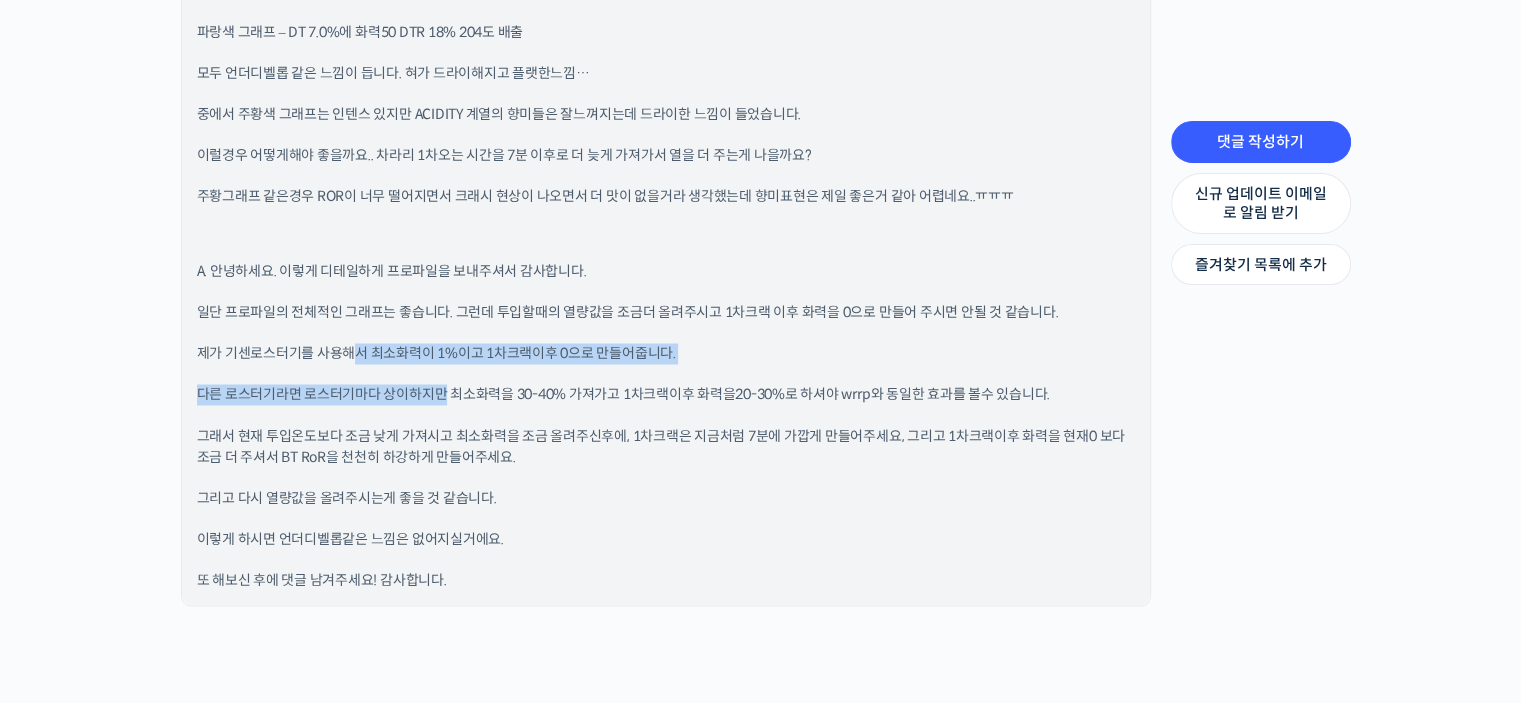 drag, startPoint x: 355, startPoint y: 355, endPoint x: 443, endPoint y: 363, distance: 88.362885 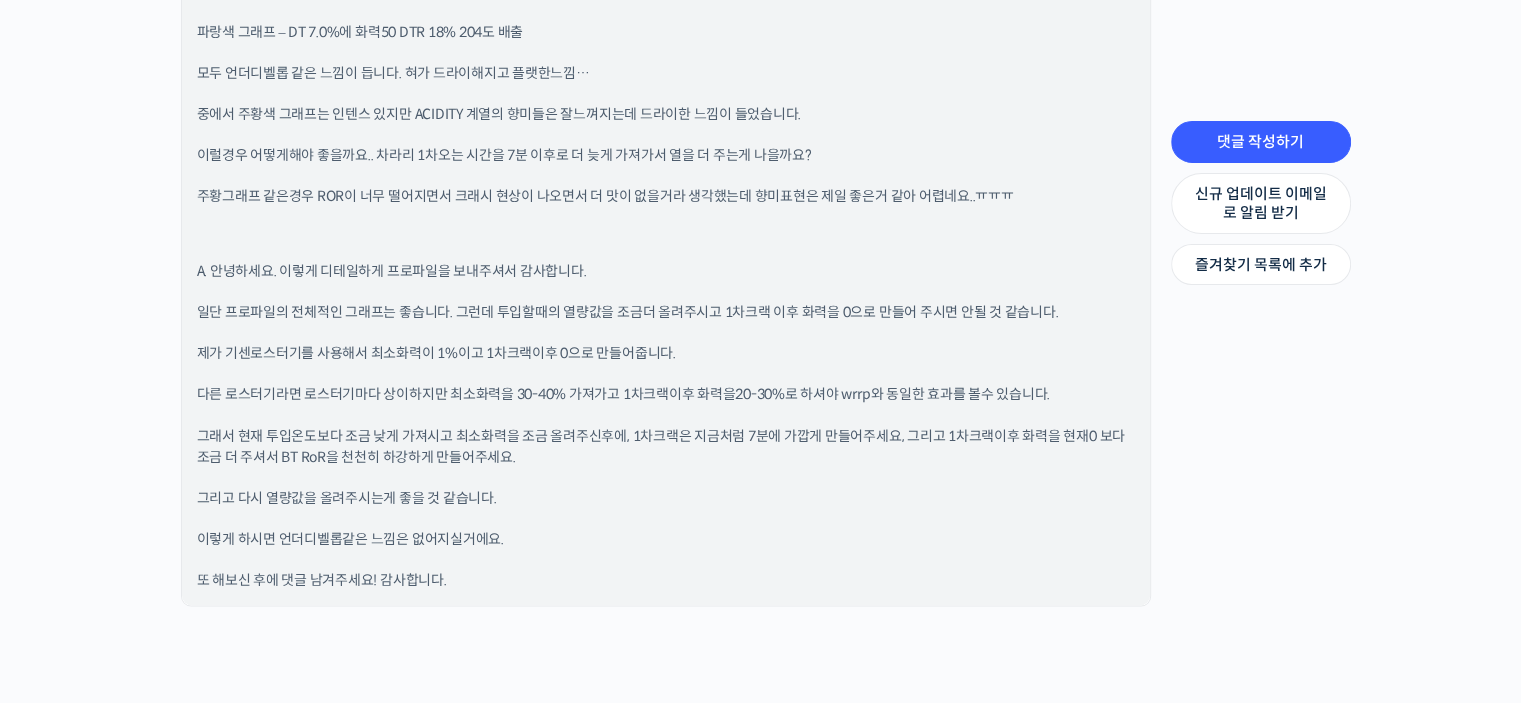 click on "안녕하세요 대표님. 프로파일 질문드립니다..!
Q. 생두는 에티오피아 워시드입니다.
TP 90 가깝게 만들기 위해서 투입온도는 179에 투입하였습니다.
모두 1차크랙은 193도 7분 가까이에 유도했습니다. 1차온도에 화력은 전부 0으로 만들어 주었습니다.
초록색 그래프 – DT 6.0%에 화력48 DTR 18% 204도 배출
주황색 그래프 – DT 8.0%에 화력48 DTR 18% 202도 배출
파랑색 그래프 – DT 7.0%에 화력50 DTR 18% 204도 배출
모두 언더디벨롭 같은 느낌이 듭니다. 혀가 드라이해지고 플랫한느낌…
중에서 주황색 그래프는 인텐스 있지만 ACIDITY 계열의 향미들은 잘느껴지는데 드라이한 느낌이 들었습니다.
이럴경우 어떻게해야 좋을까요.. 차라리 1차오는 시간을 7분 이후로 더 늦게 가져가서 열을 더 주는게 나을까요?
또 해보신 후에 댓글 남겨주세요! 감사합니다." at bounding box center [666, 183] 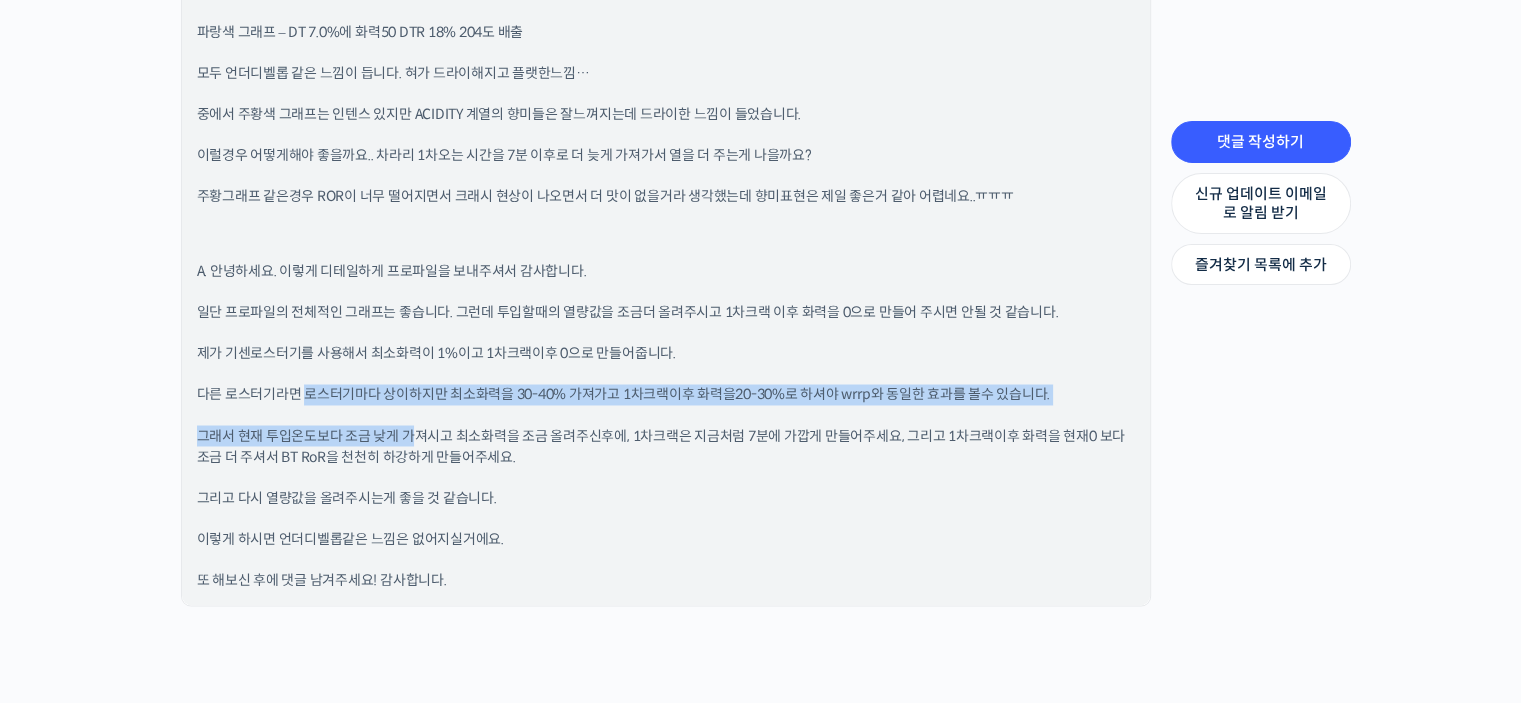 drag, startPoint x: 304, startPoint y: 390, endPoint x: 532, endPoint y: 435, distance: 232.39836 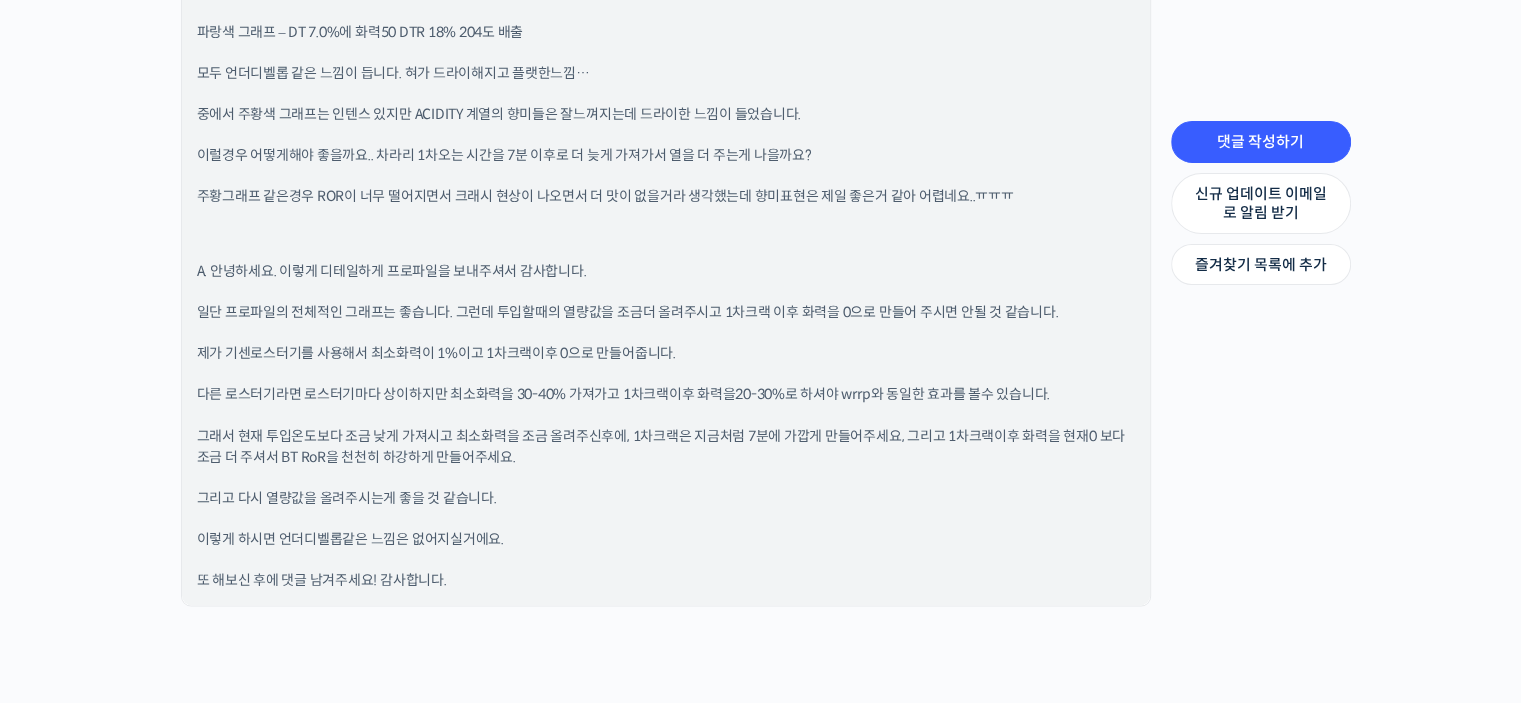 click on "그래서 현재 투입온도보다 조금 낮게 가져시고 최소화력을 조금 올려주신후에, 1차크랙은 지금처럼 7분에 가깝게 만들어주세요, 그리고 1차크랙이후 화력을 현재0 보다 조금 더 주셔서 BT RoR을 천천히 하강하게 만들어주세요." at bounding box center [666, 446] 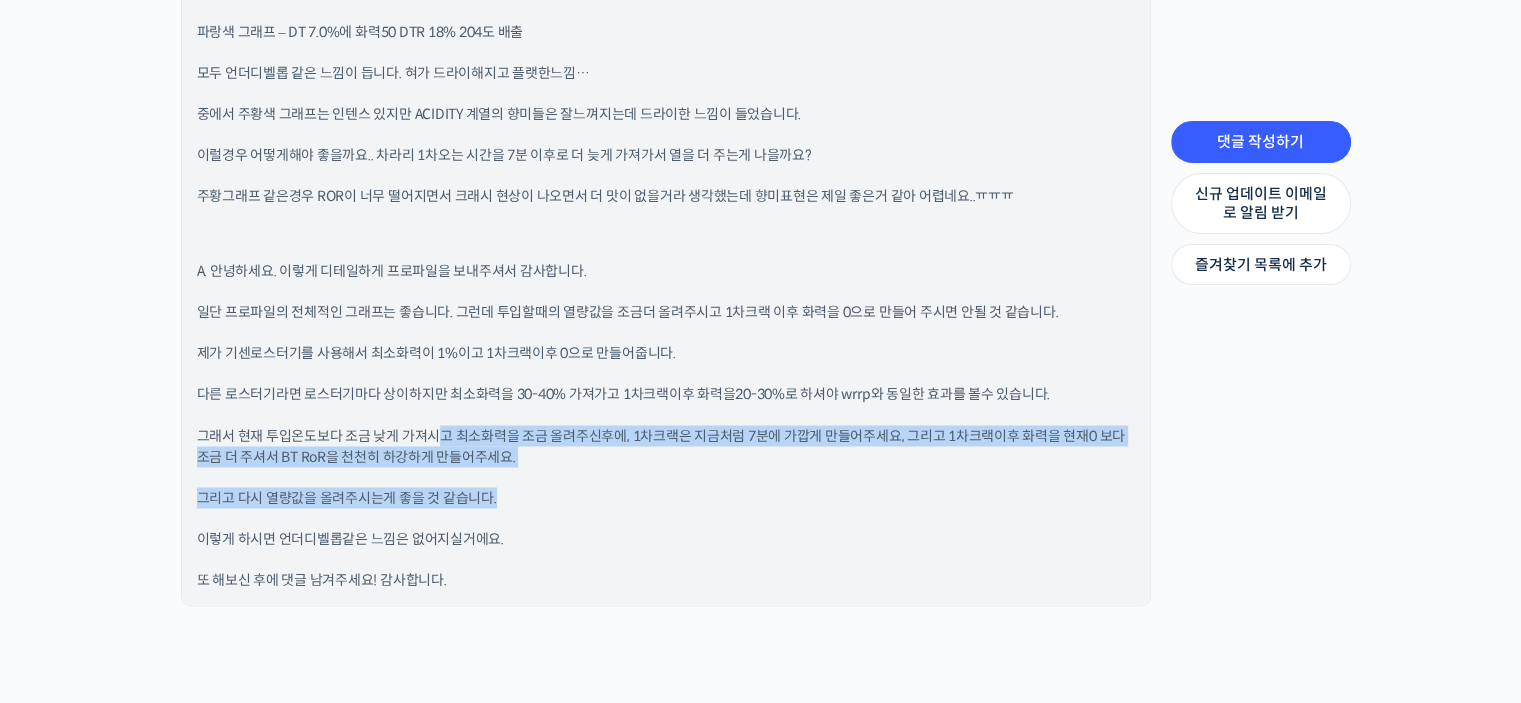 drag, startPoint x: 440, startPoint y: 434, endPoint x: 617, endPoint y: 495, distance: 187.21645 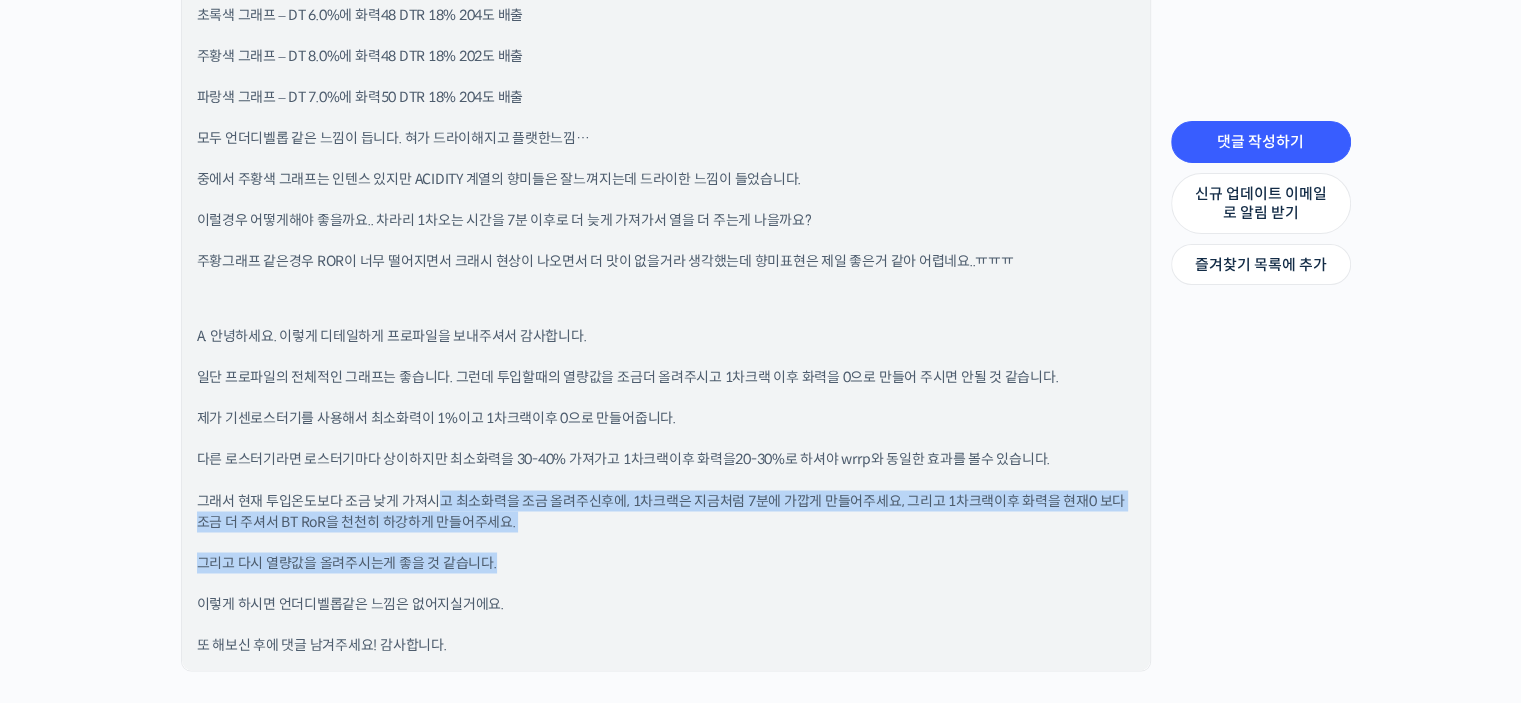 scroll, scrollTop: 3300, scrollLeft: 0, axis: vertical 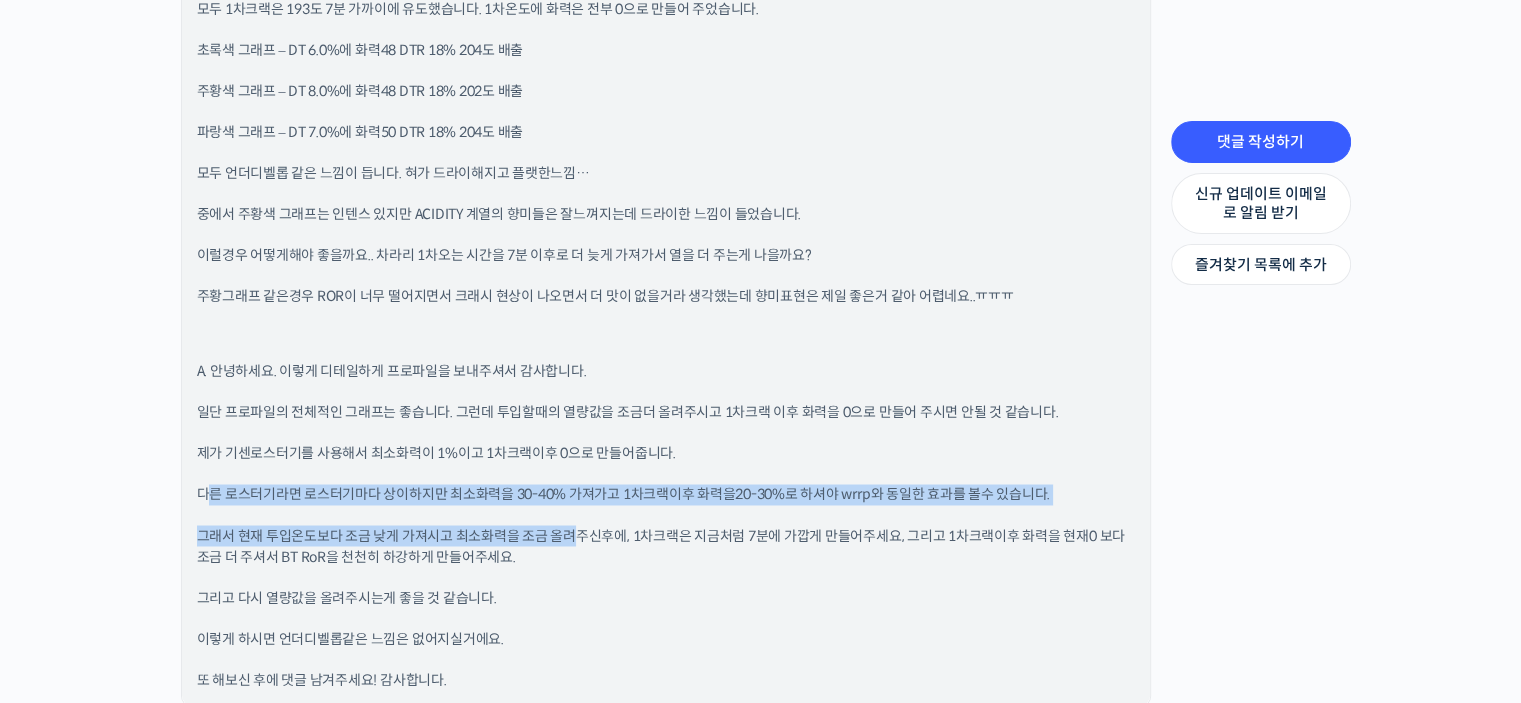 drag, startPoint x: 212, startPoint y: 487, endPoint x: 576, endPoint y: 518, distance: 365.31766 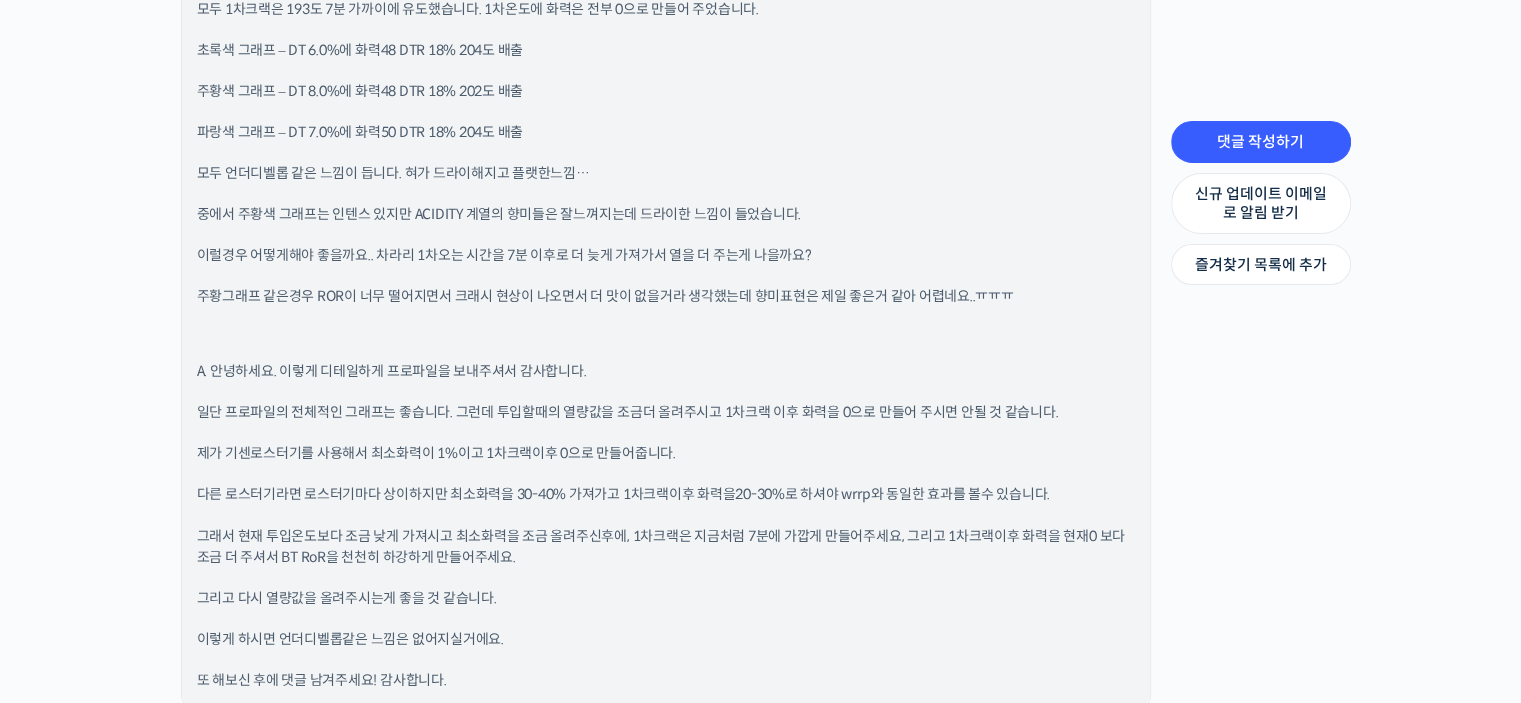 click on "그리고 다시 열량값을 올려주시는게 좋을 것 같습니다." at bounding box center [666, 597] 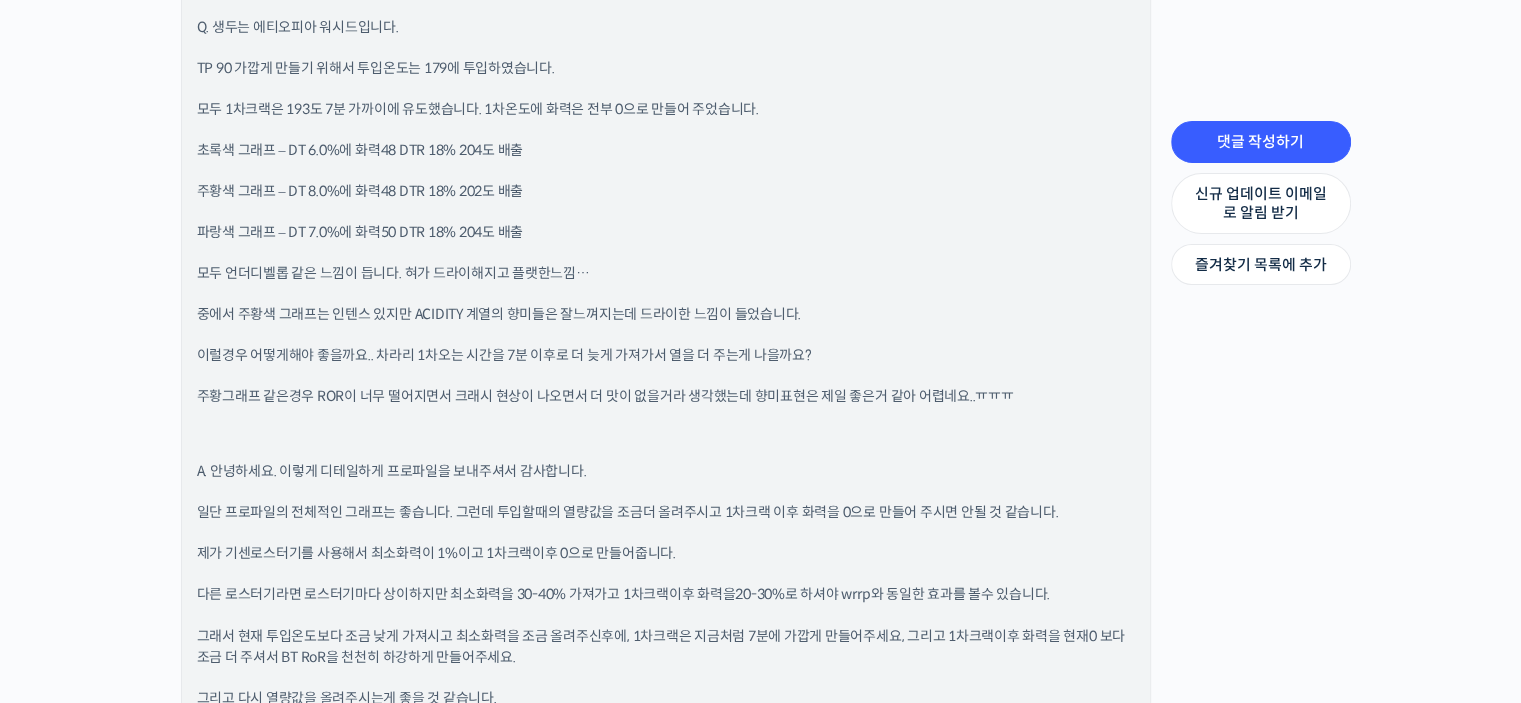 scroll, scrollTop: 3400, scrollLeft: 0, axis: vertical 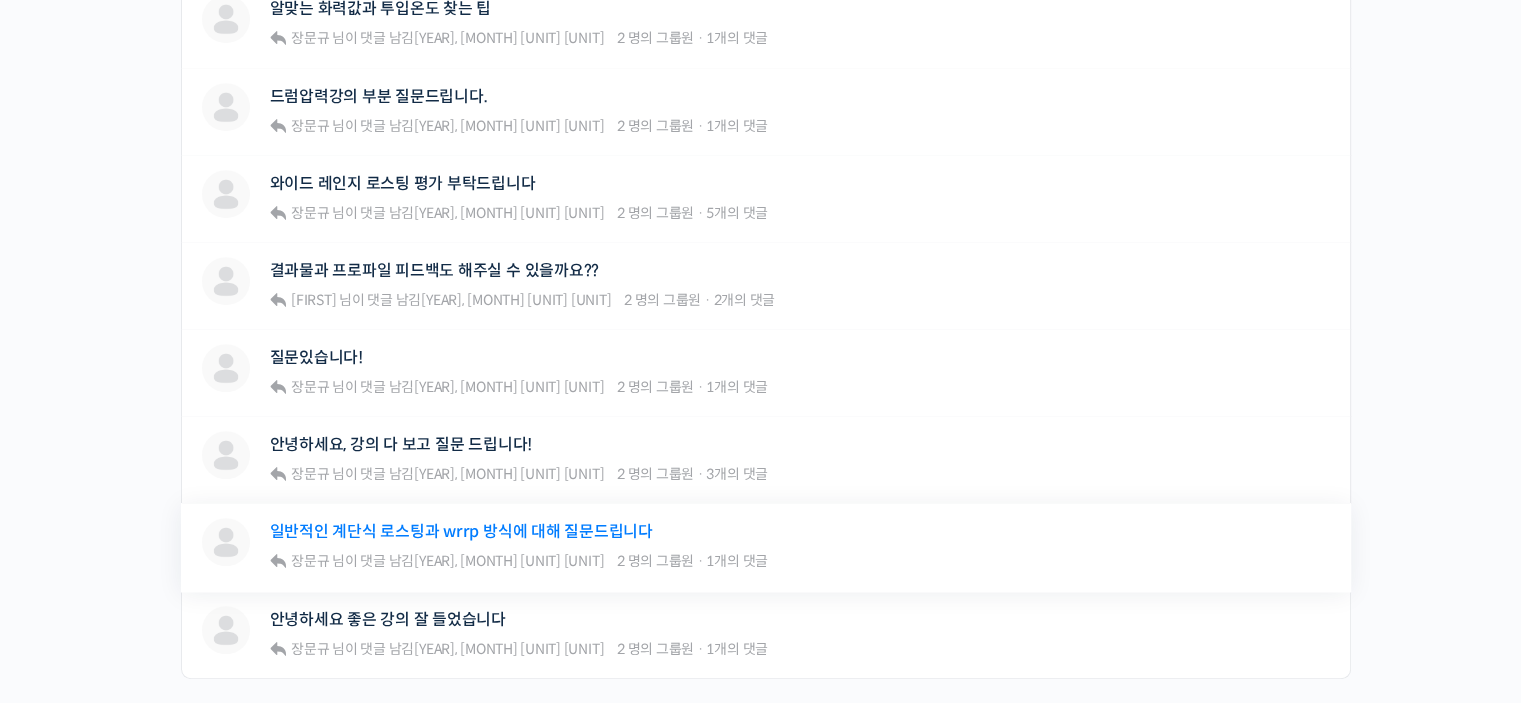 click on "일반적인 계단식 로스팅과 wrrp 방식에 대해 질문드립니다" at bounding box center [461, 531] 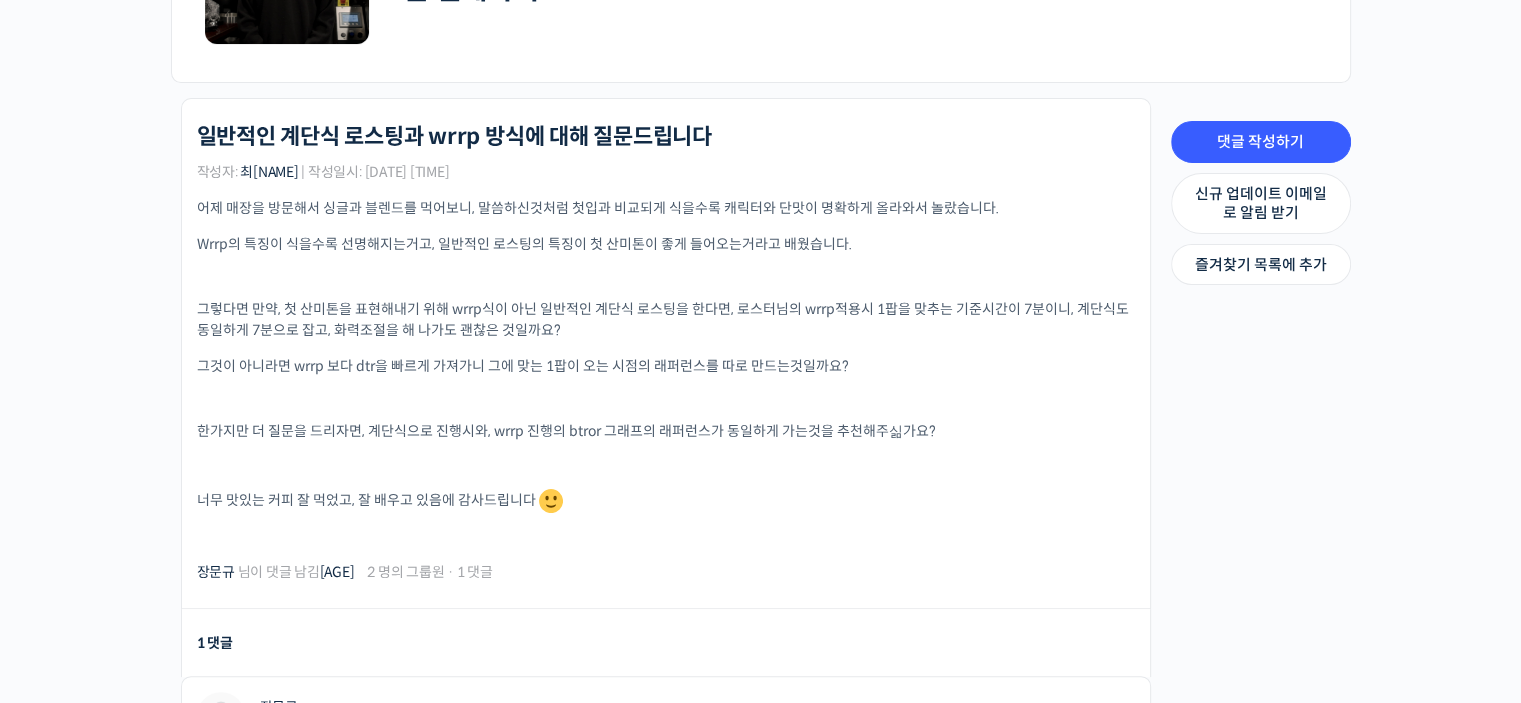 scroll, scrollTop: 0, scrollLeft: 0, axis: both 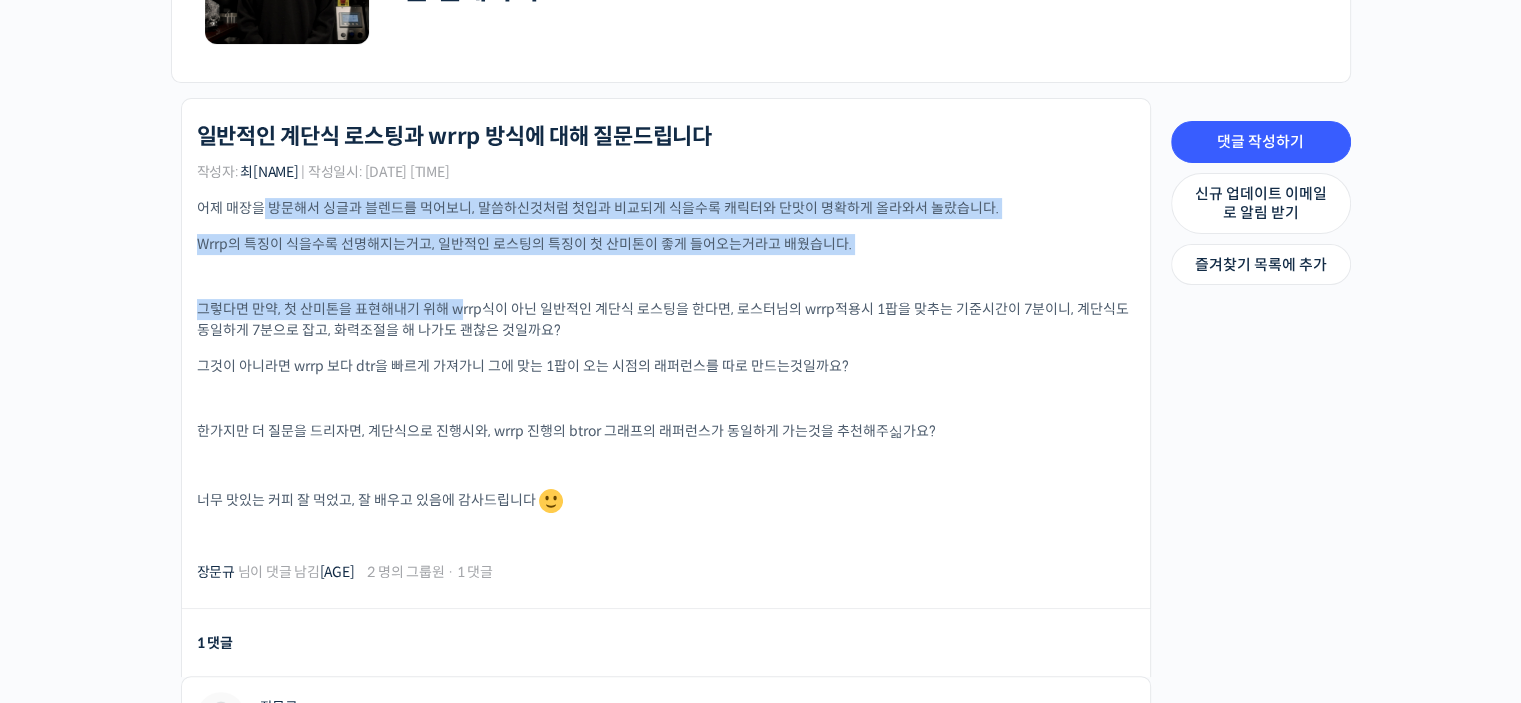 drag, startPoint x: 258, startPoint y: 210, endPoint x: 463, endPoint y: 287, distance: 218.98402 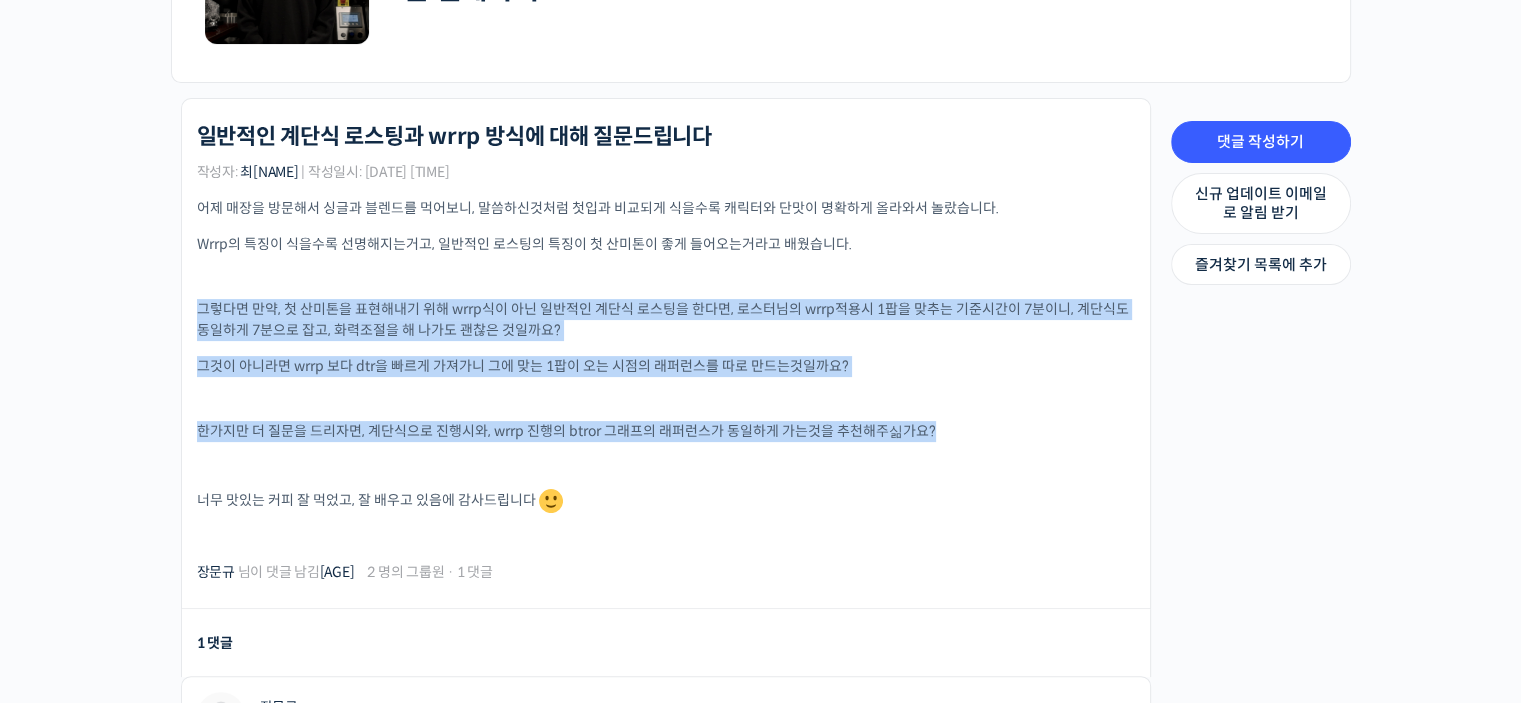 drag, startPoint x: 404, startPoint y: 276, endPoint x: 705, endPoint y: 468, distance: 357.0224 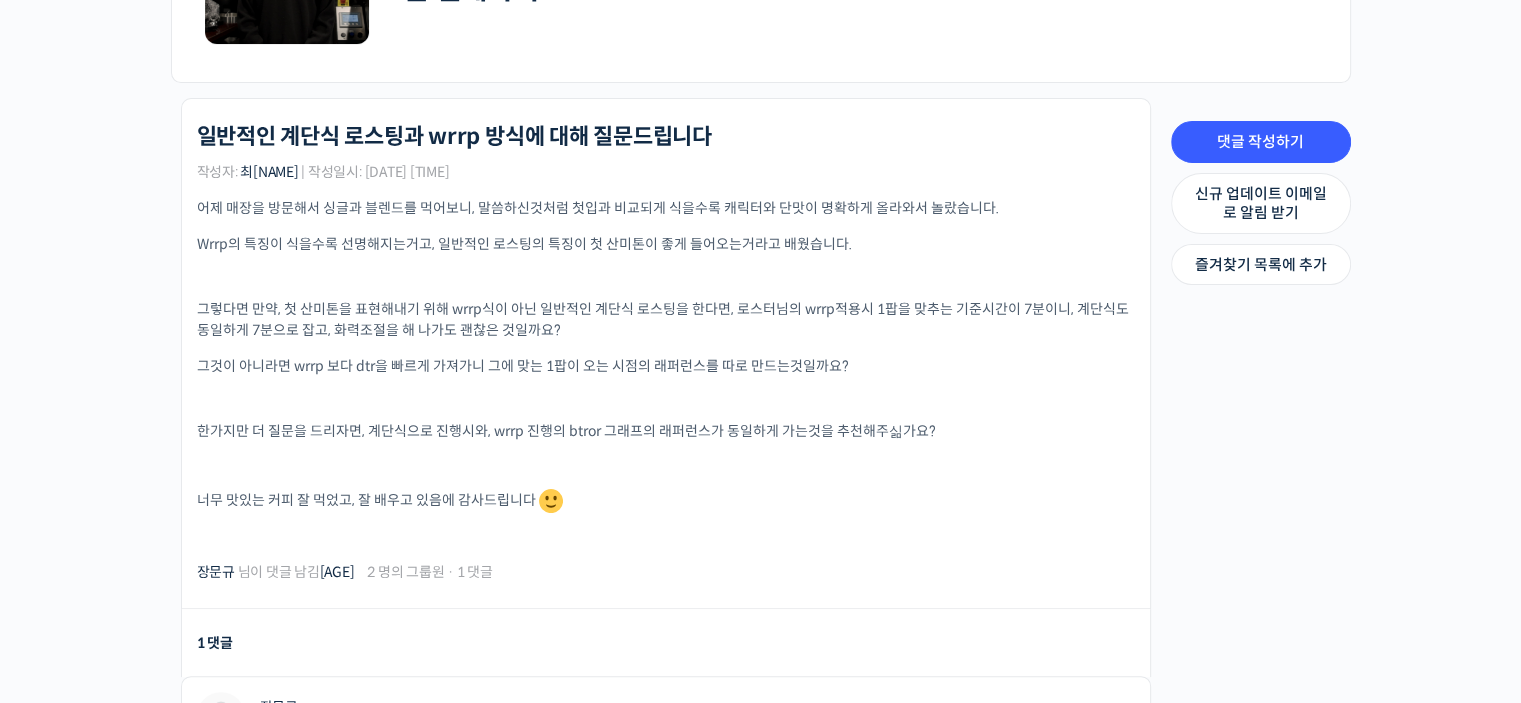 click on "너무 맛있는 커피 잘 먹었고, 잘 배우고 있음에 감사드립니다" at bounding box center [666, 501] 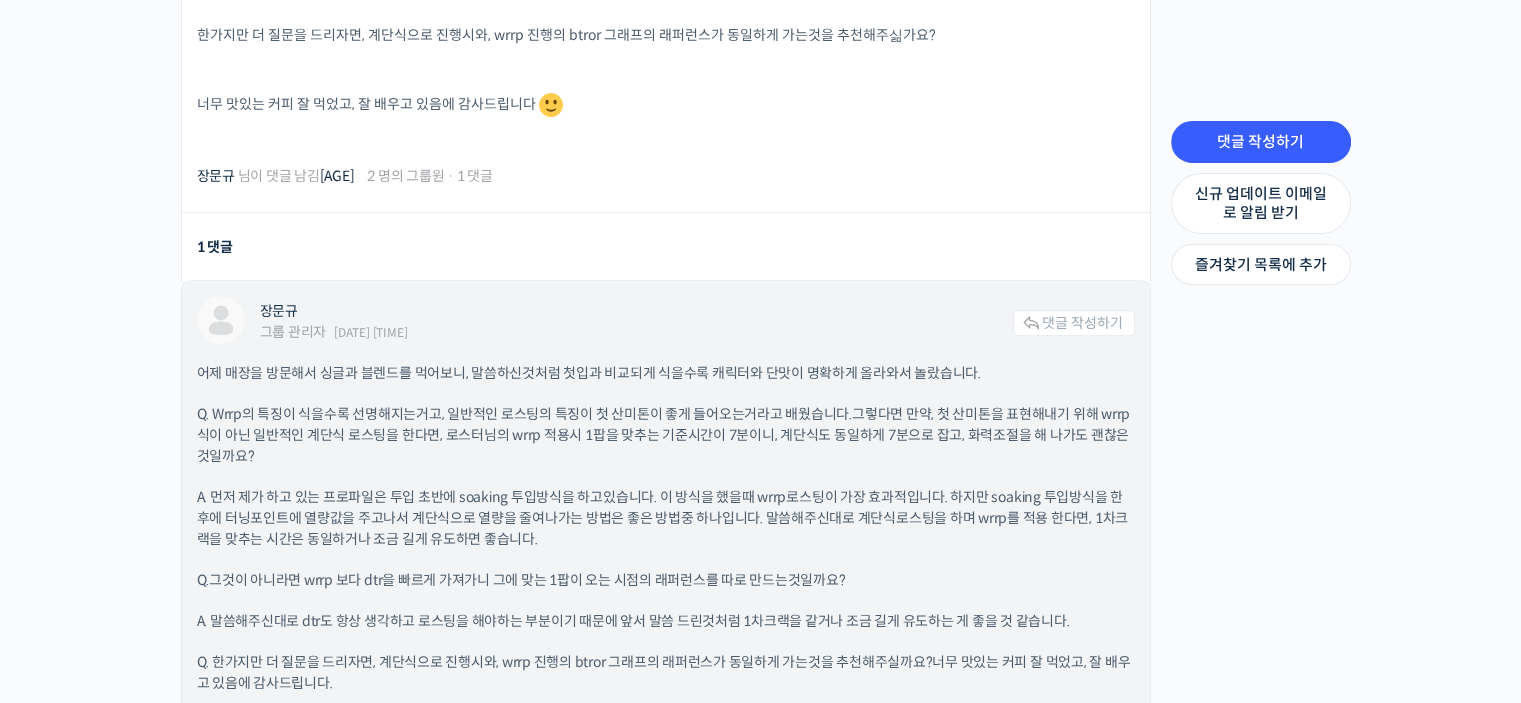 scroll, scrollTop: 800, scrollLeft: 0, axis: vertical 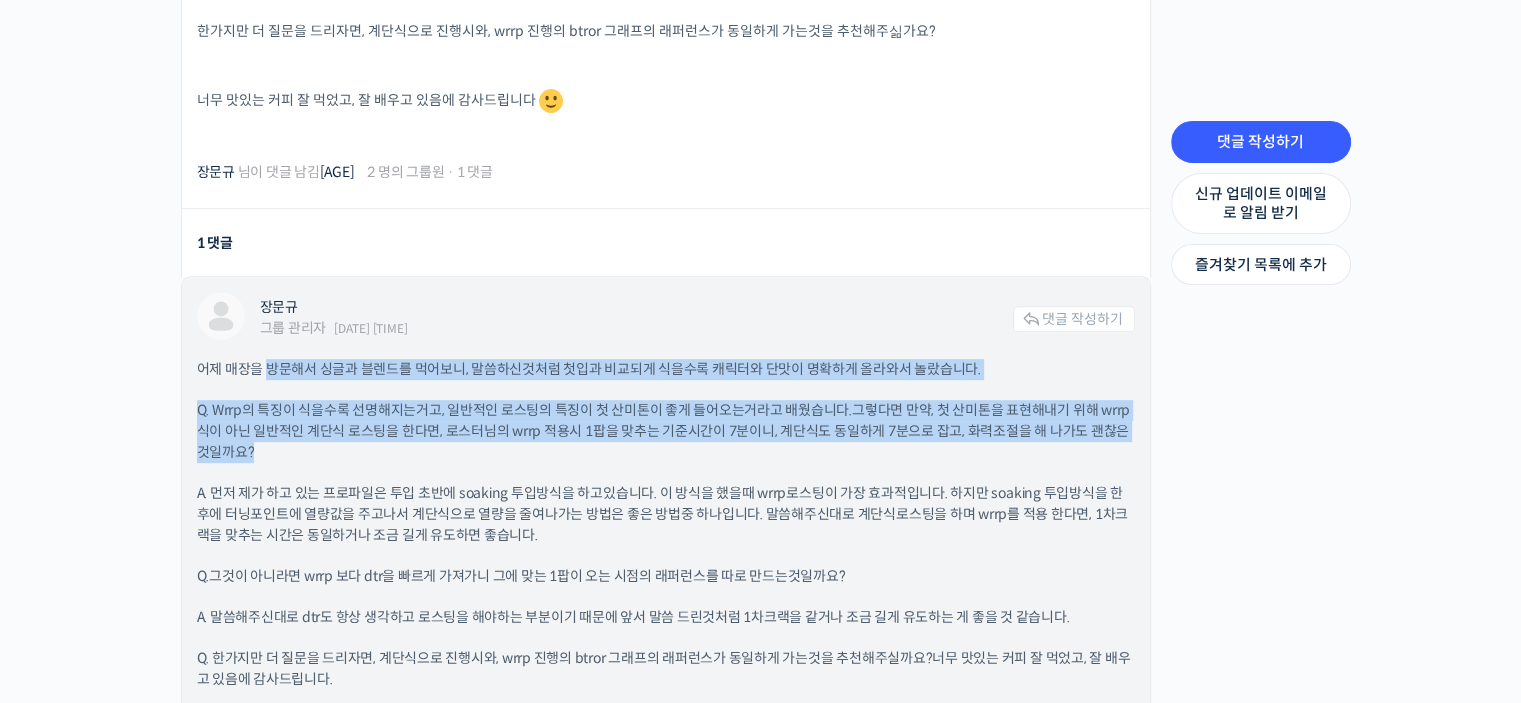 drag, startPoint x: 271, startPoint y: 365, endPoint x: 500, endPoint y: 455, distance: 246.05081 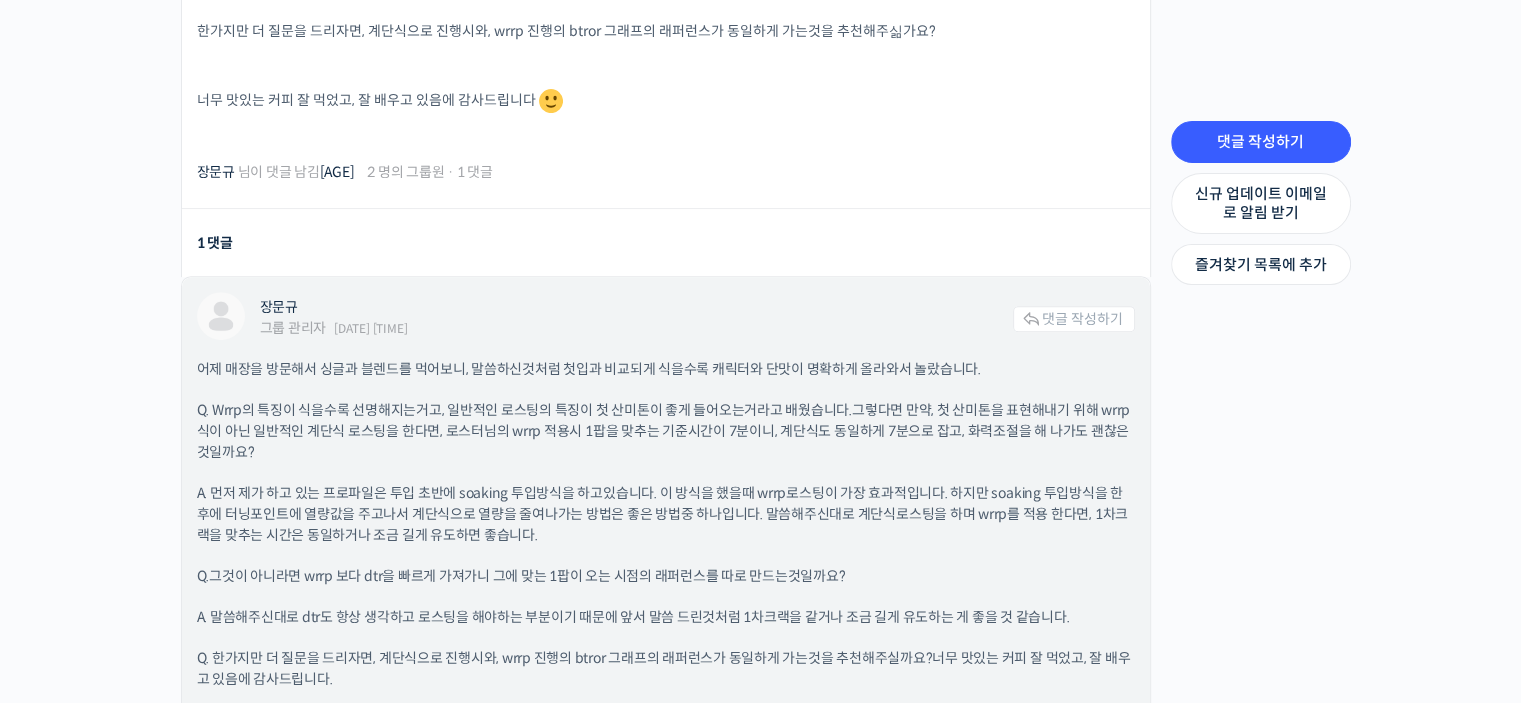 drag, startPoint x: 534, startPoint y: 463, endPoint x: 466, endPoint y: 467, distance: 68.117546 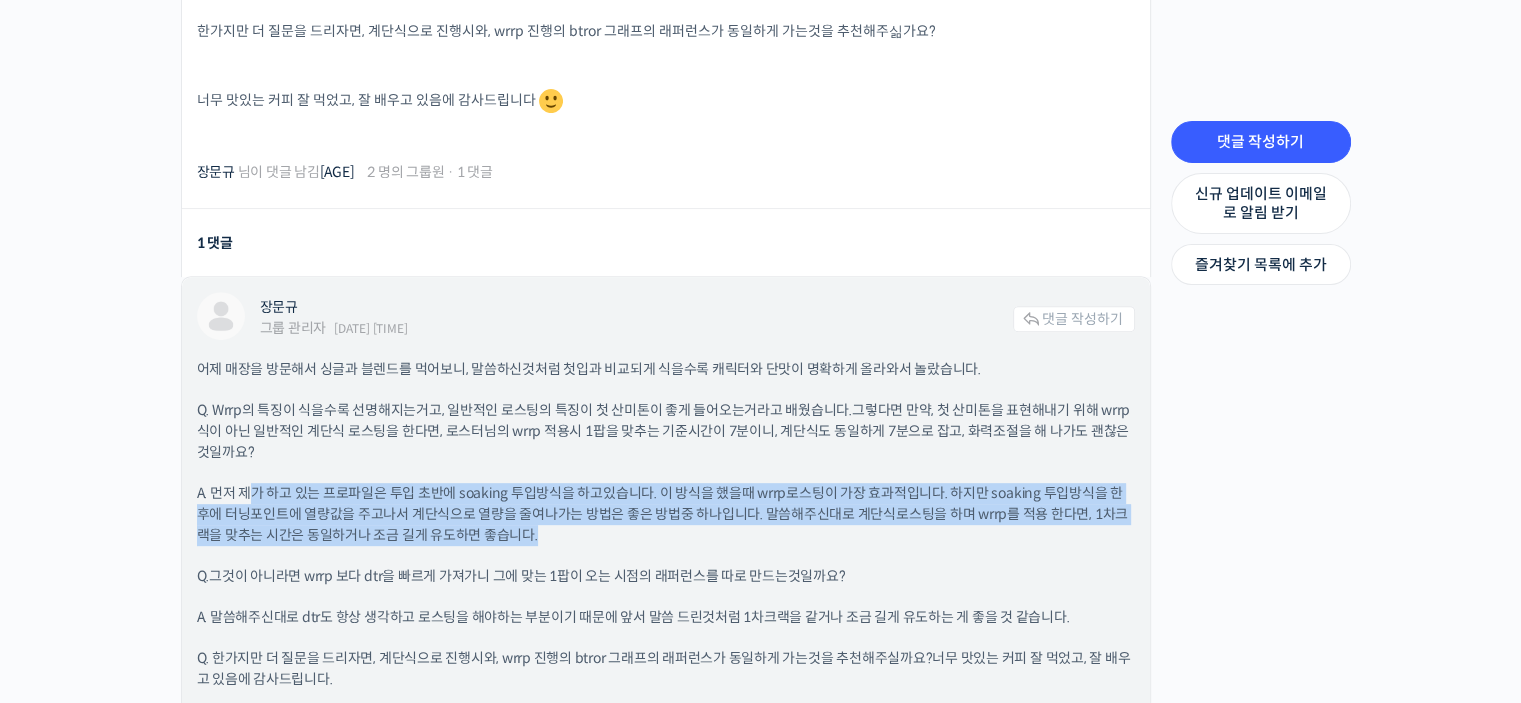 drag, startPoint x: 251, startPoint y: 500, endPoint x: 544, endPoint y: 528, distance: 294.33484 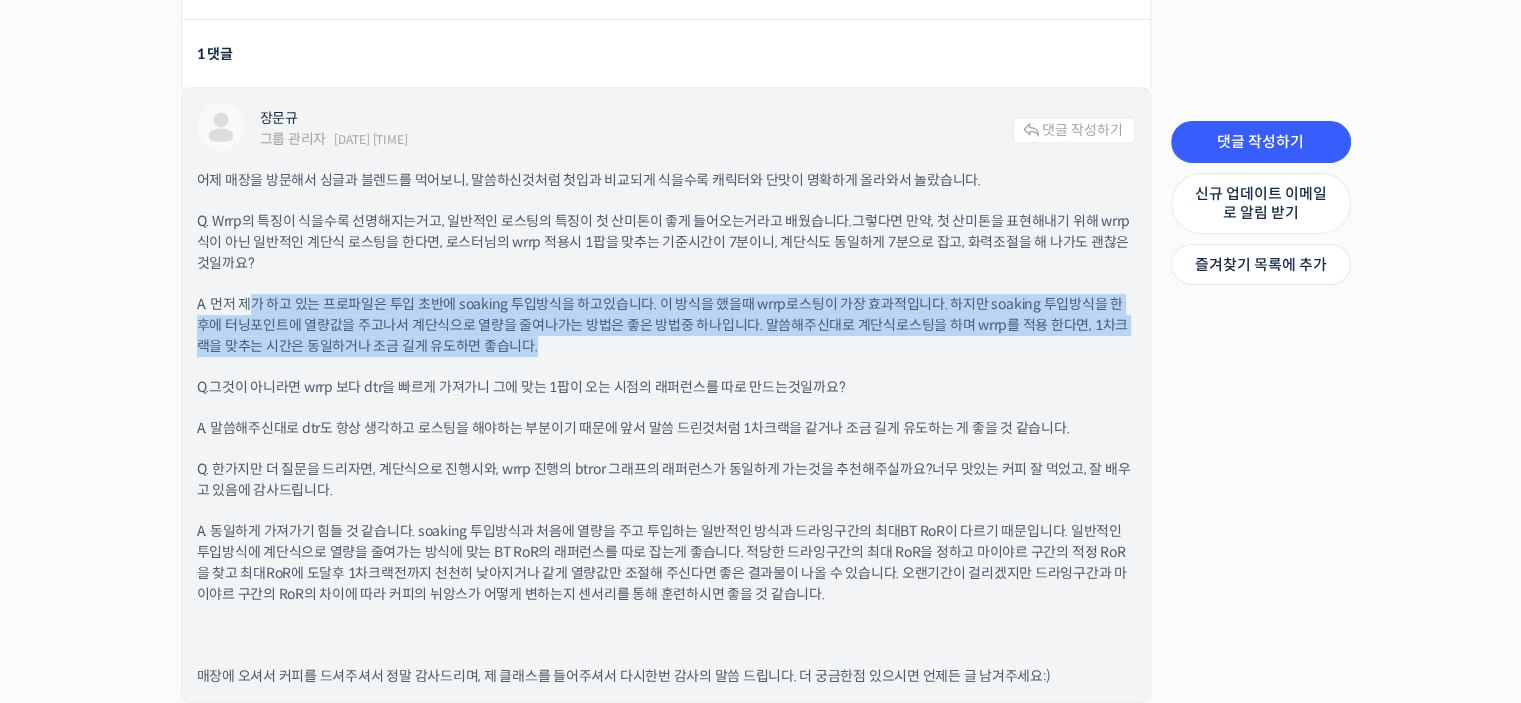 scroll, scrollTop: 1000, scrollLeft: 0, axis: vertical 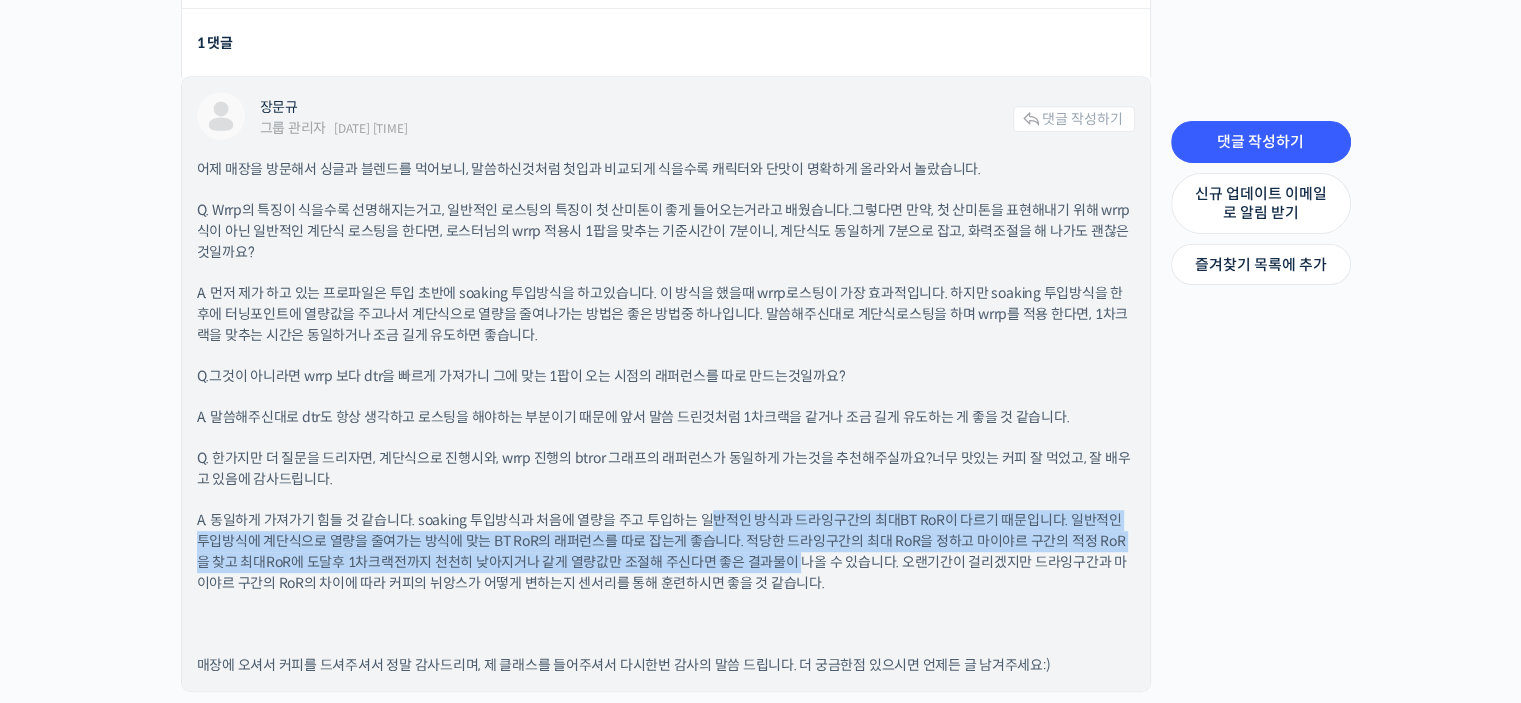 drag, startPoint x: 708, startPoint y: 514, endPoint x: 784, endPoint y: 567, distance: 92.65527 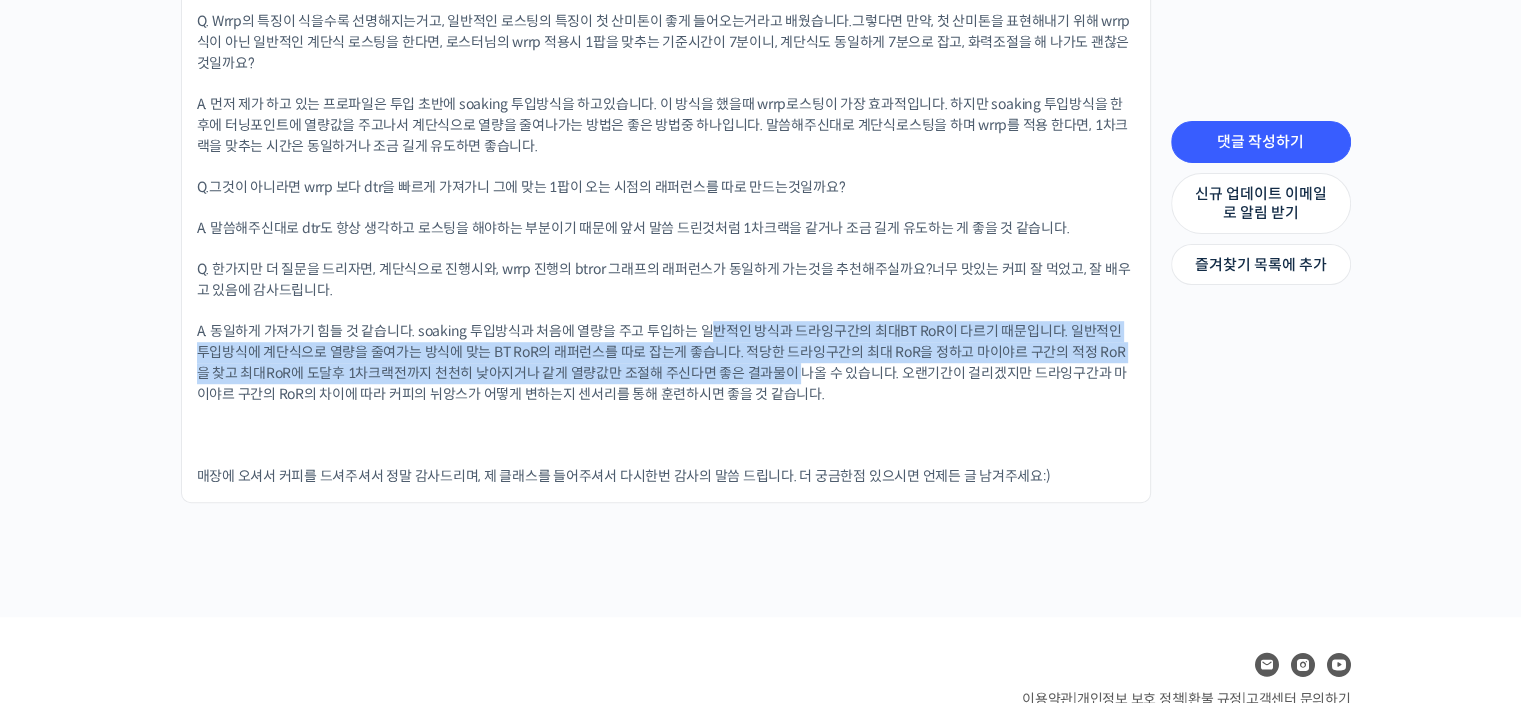 scroll, scrollTop: 1200, scrollLeft: 0, axis: vertical 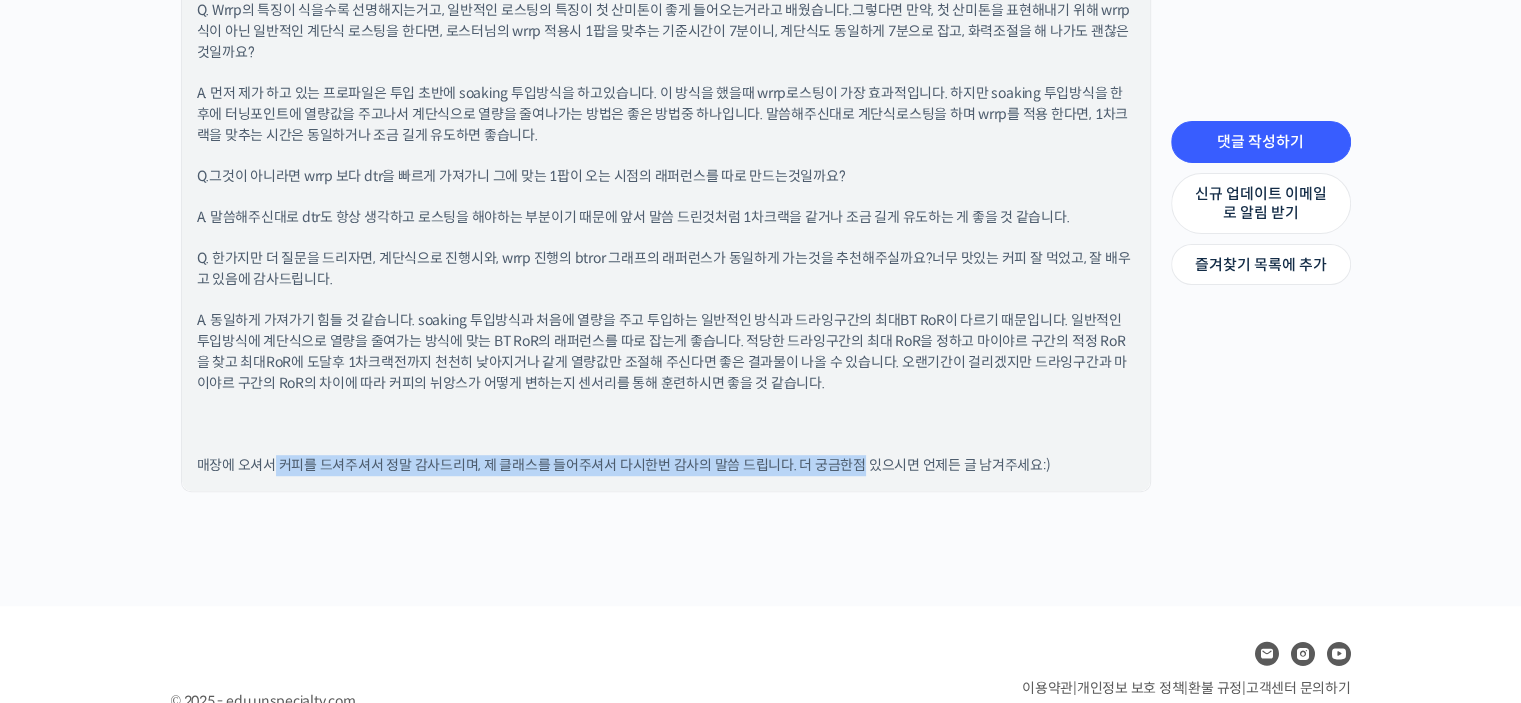drag, startPoint x: 274, startPoint y: 471, endPoint x: 861, endPoint y: 463, distance: 587.0545 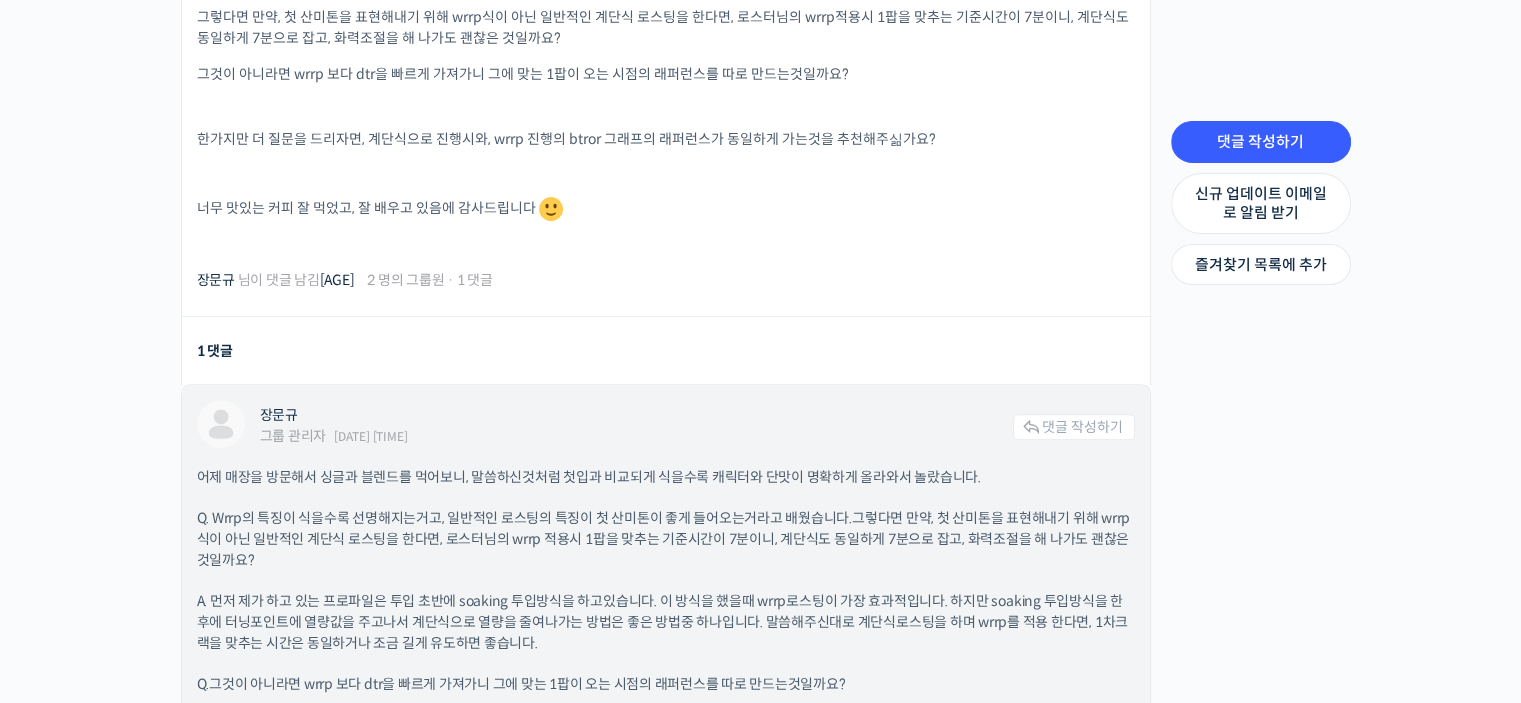 scroll, scrollTop: 692, scrollLeft: 0, axis: vertical 